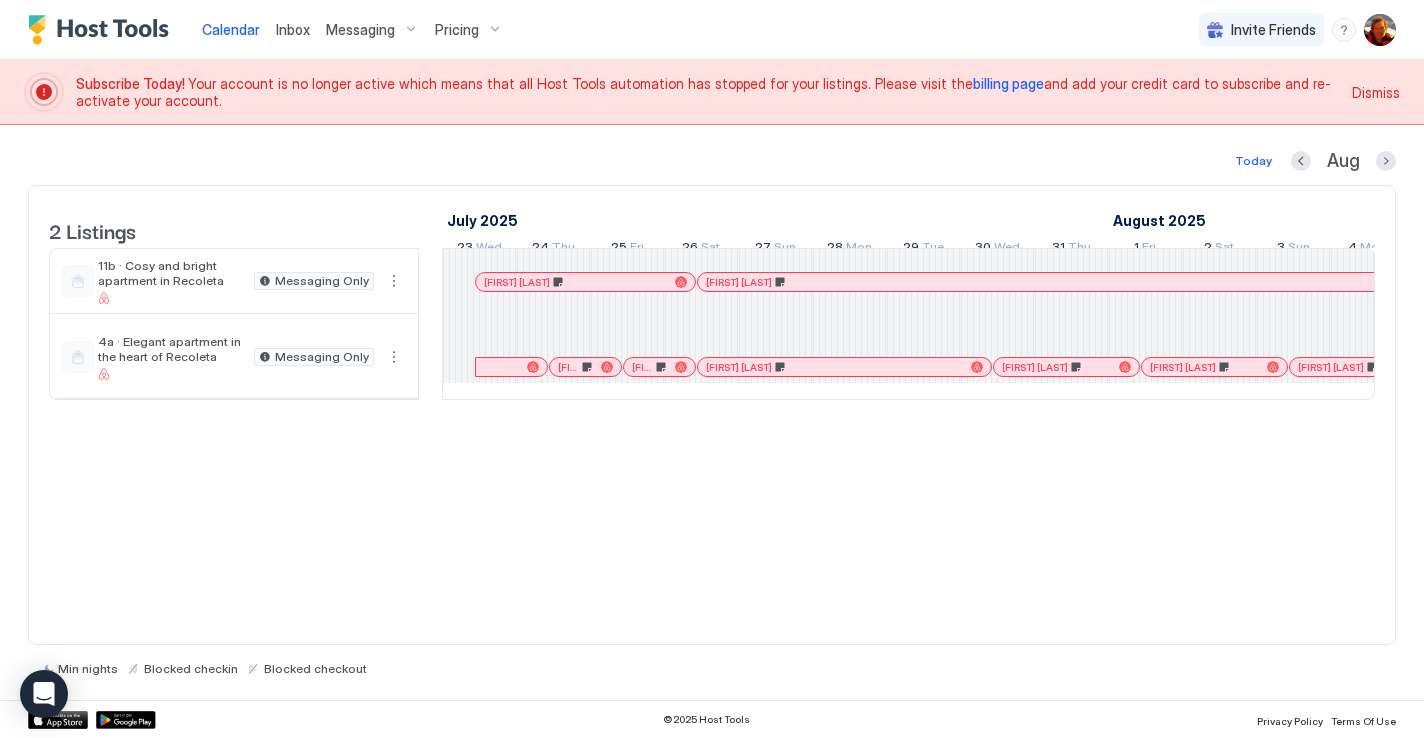 scroll, scrollTop: 0, scrollLeft: 0, axis: both 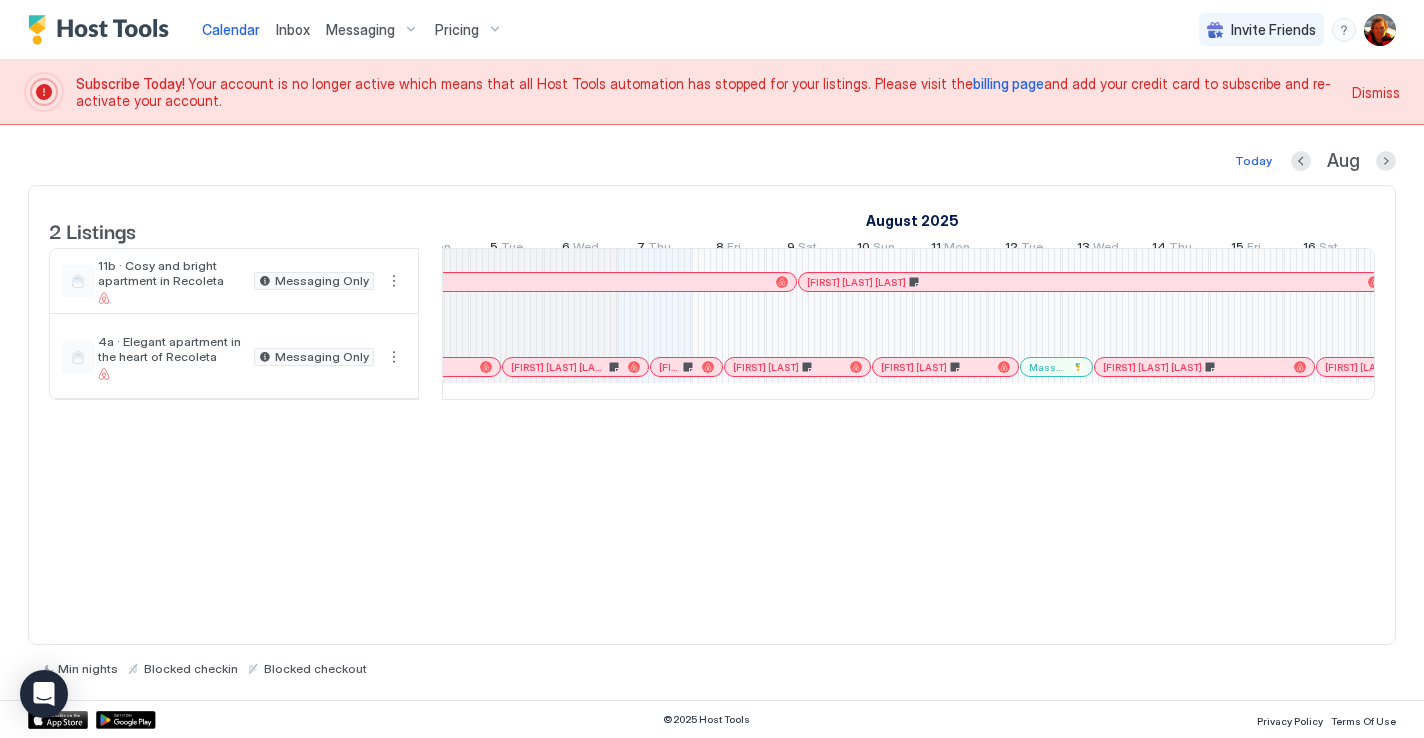 click on "Messaging" at bounding box center (360, 30) 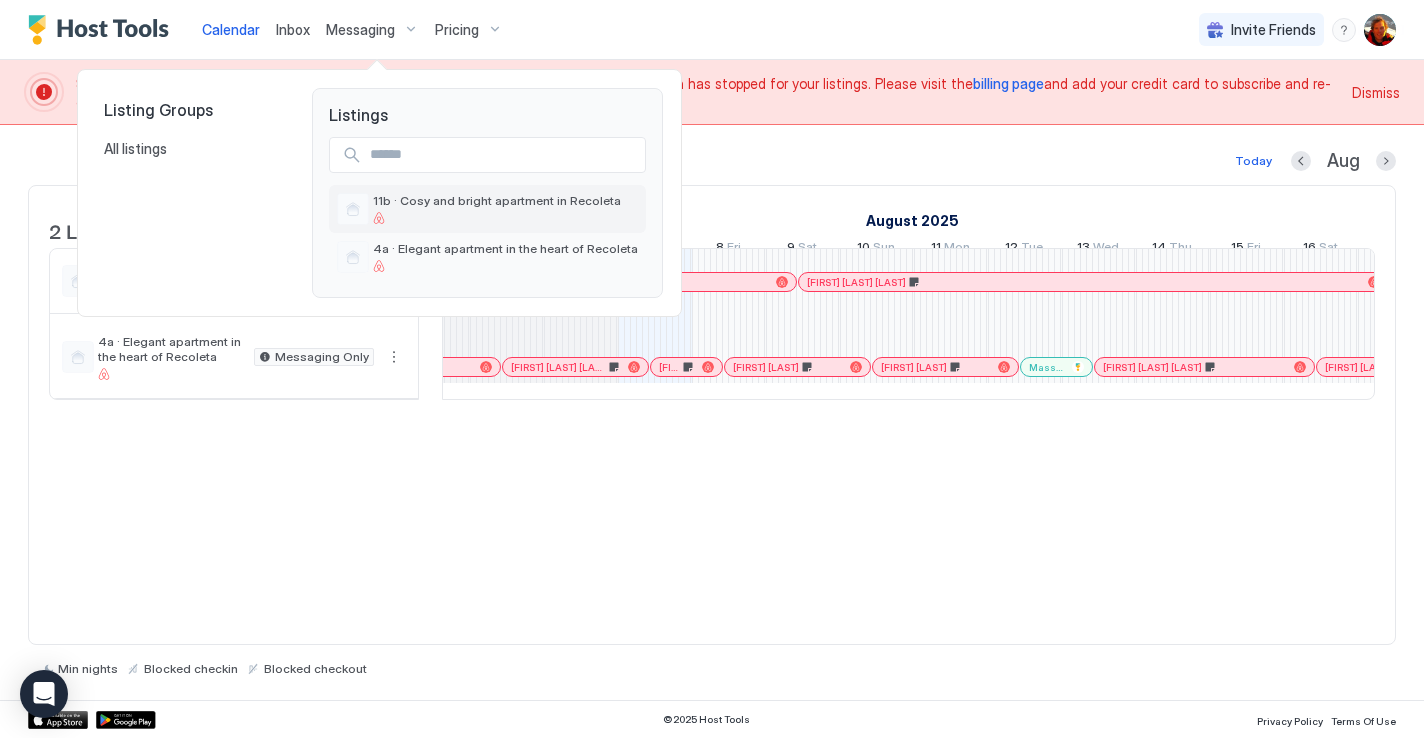 type 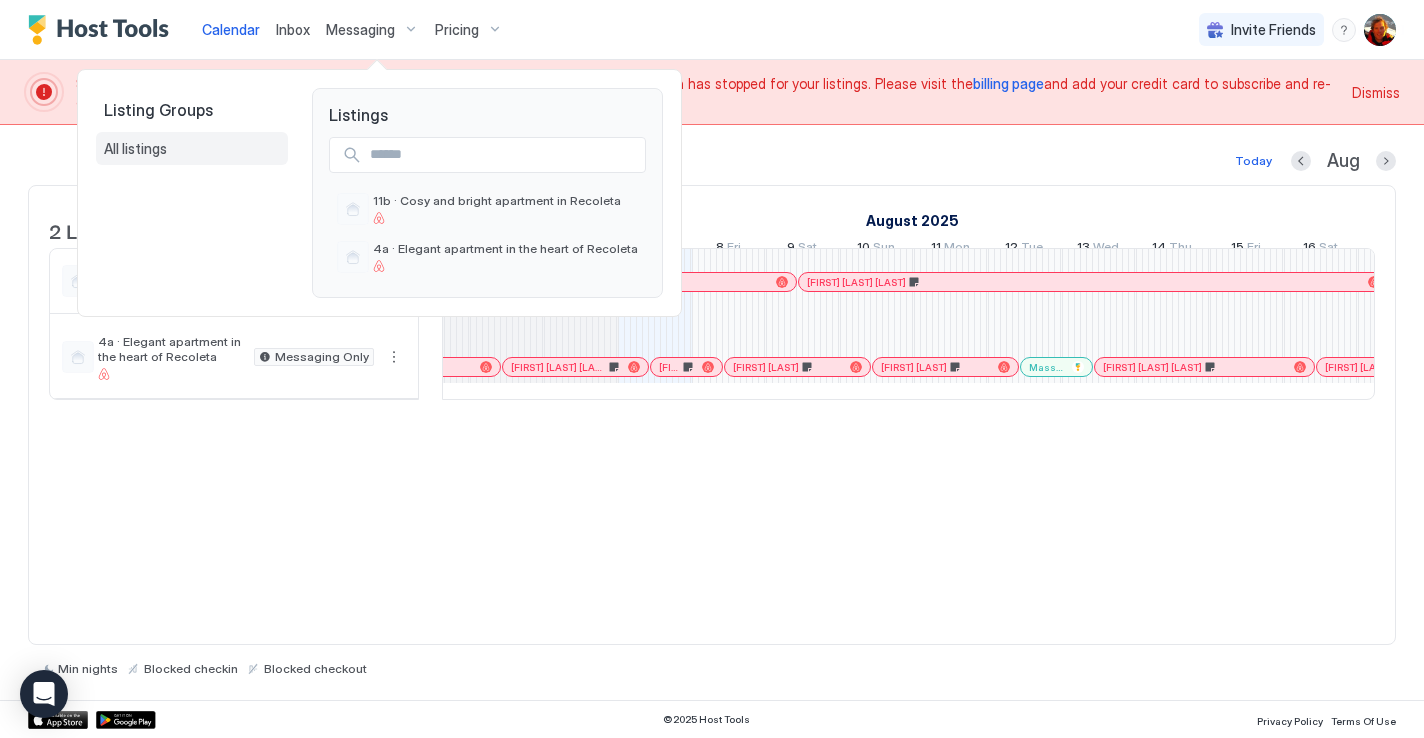 click on "All listings" at bounding box center (192, 149) 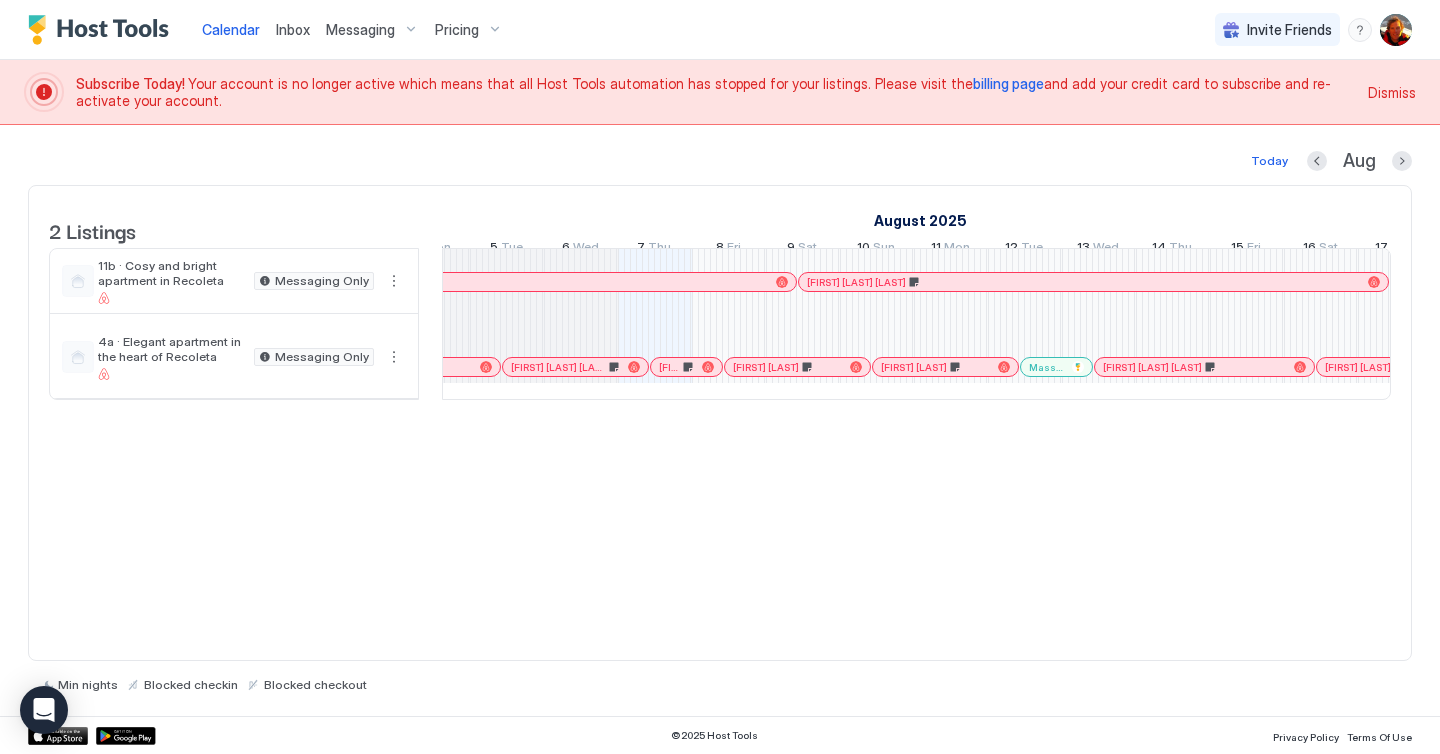 scroll, scrollTop: 0, scrollLeft: 776, axis: horizontal 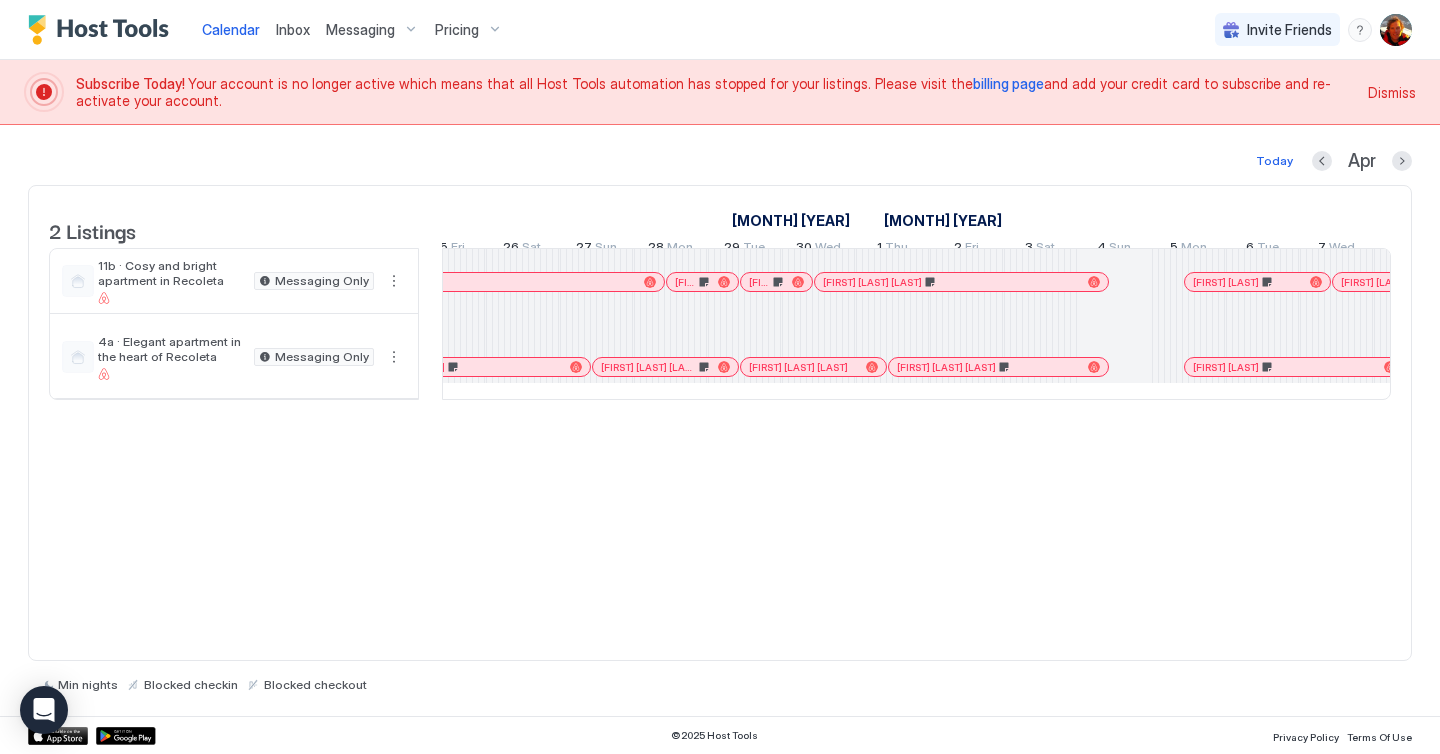 click on "Lizbeth Cruz" at bounding box center (480, 282) 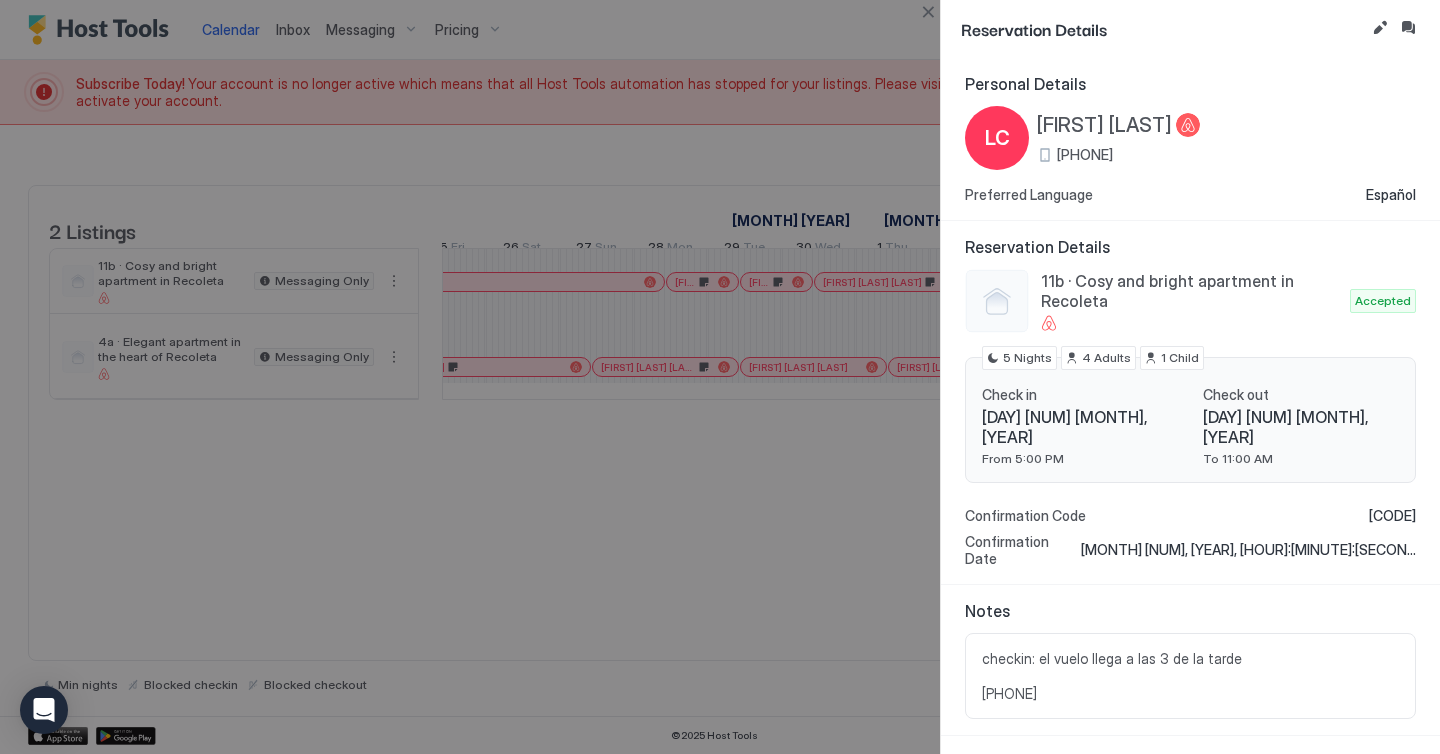 click at bounding box center [720, 377] 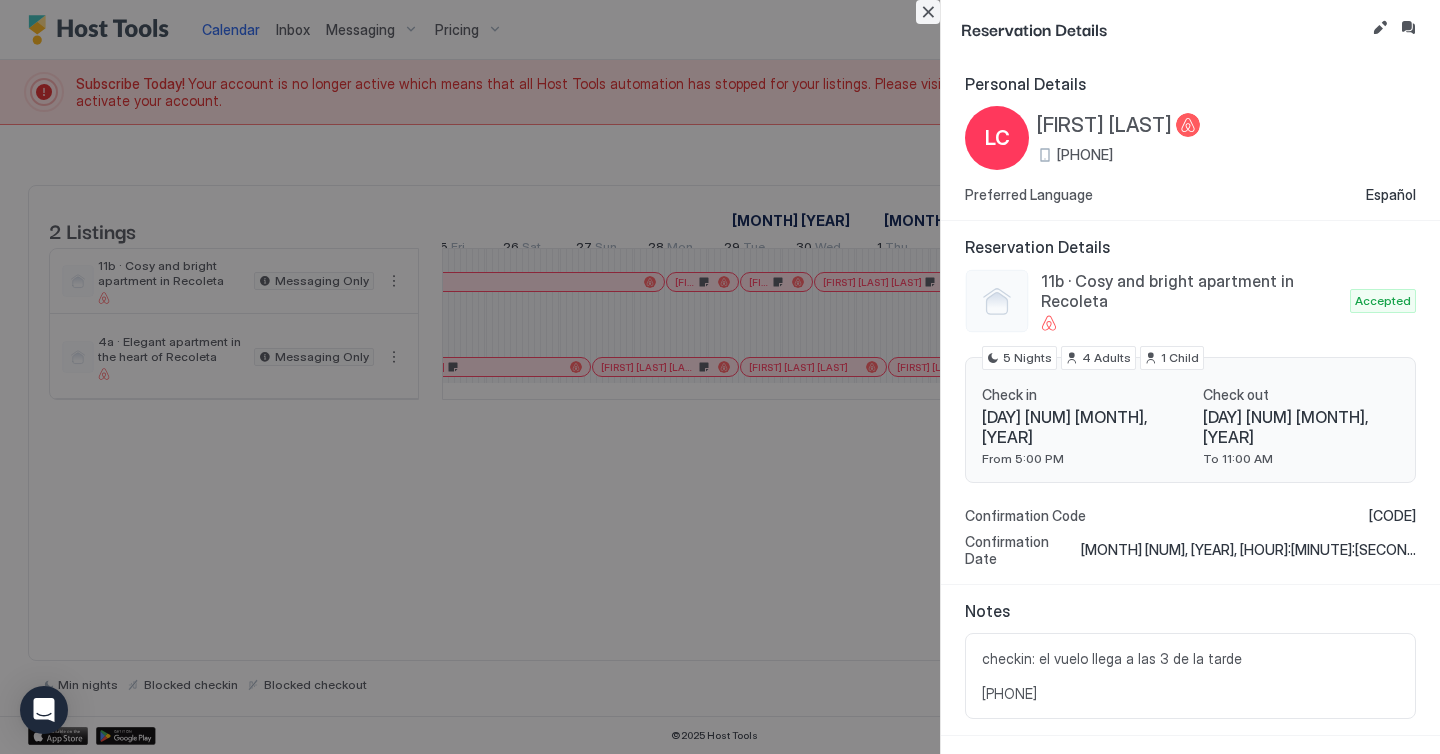click at bounding box center [928, 12] 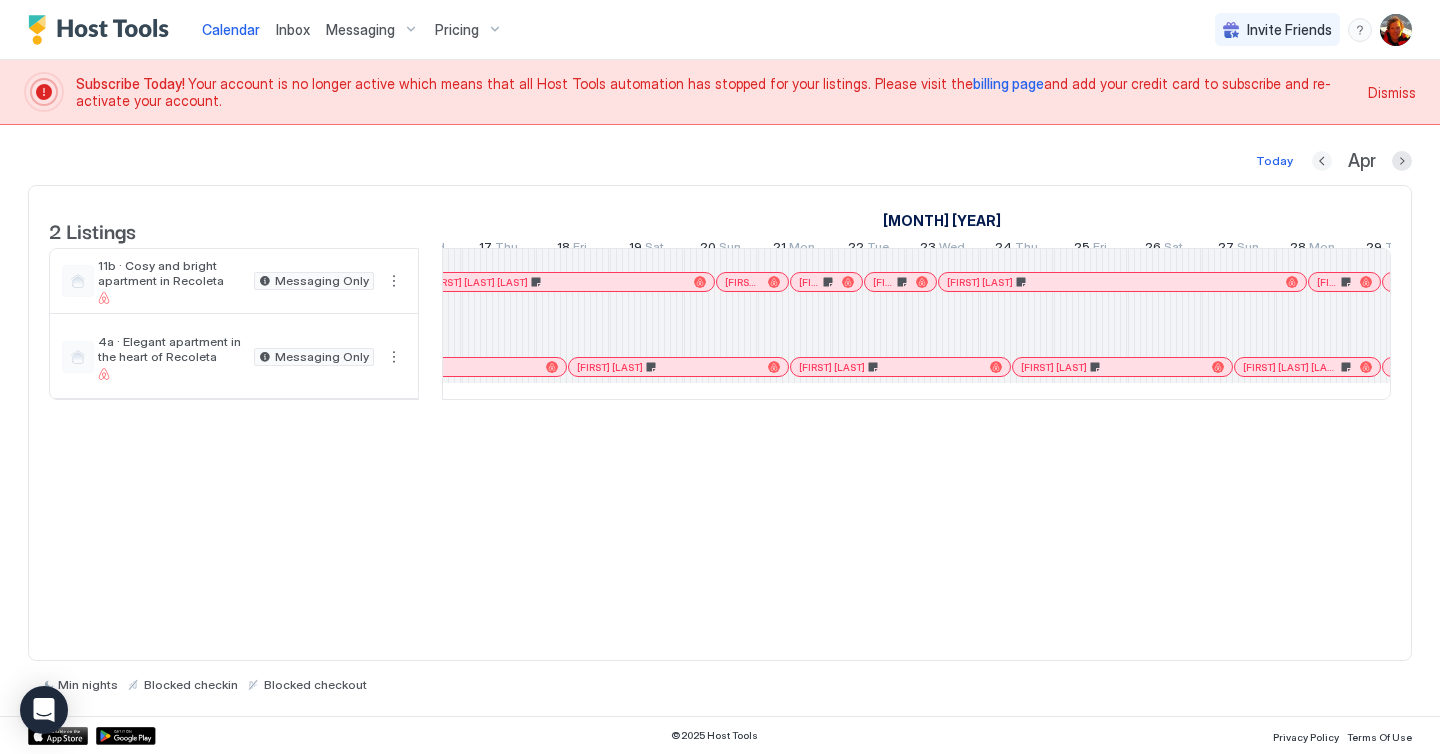 click at bounding box center [1322, 161] 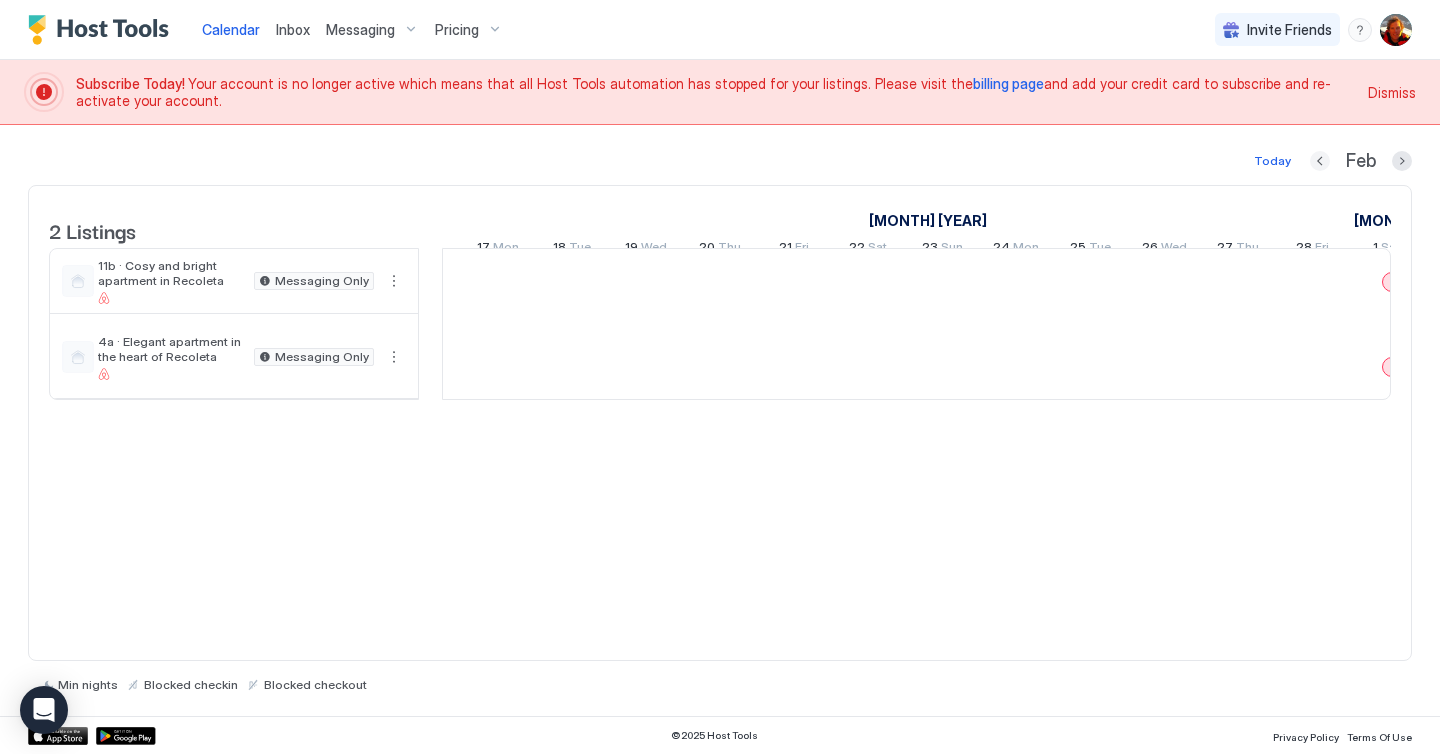 click at bounding box center (1320, 161) 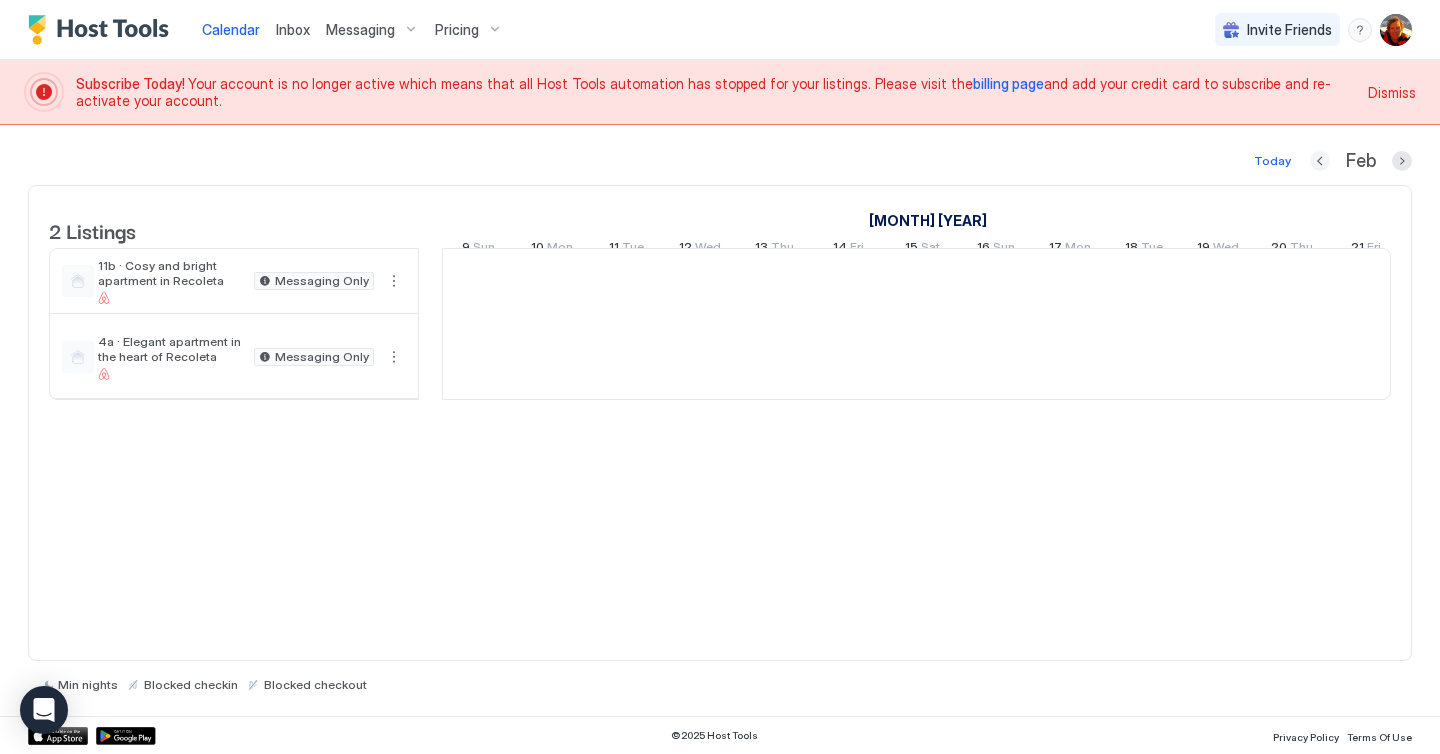 click at bounding box center [1320, 161] 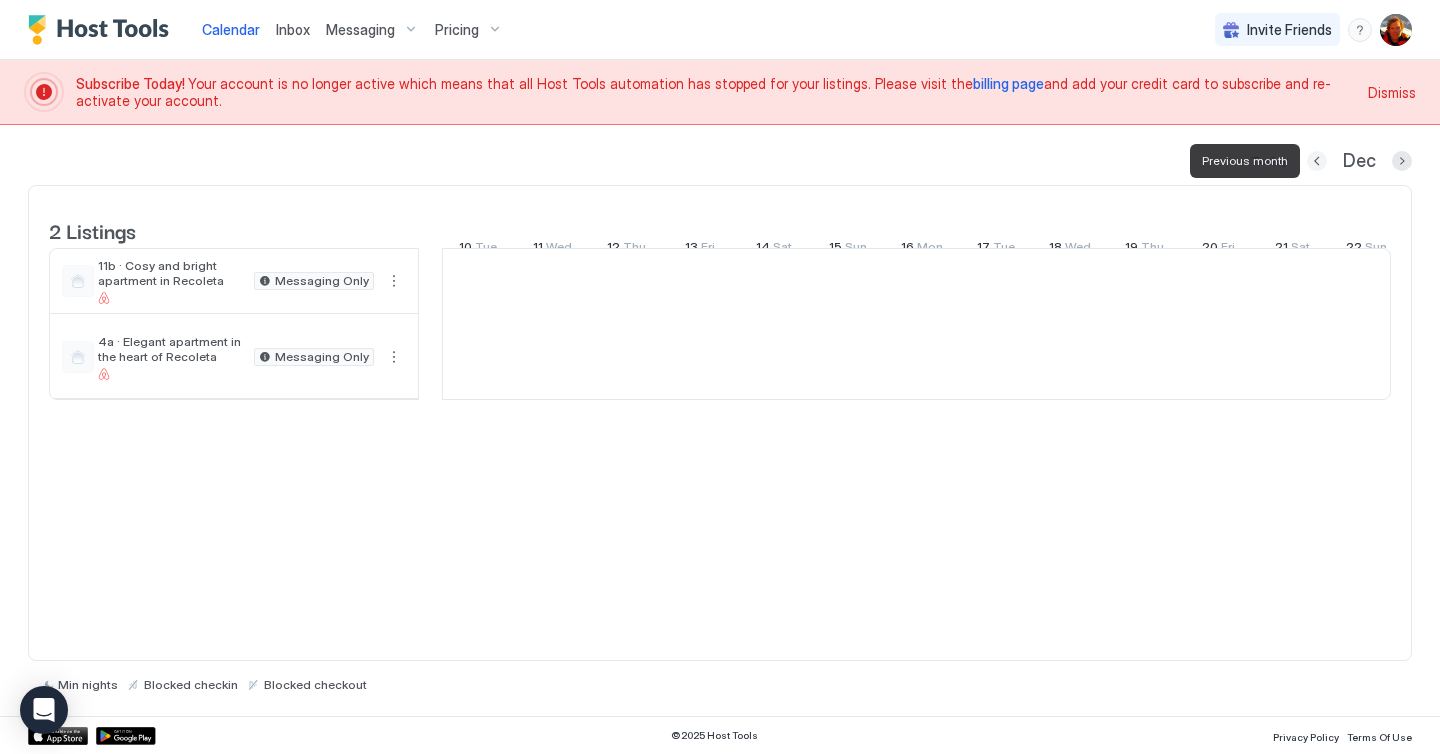 click at bounding box center [1317, 161] 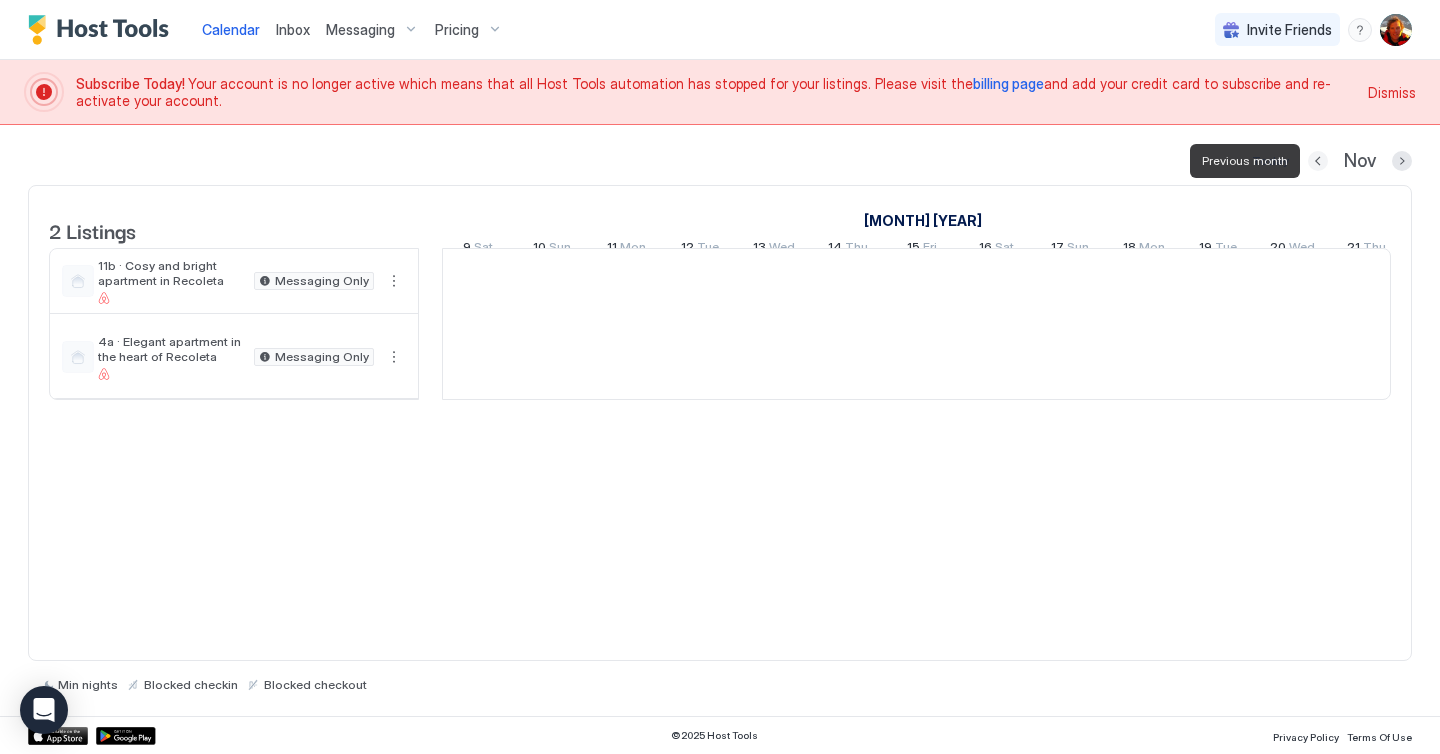 click at bounding box center [1318, 161] 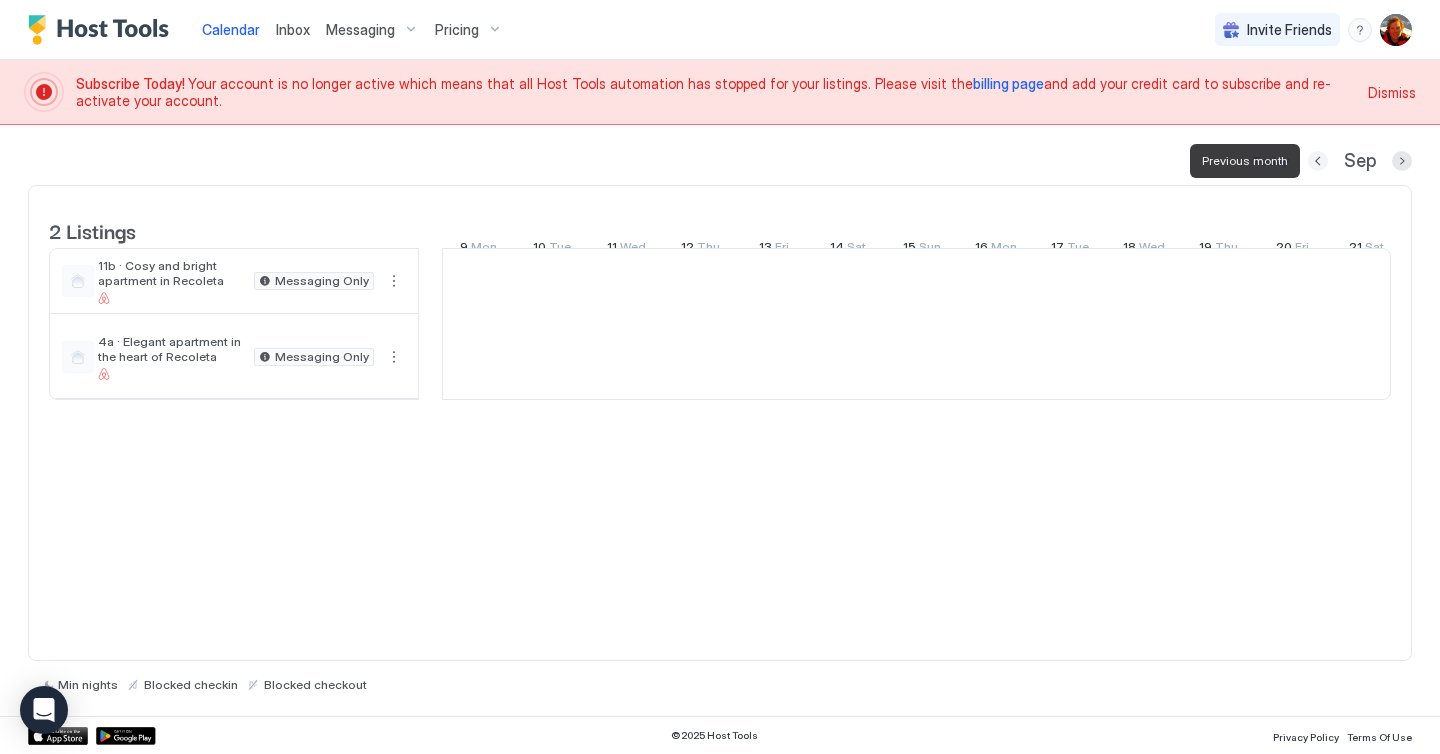 click at bounding box center [1318, 161] 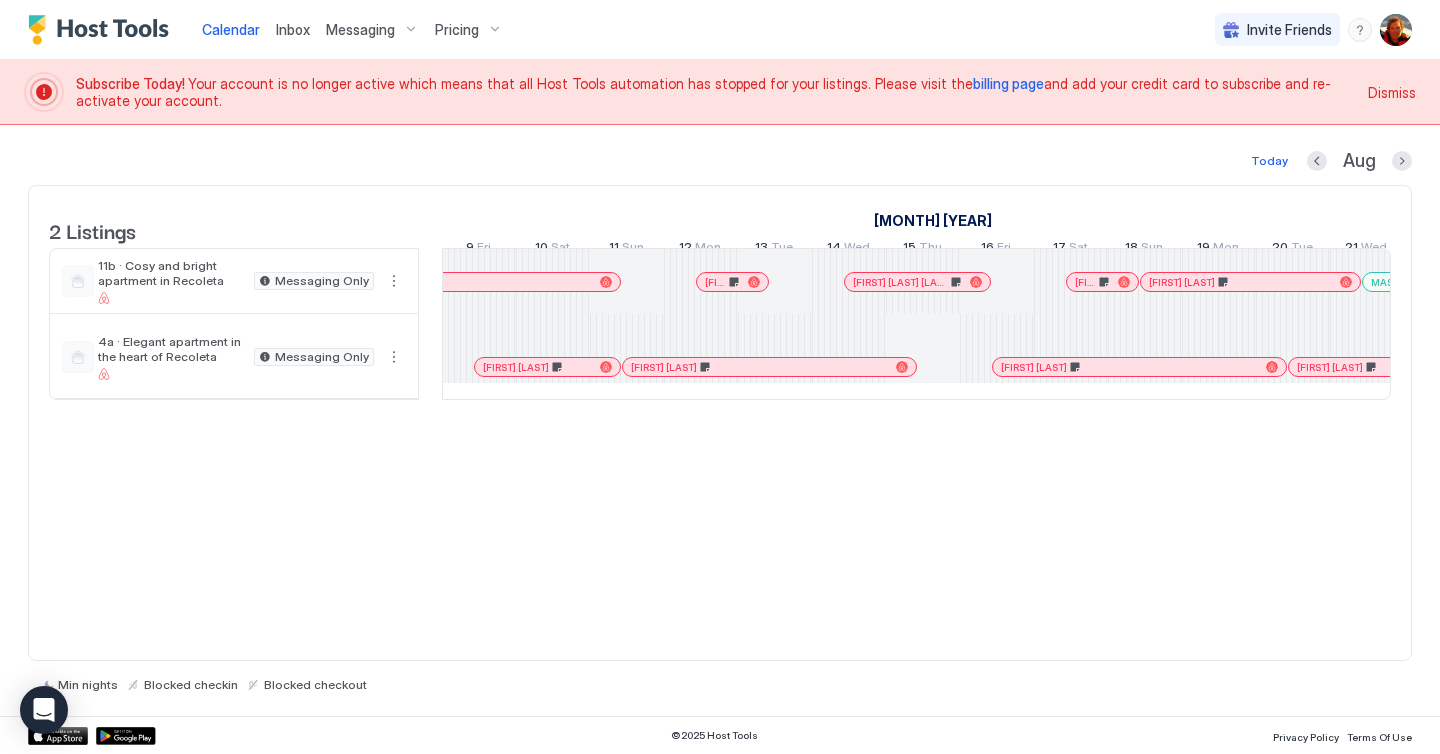 click at bounding box center (713, 282) 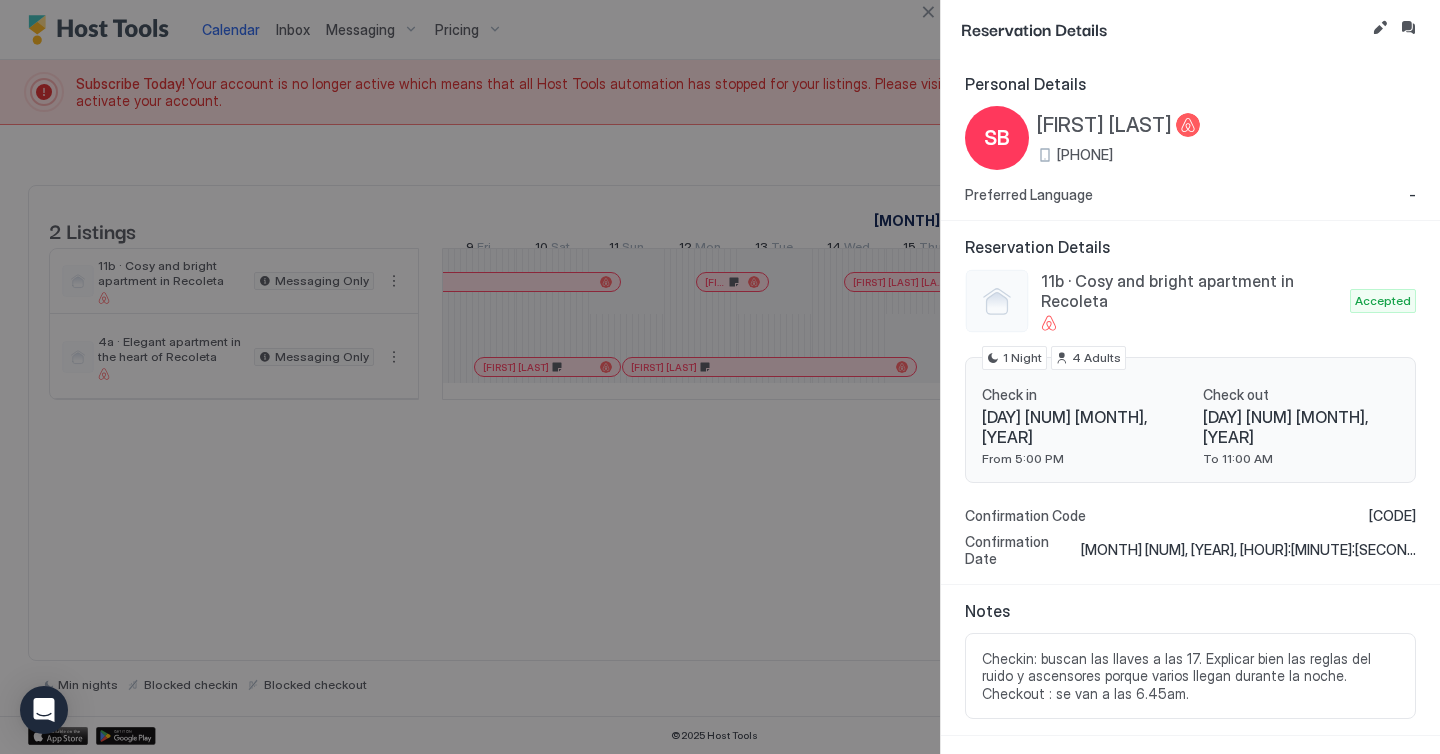 click at bounding box center (720, 377) 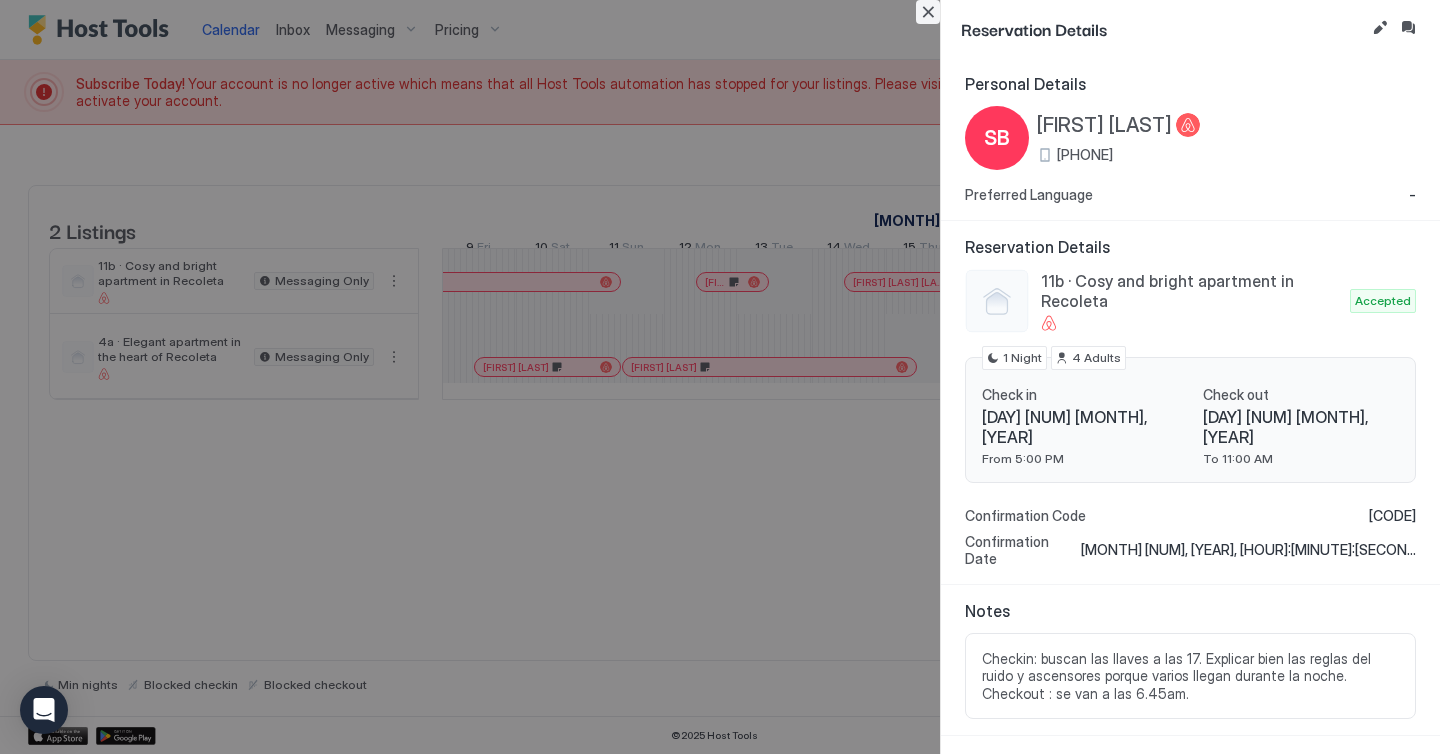 click at bounding box center [928, 12] 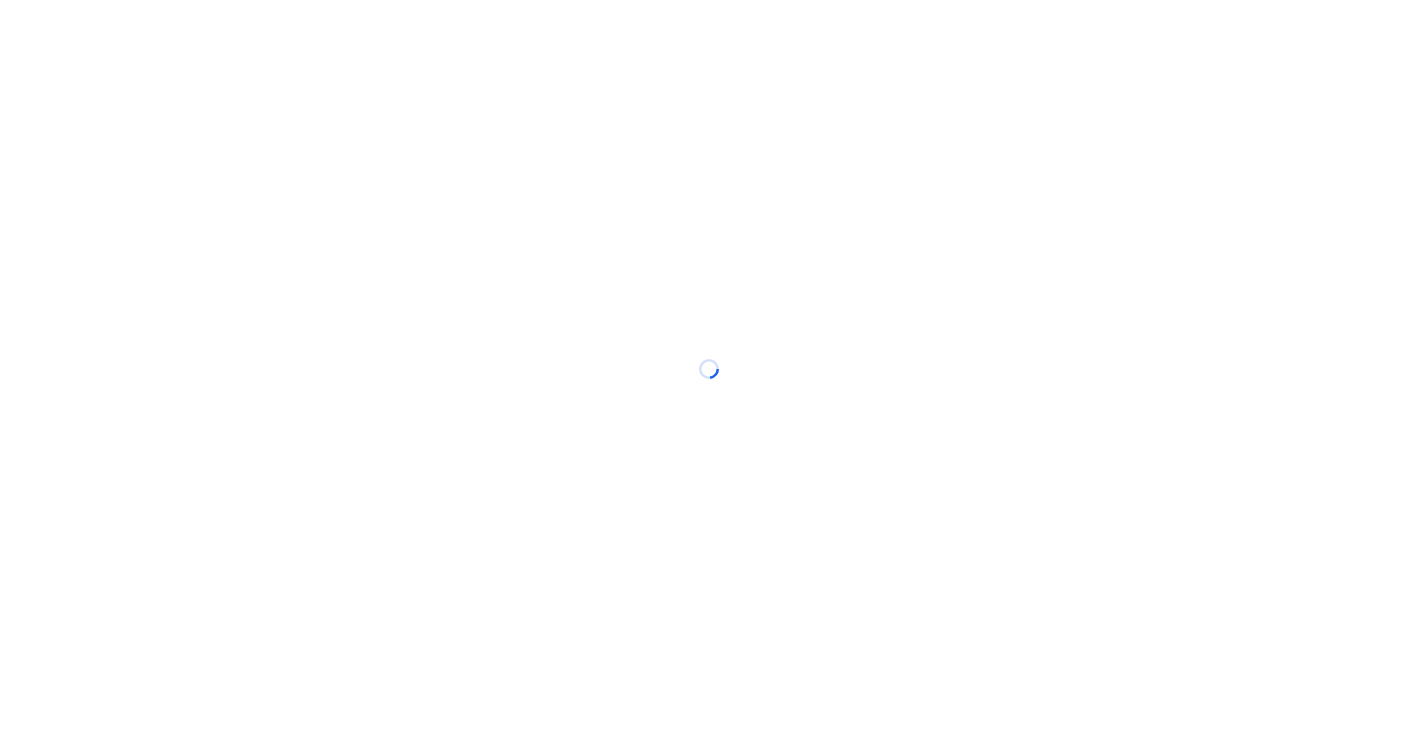 scroll, scrollTop: 0, scrollLeft: 0, axis: both 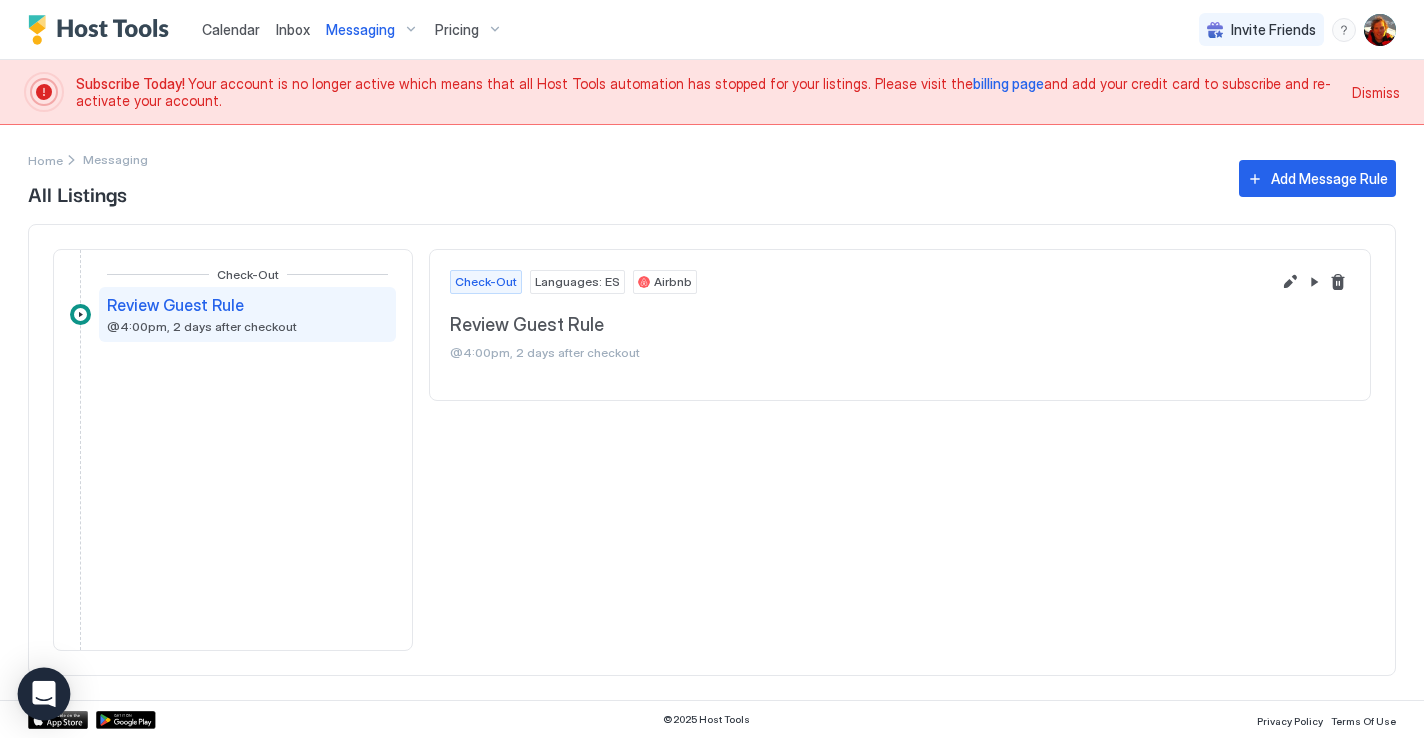 click at bounding box center [44, 694] 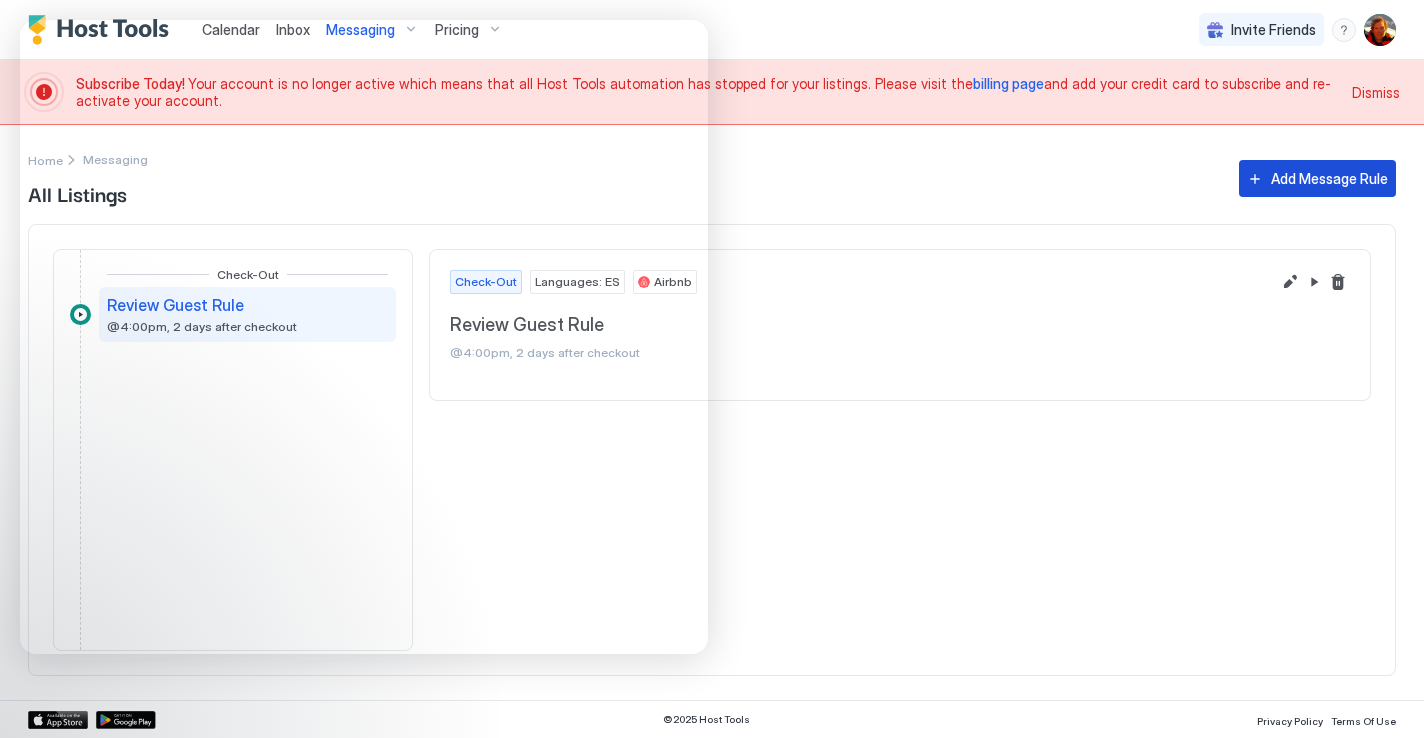 click on "Add Message Rule" at bounding box center [1317, 178] 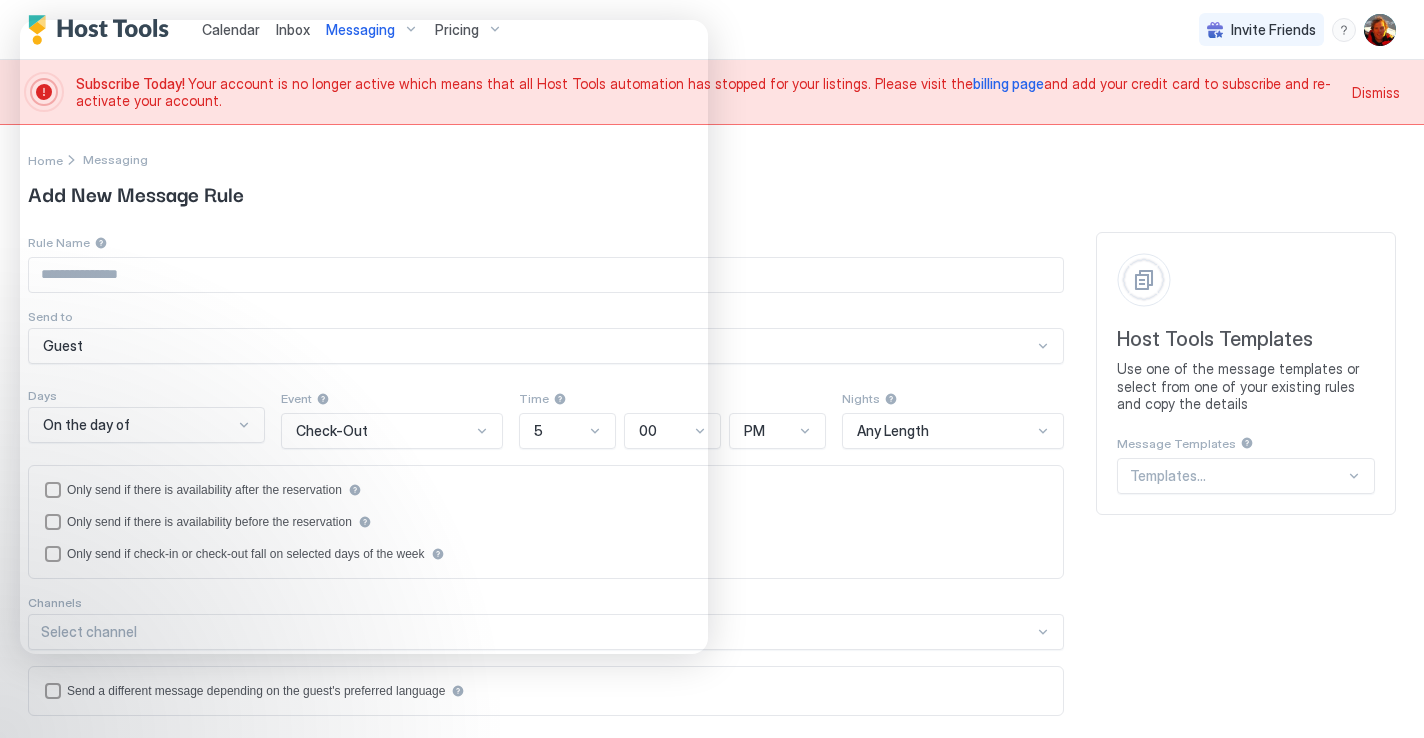 click on "**********" at bounding box center [712, 708] 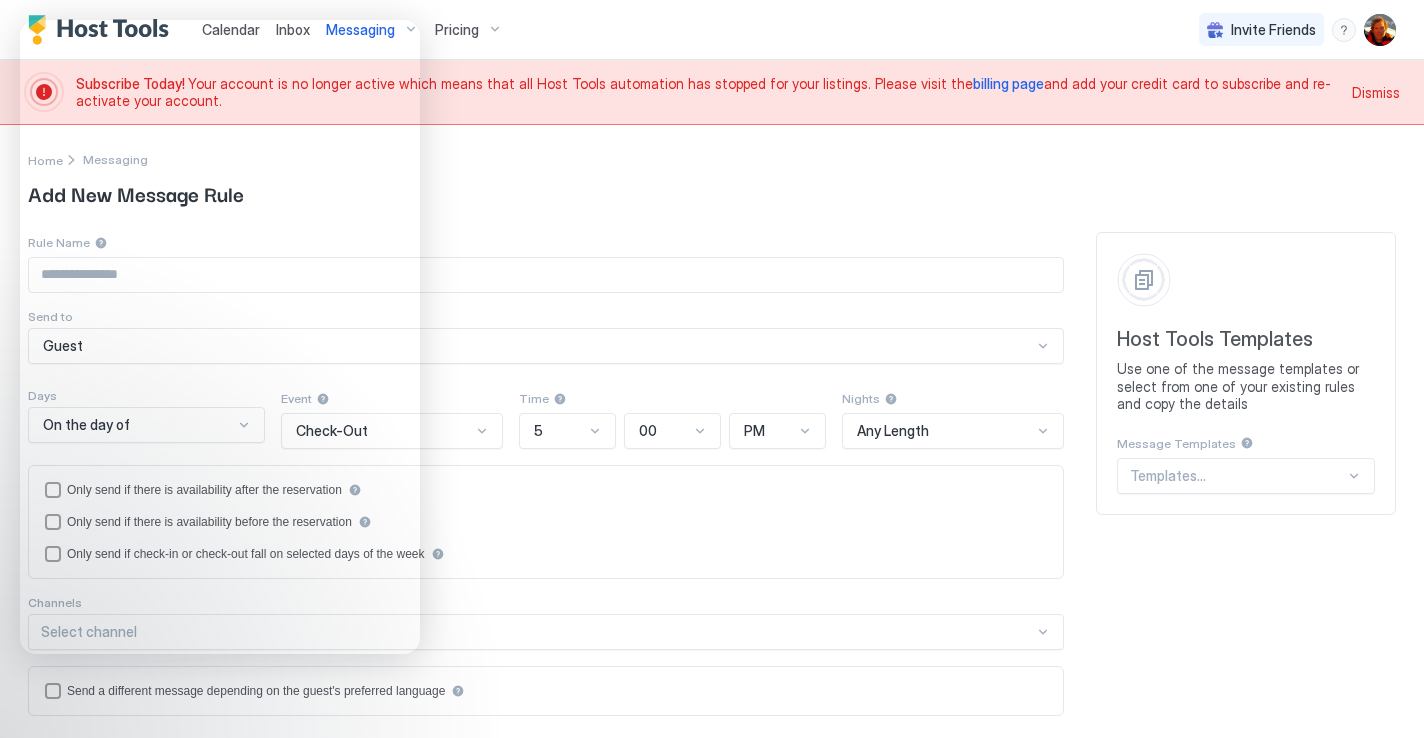 click on "Add New Message Rule" at bounding box center [712, 193] 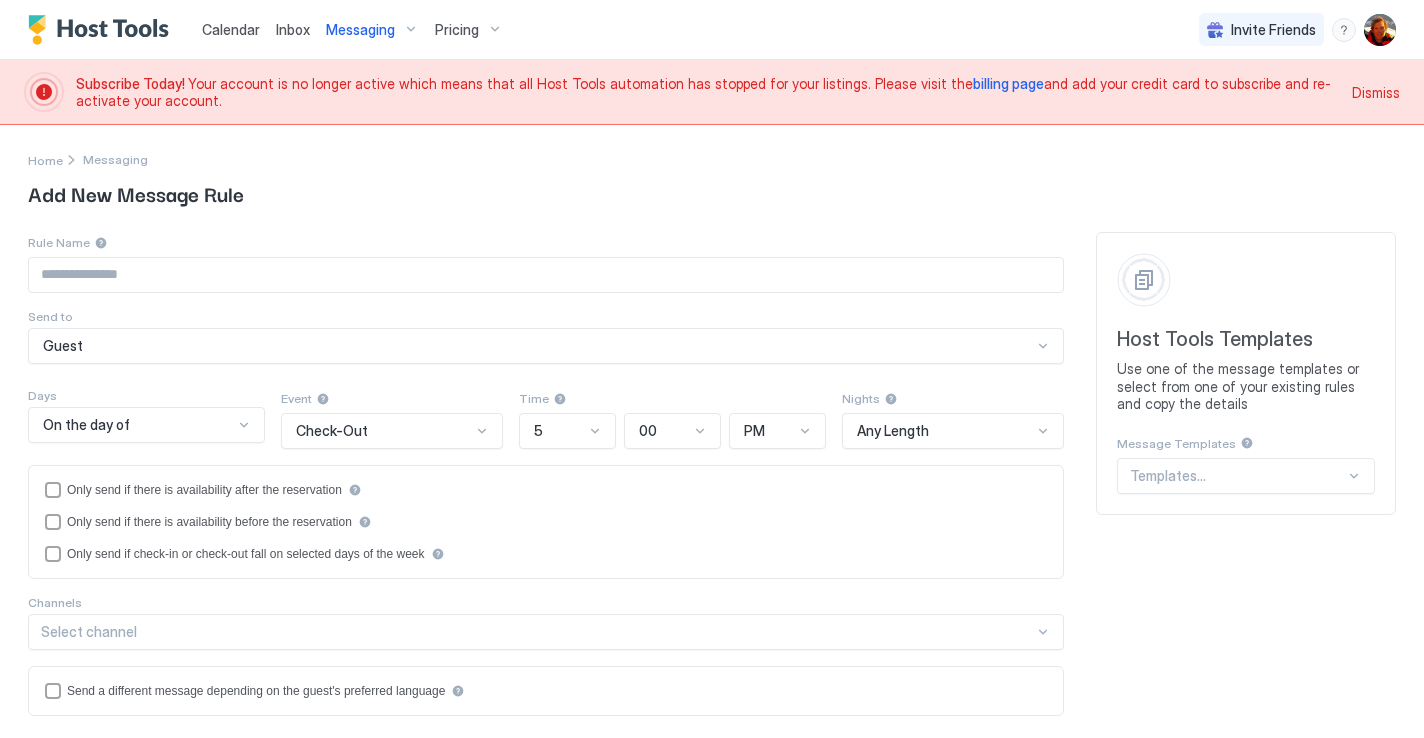 click at bounding box center [1043, 346] 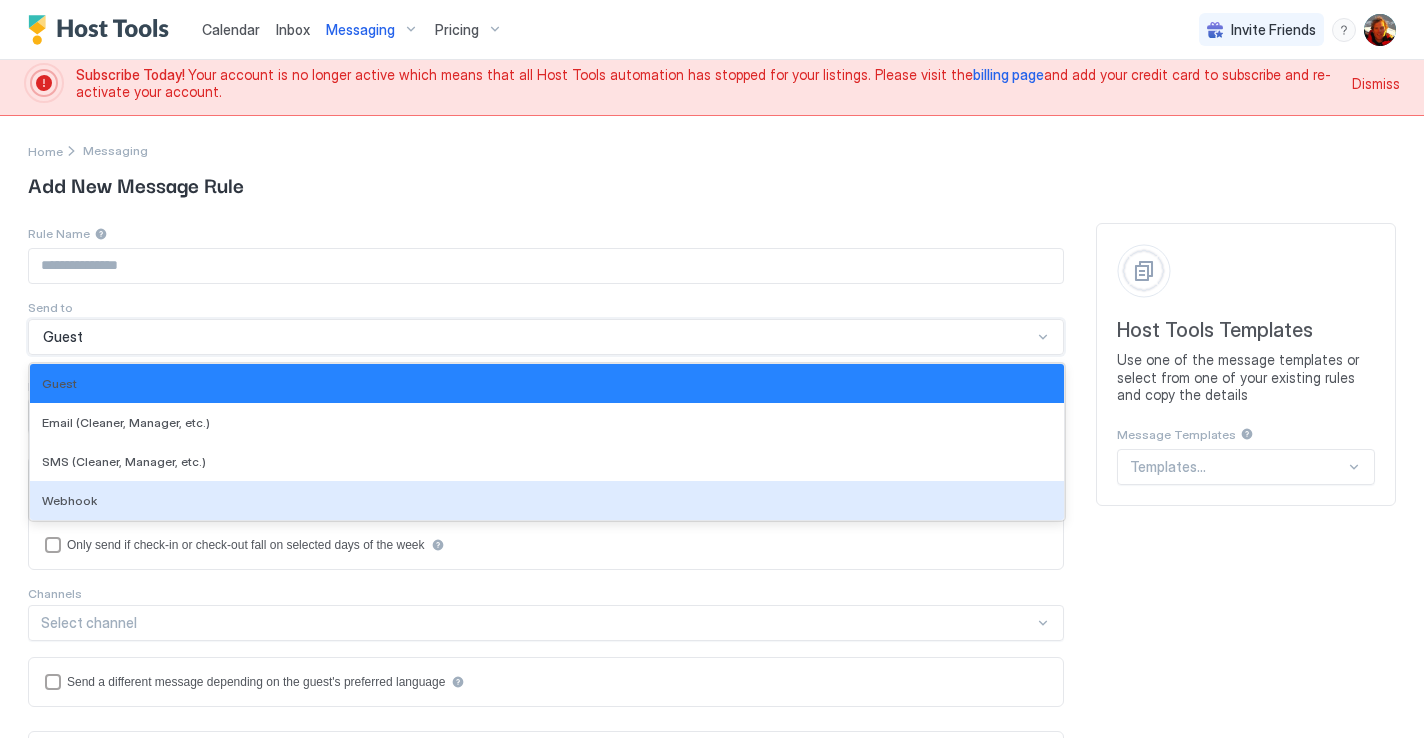 scroll, scrollTop: 13, scrollLeft: 0, axis: vertical 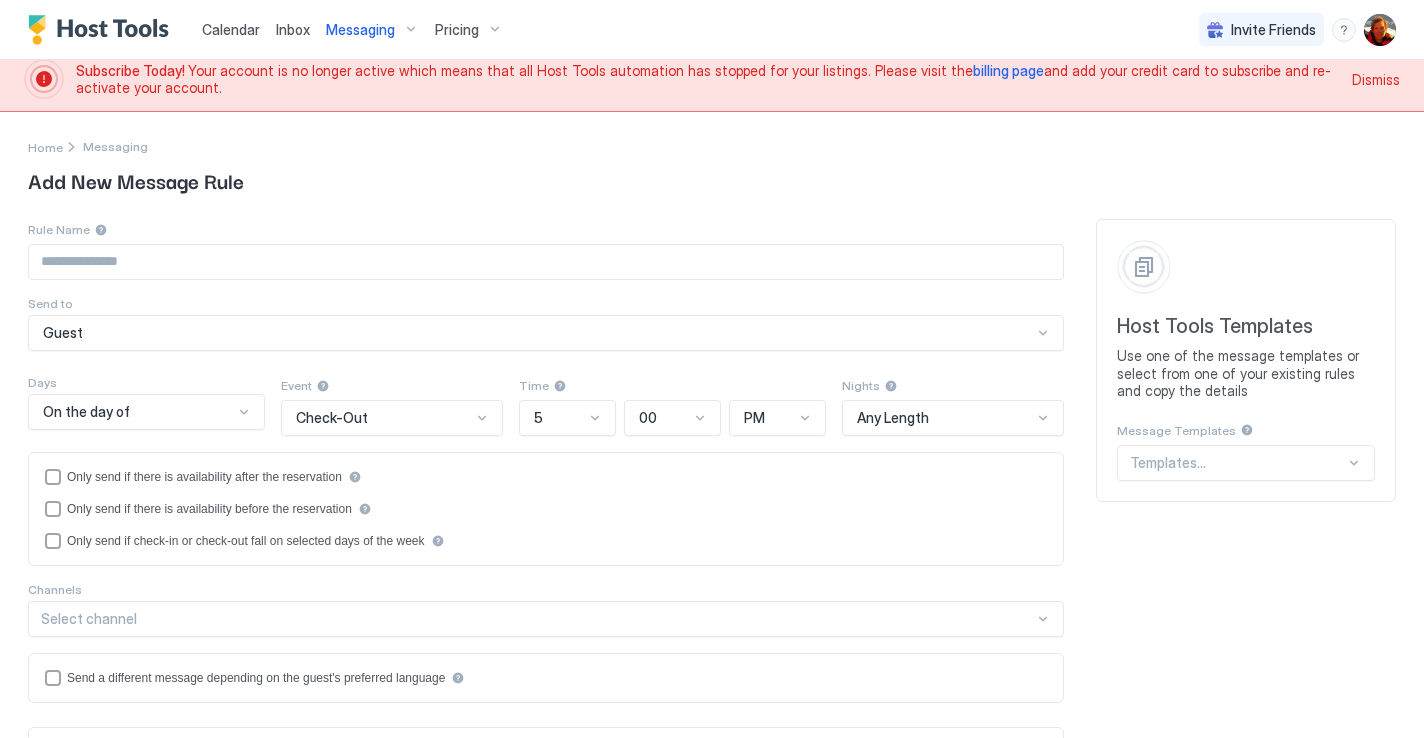 click on "**********" at bounding box center [1246, 360] 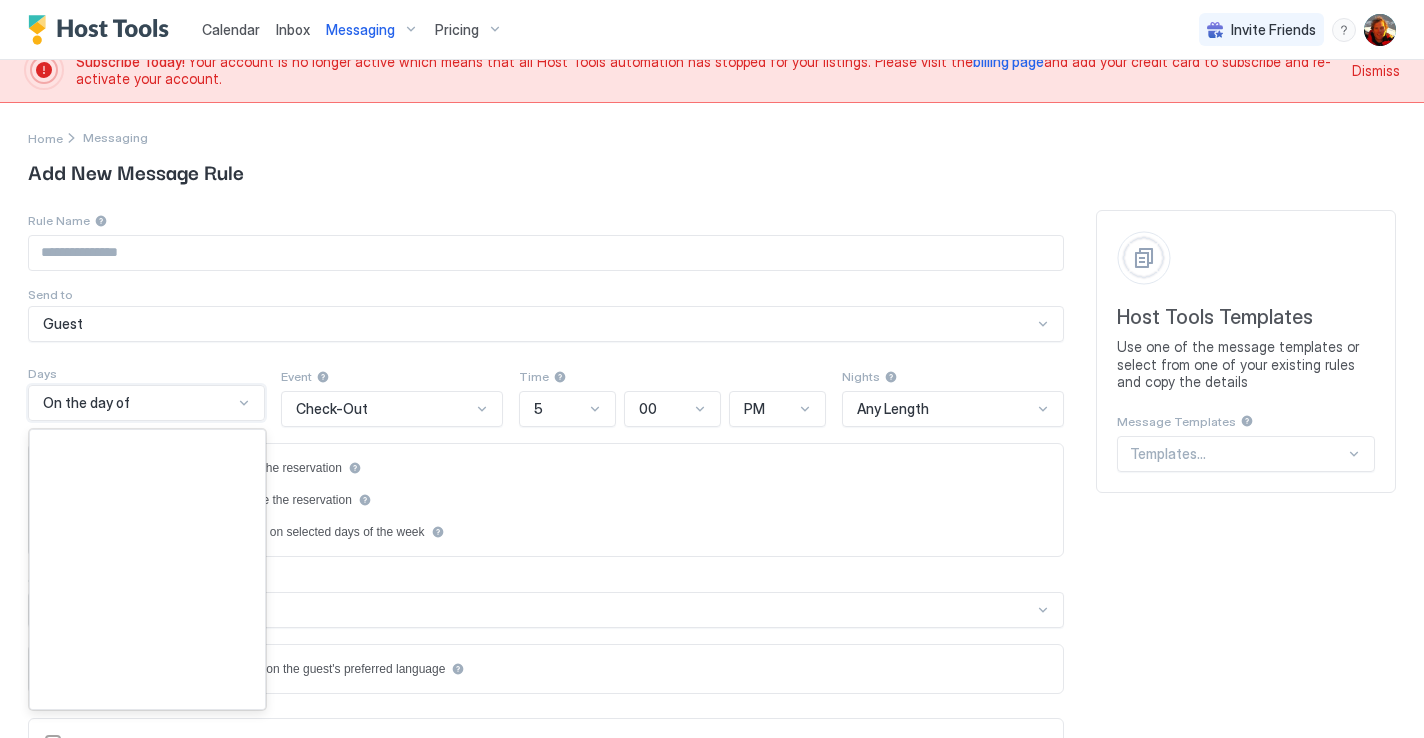 scroll, scrollTop: 23, scrollLeft: 0, axis: vertical 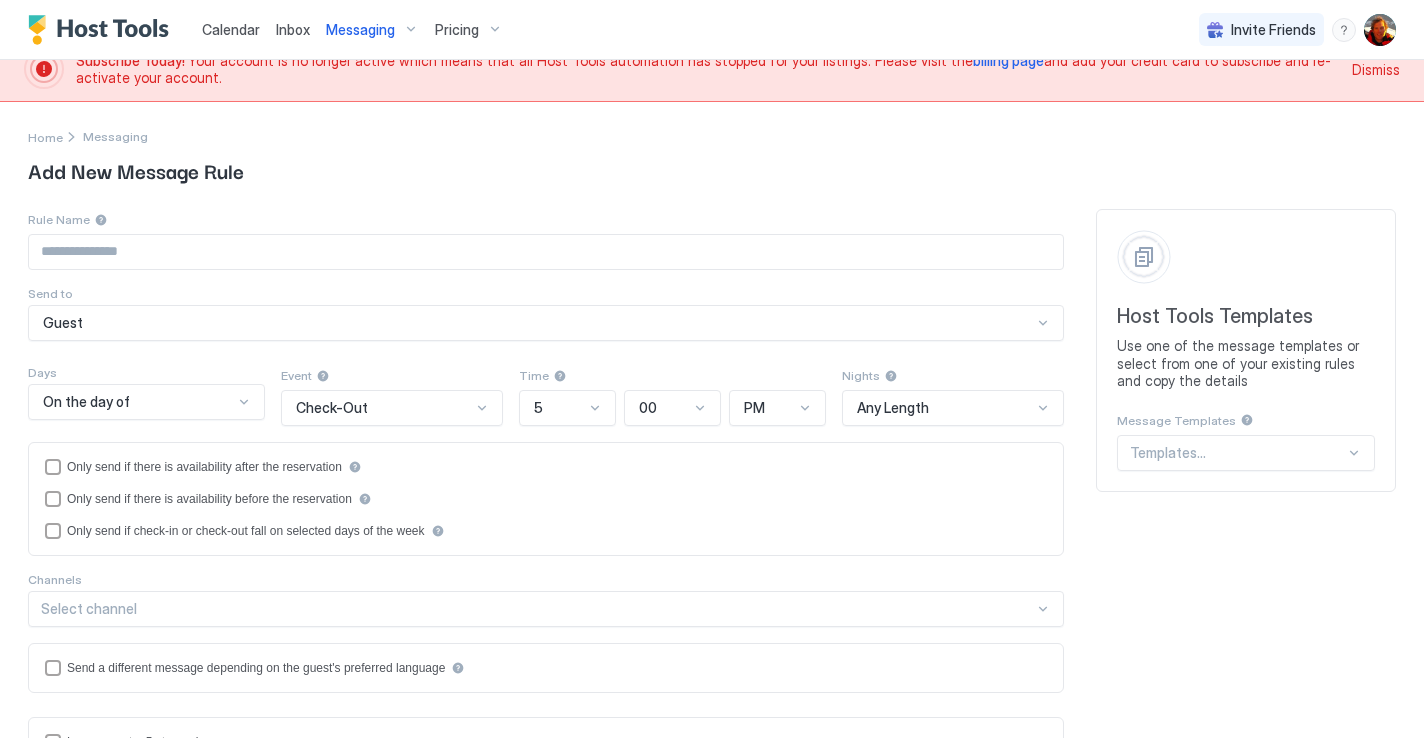 click on "Days" at bounding box center (146, 372) 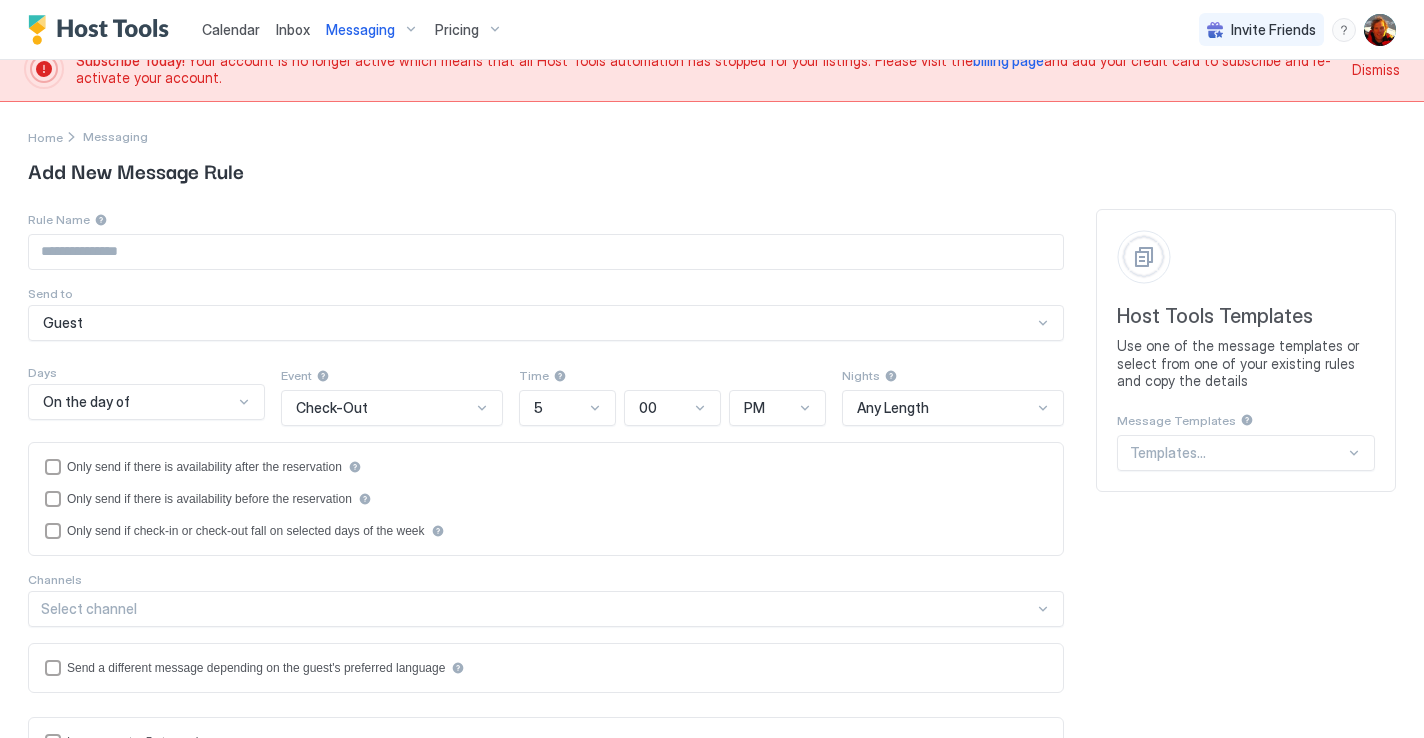 click on "On the day of" at bounding box center [138, 402] 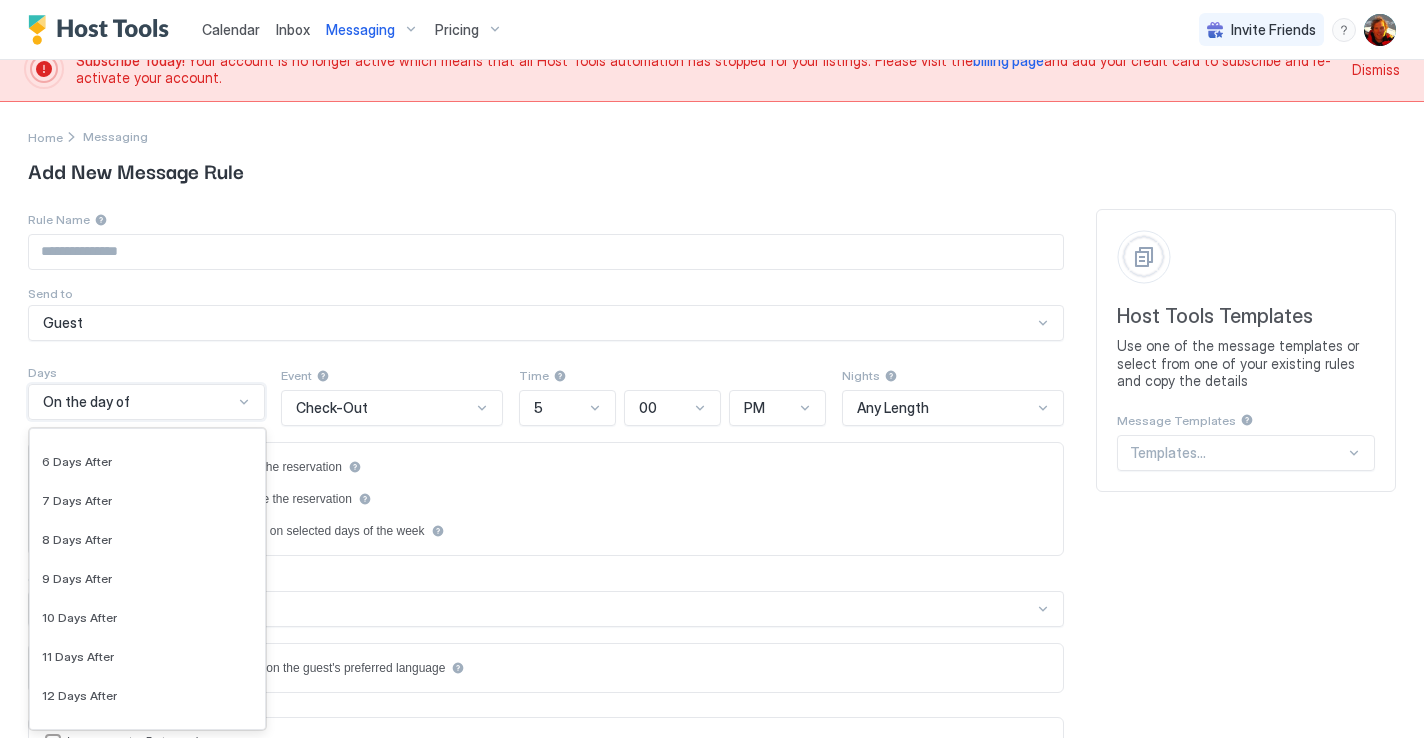 scroll, scrollTop: 3422, scrollLeft: 0, axis: vertical 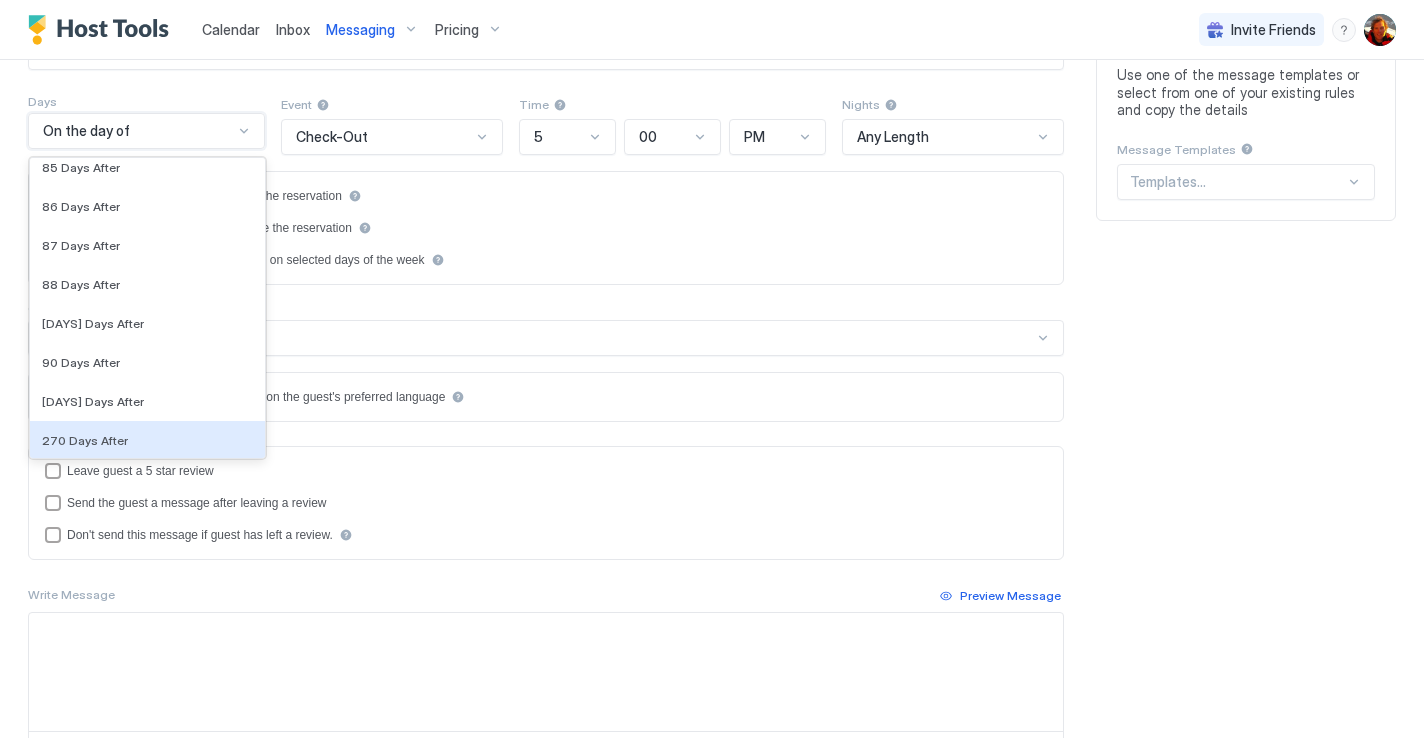click on "Only send if there is availability after the reservation Only send if there is availability before the reservation Only send if check-in or check-out fall on selected days of the week" at bounding box center (546, 228) 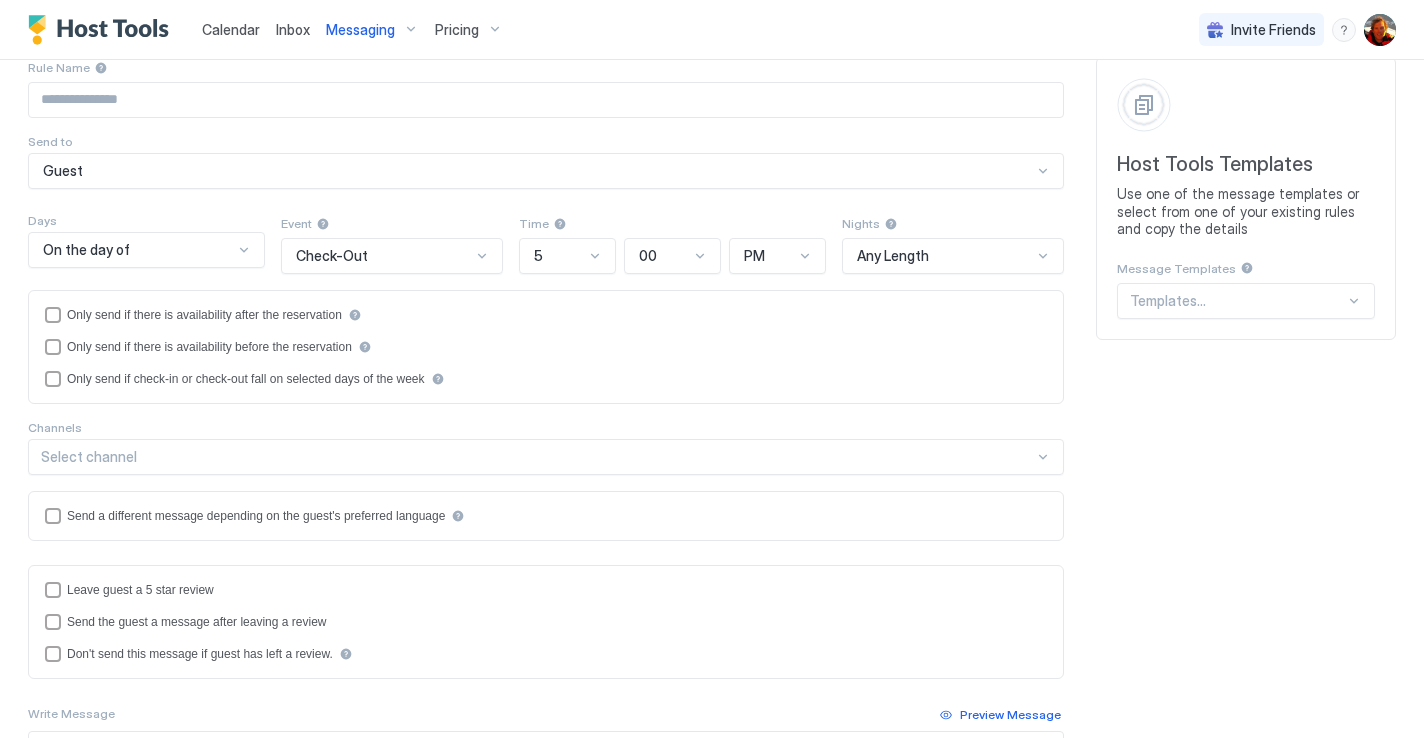 scroll, scrollTop: 166, scrollLeft: 0, axis: vertical 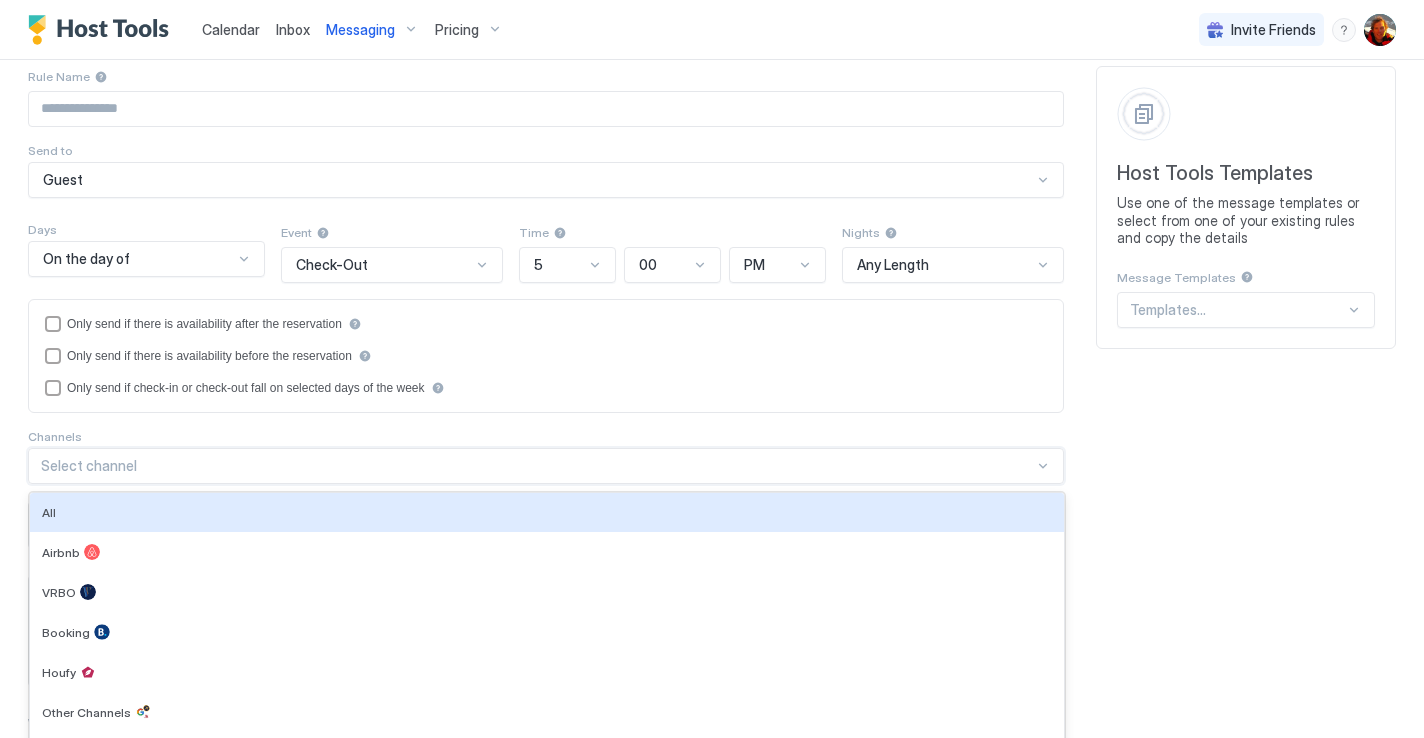 click on "option Check-In, selected." at bounding box center [546, 466] 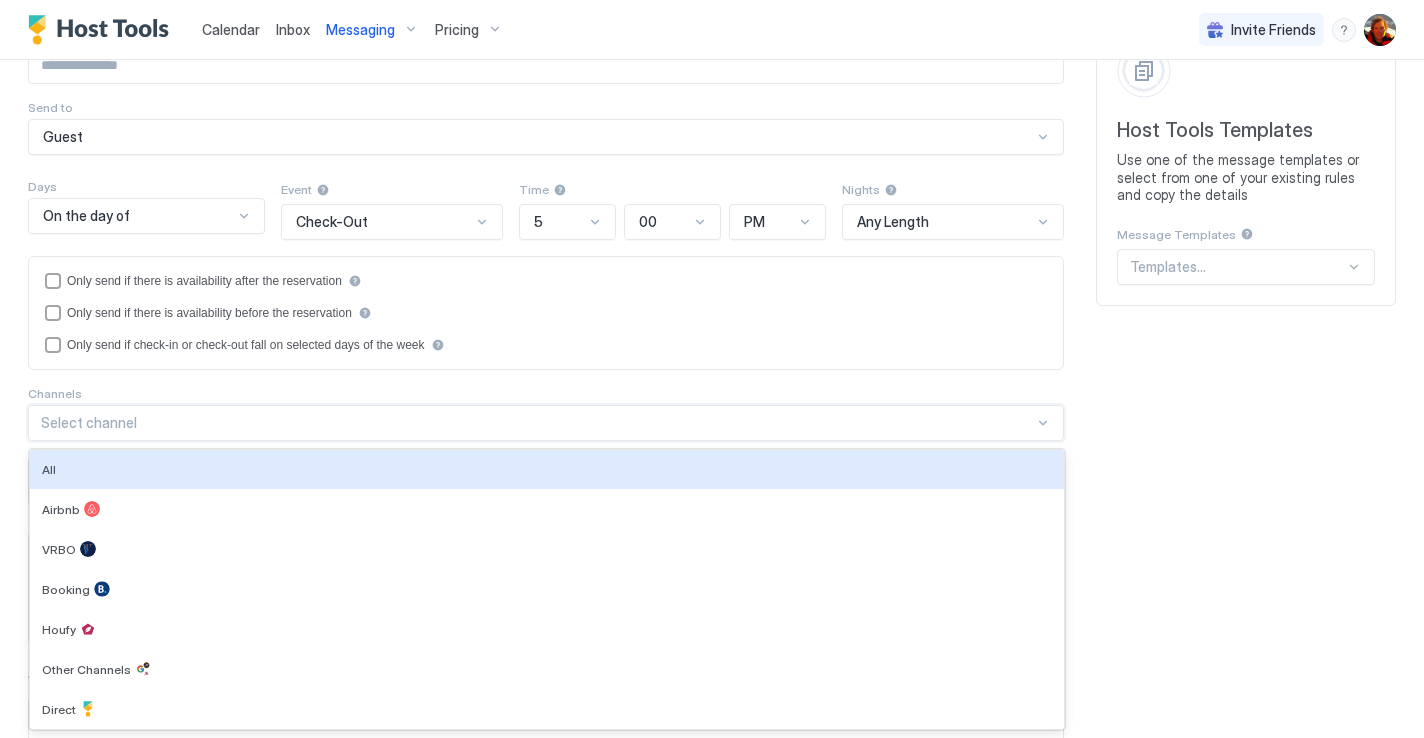 click on "**********" at bounding box center (546, 343) 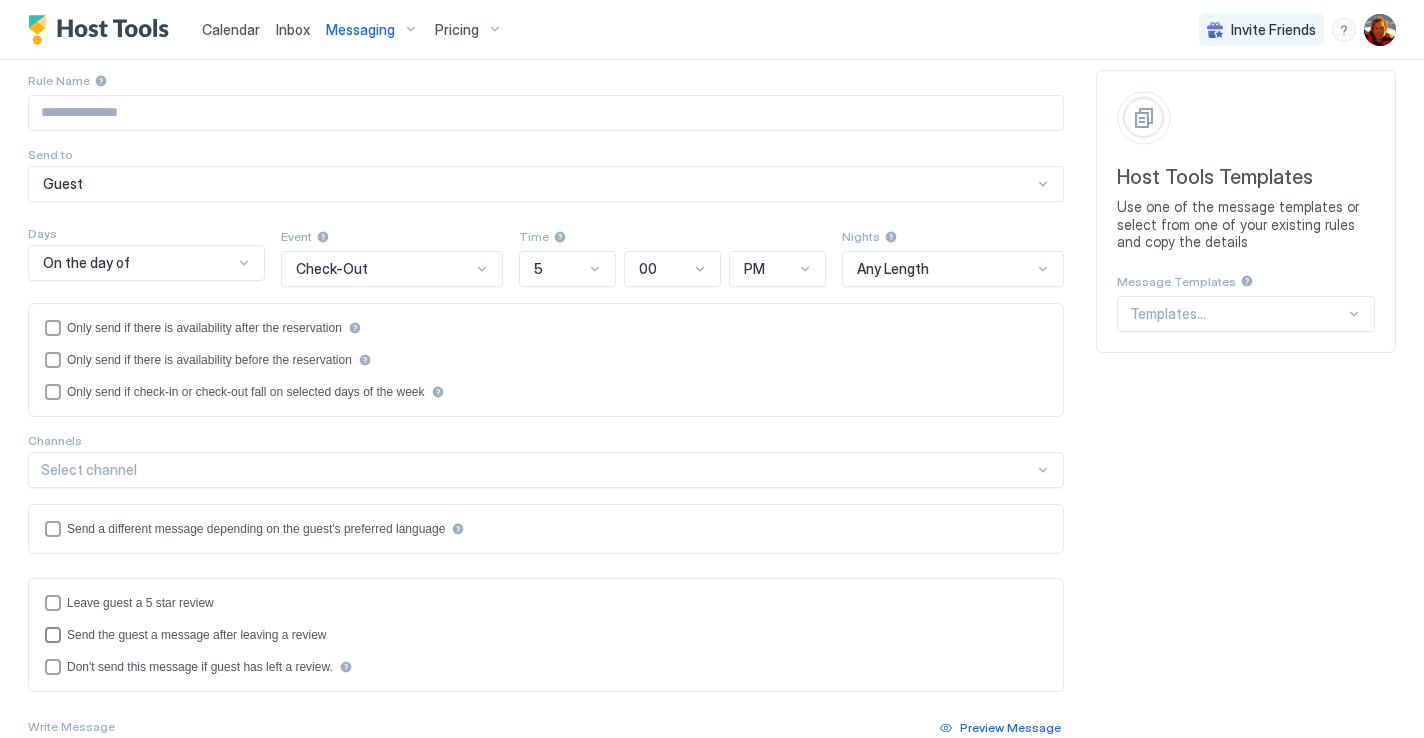 scroll, scrollTop: 161, scrollLeft: 0, axis: vertical 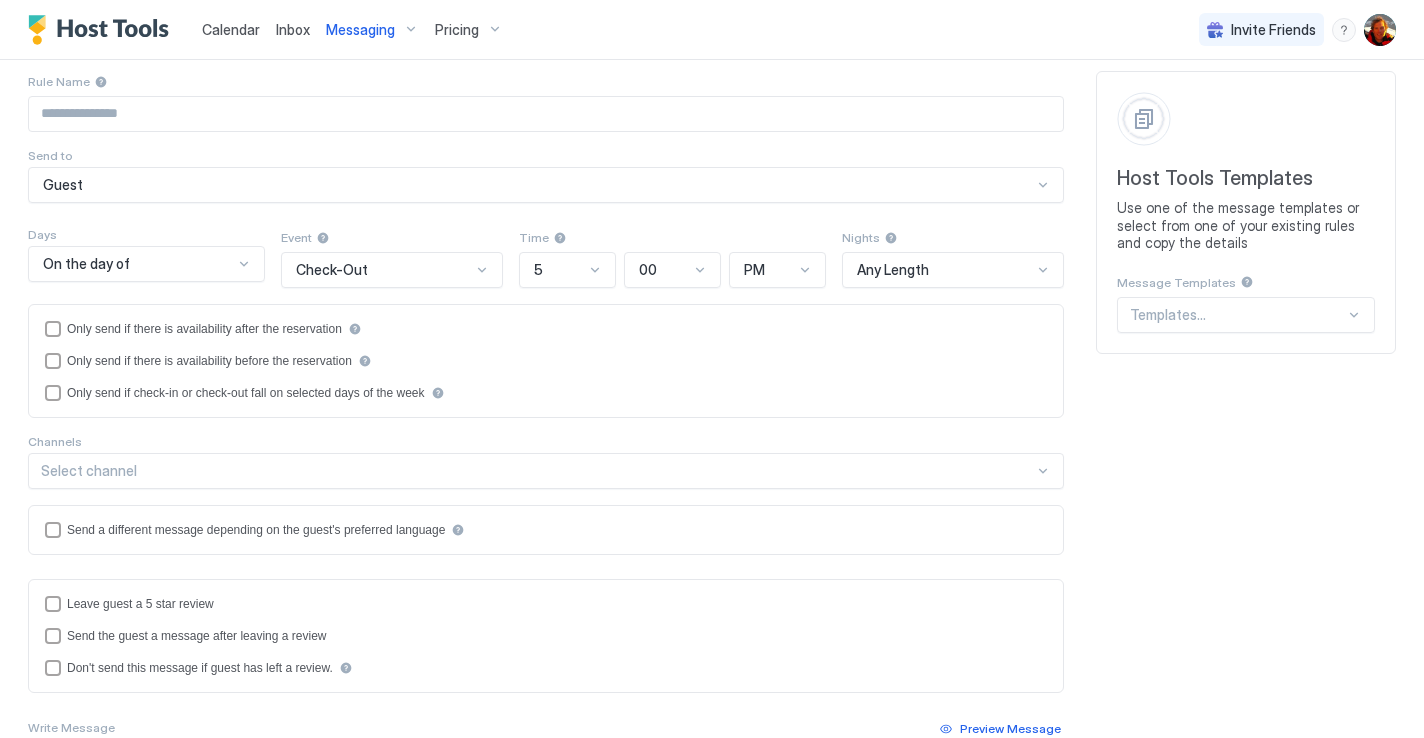 click on "Only send if there is availability after the reservation Only send if there is availability before the reservation Only send if check-in or check-out fall on selected days of the week" at bounding box center (546, 361) 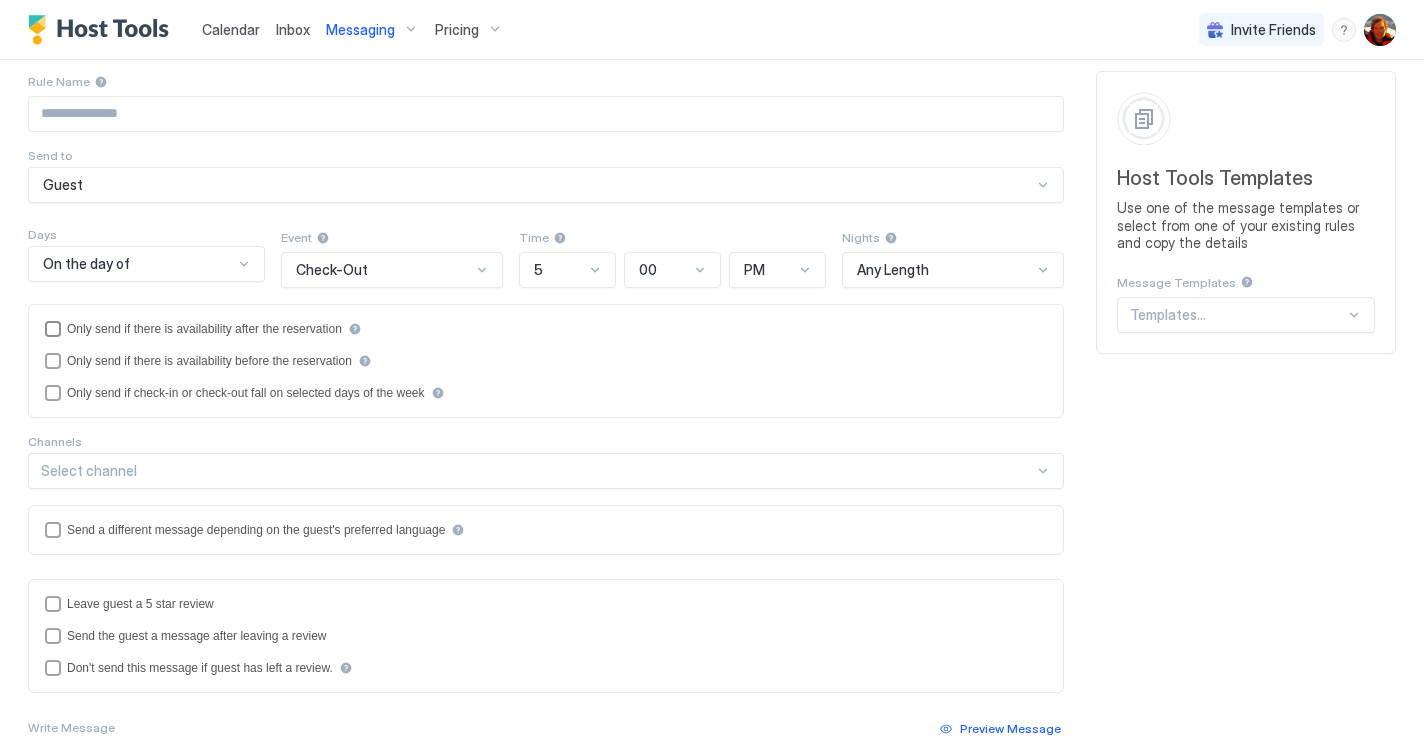click at bounding box center [53, 329] 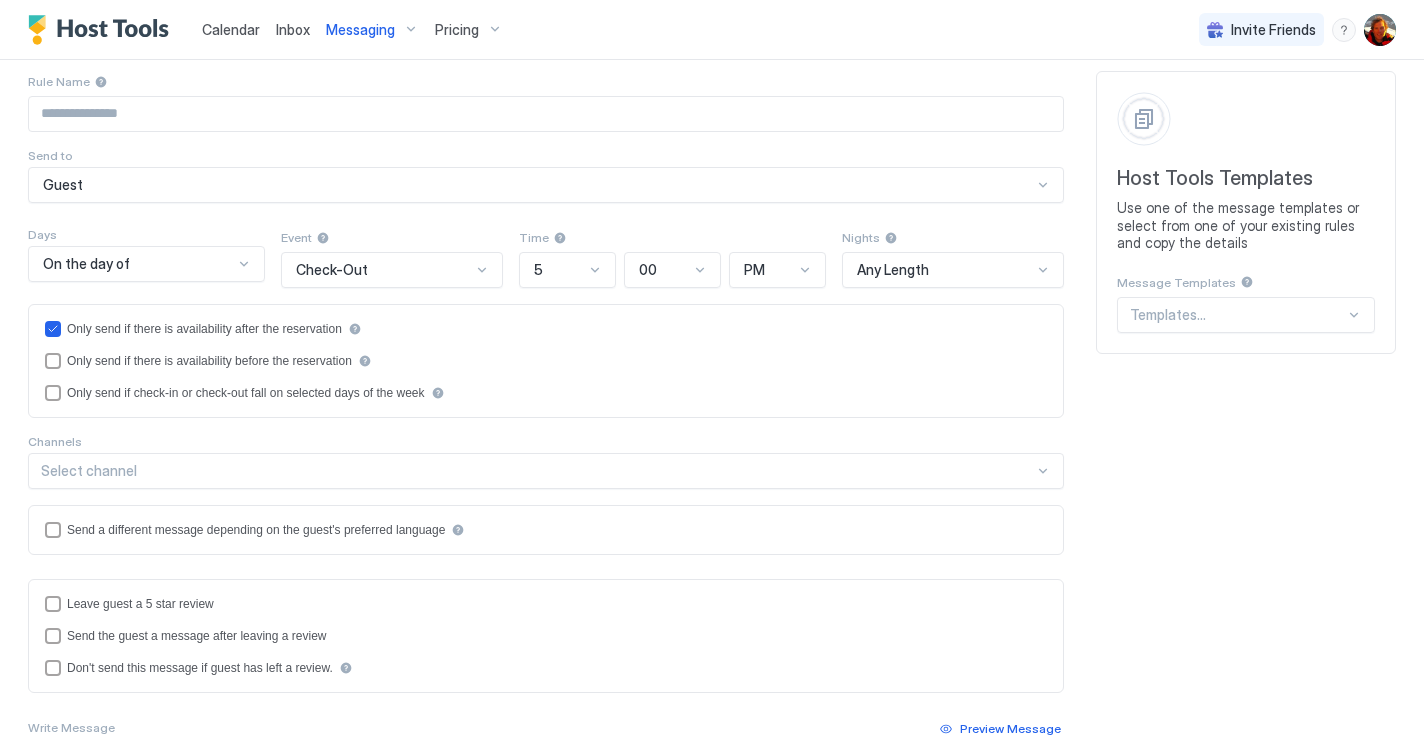 click on "Only send if there is availability after the reservation Only send if there is availability before the reservation Only send if check-in or check-out fall on selected days of the week" at bounding box center (546, 361) 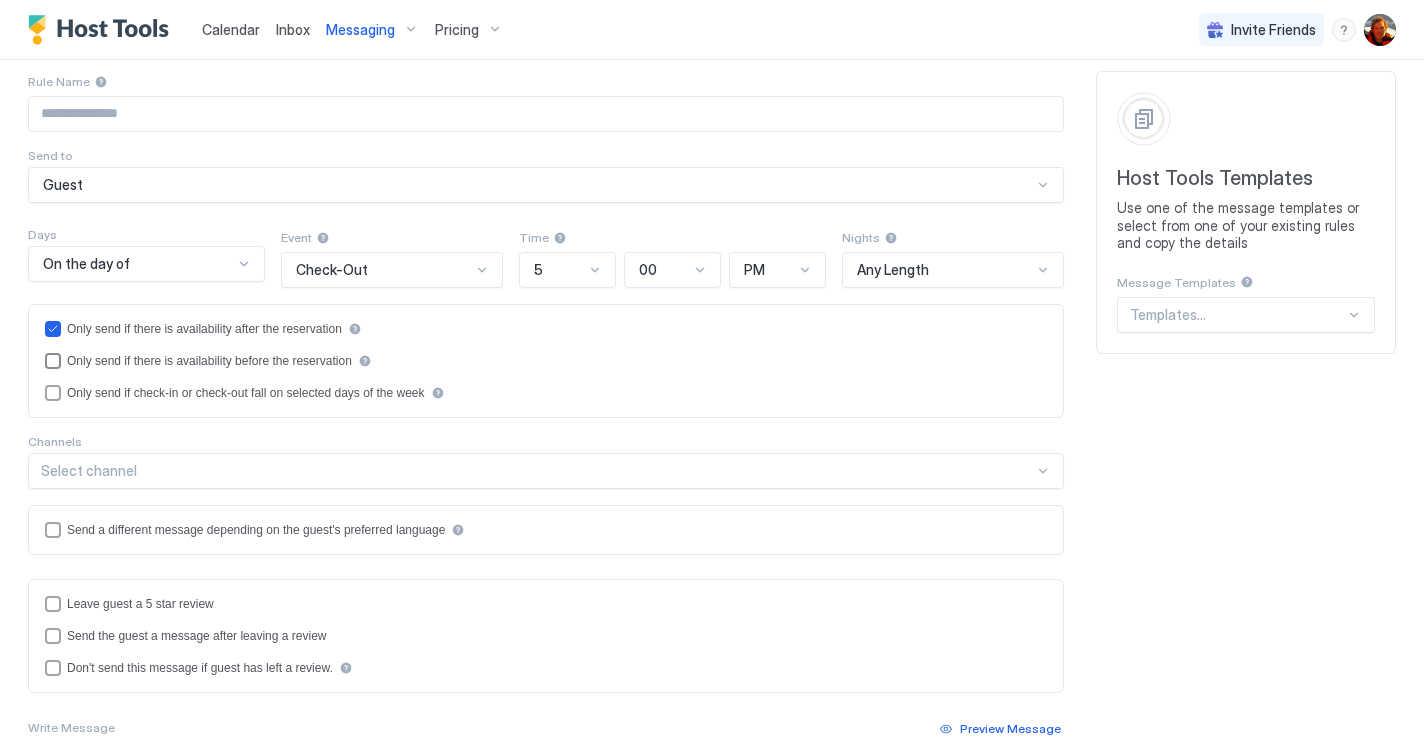 click at bounding box center (53, 361) 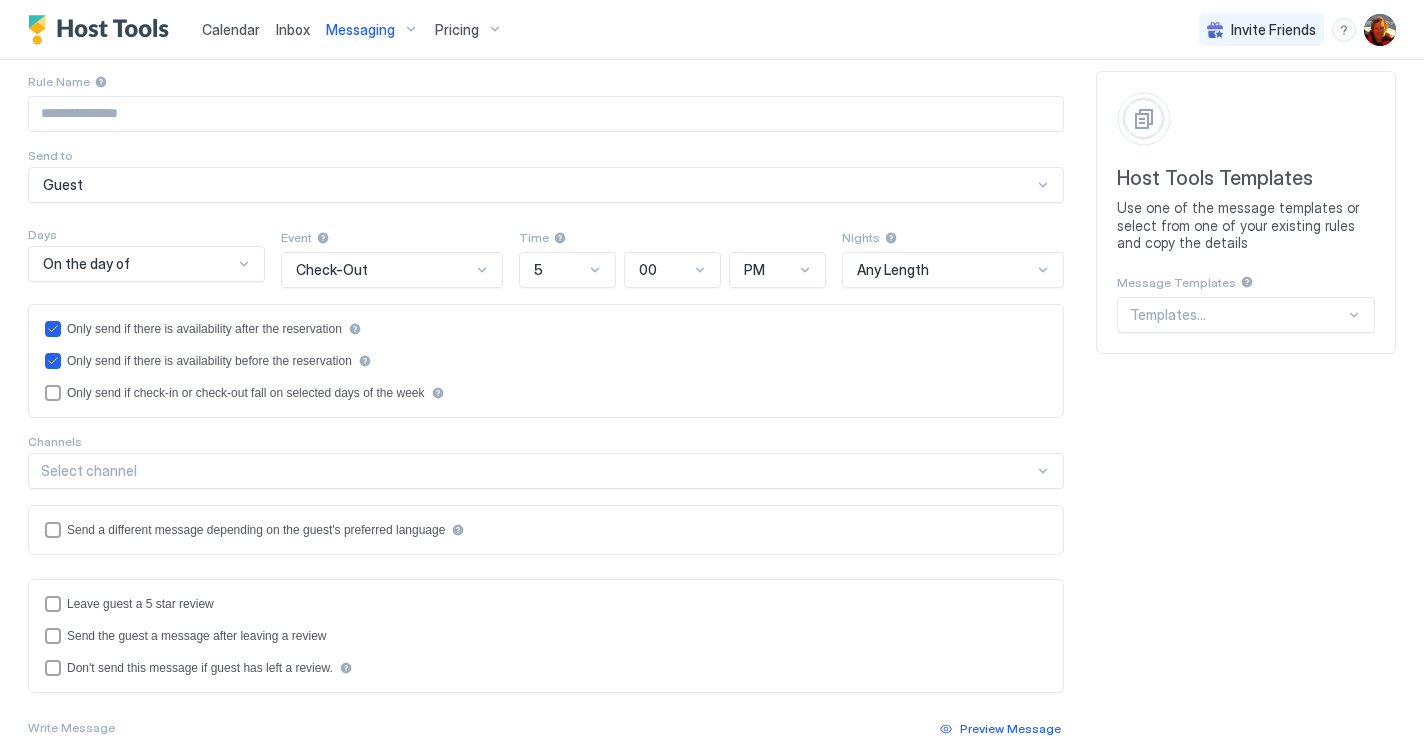 click on "On the day of" at bounding box center [146, 264] 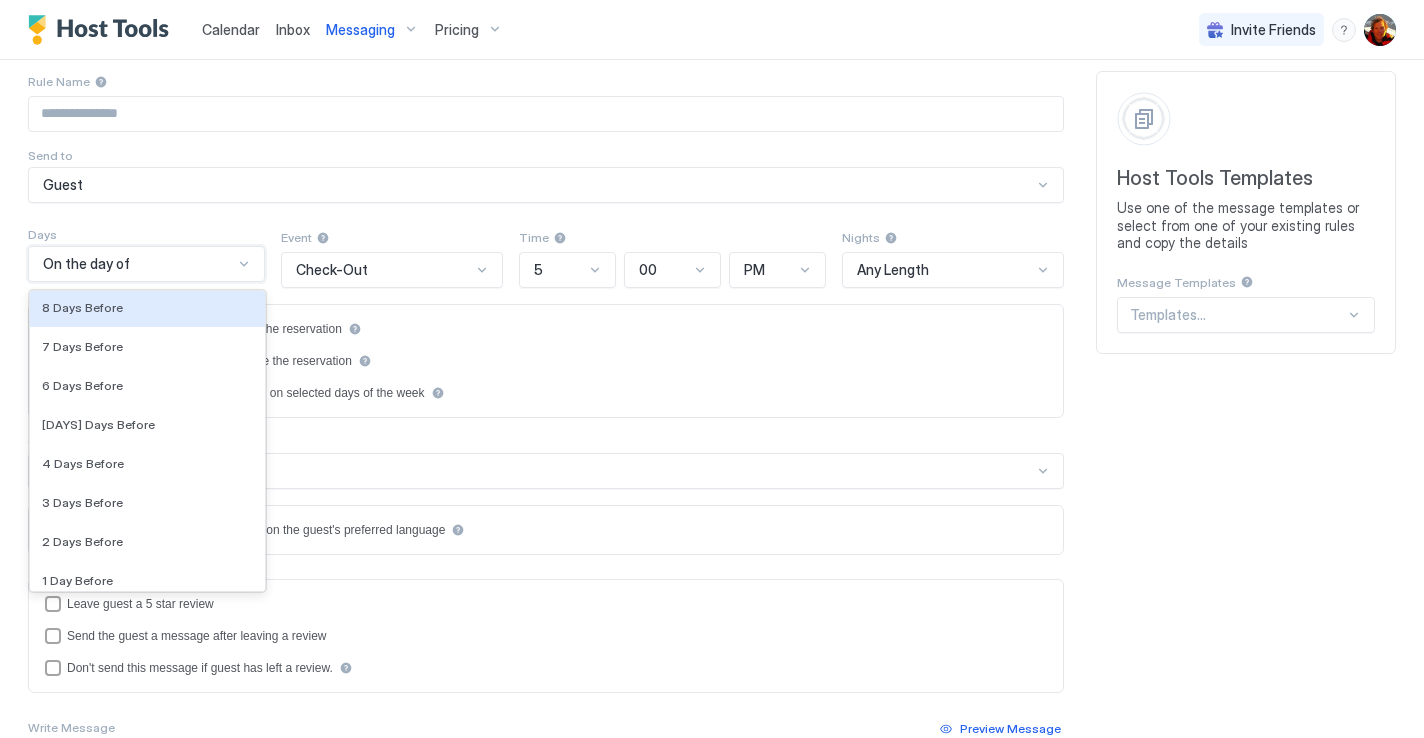 scroll, scrollTop: 2878, scrollLeft: 0, axis: vertical 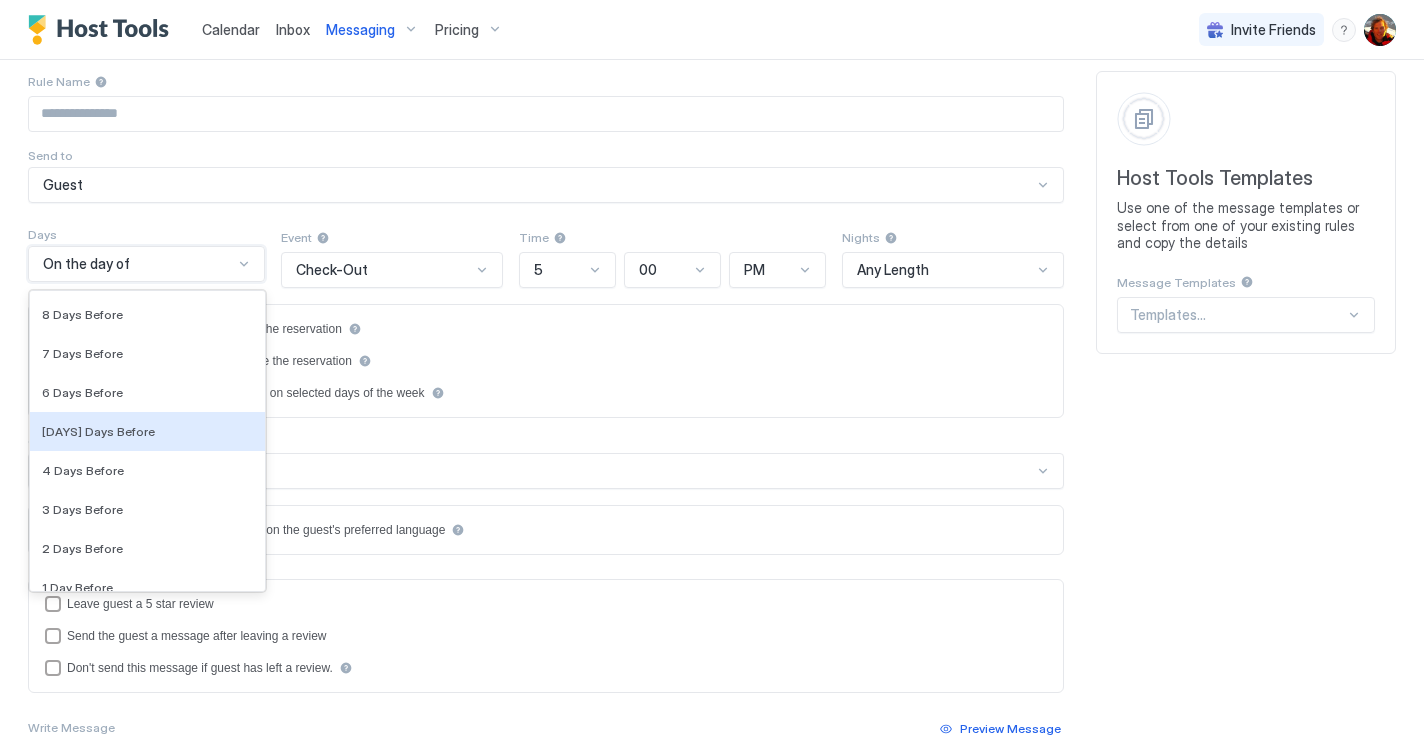 click on "[DAYS] Days Before" at bounding box center [98, 431] 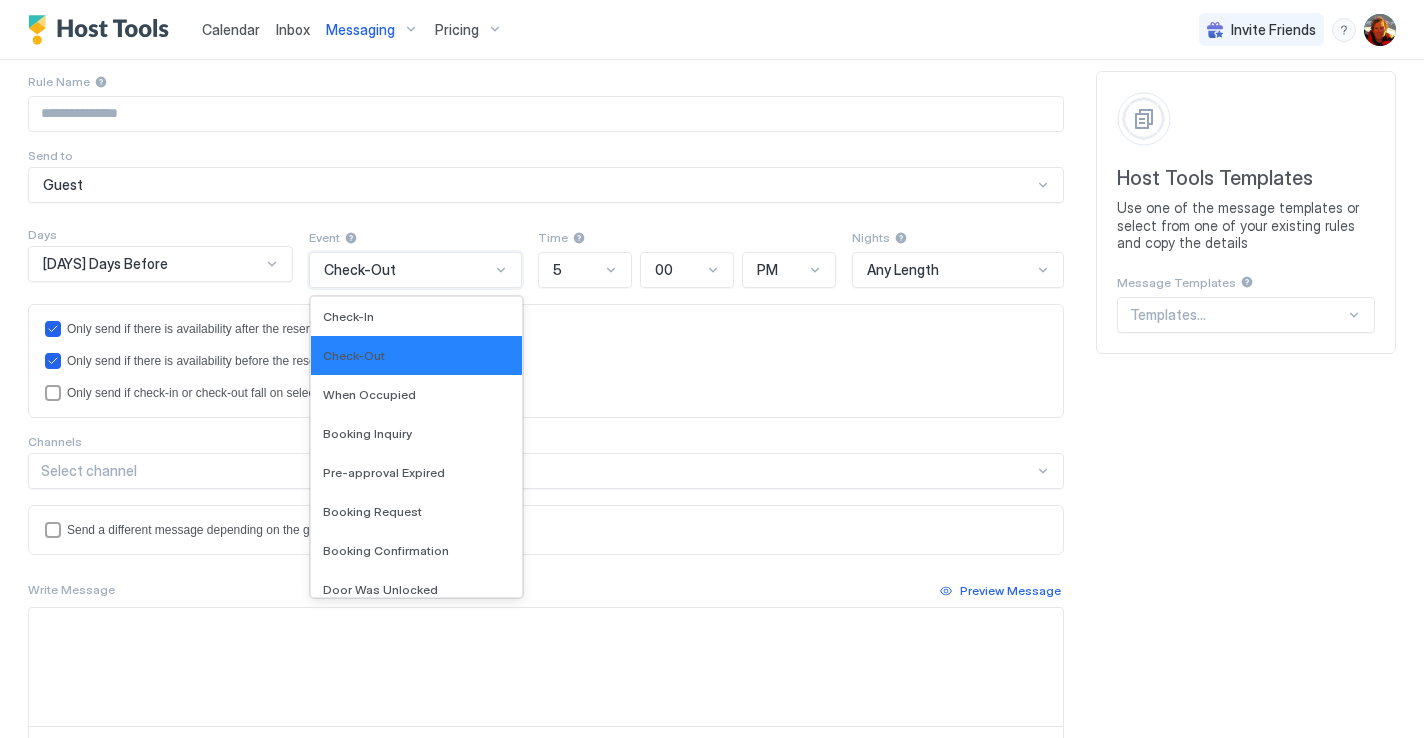click on "Check-Out" at bounding box center (360, 270) 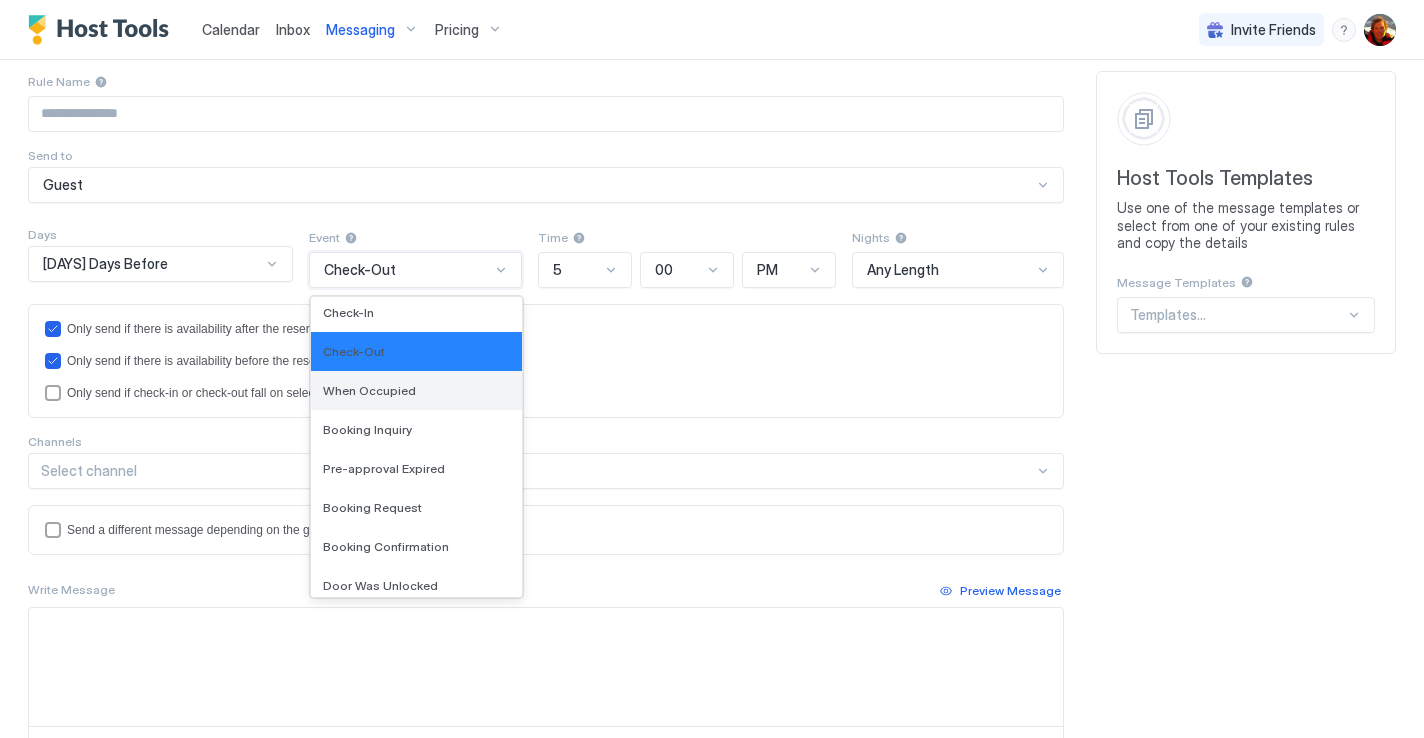 scroll, scrollTop: 0, scrollLeft: 0, axis: both 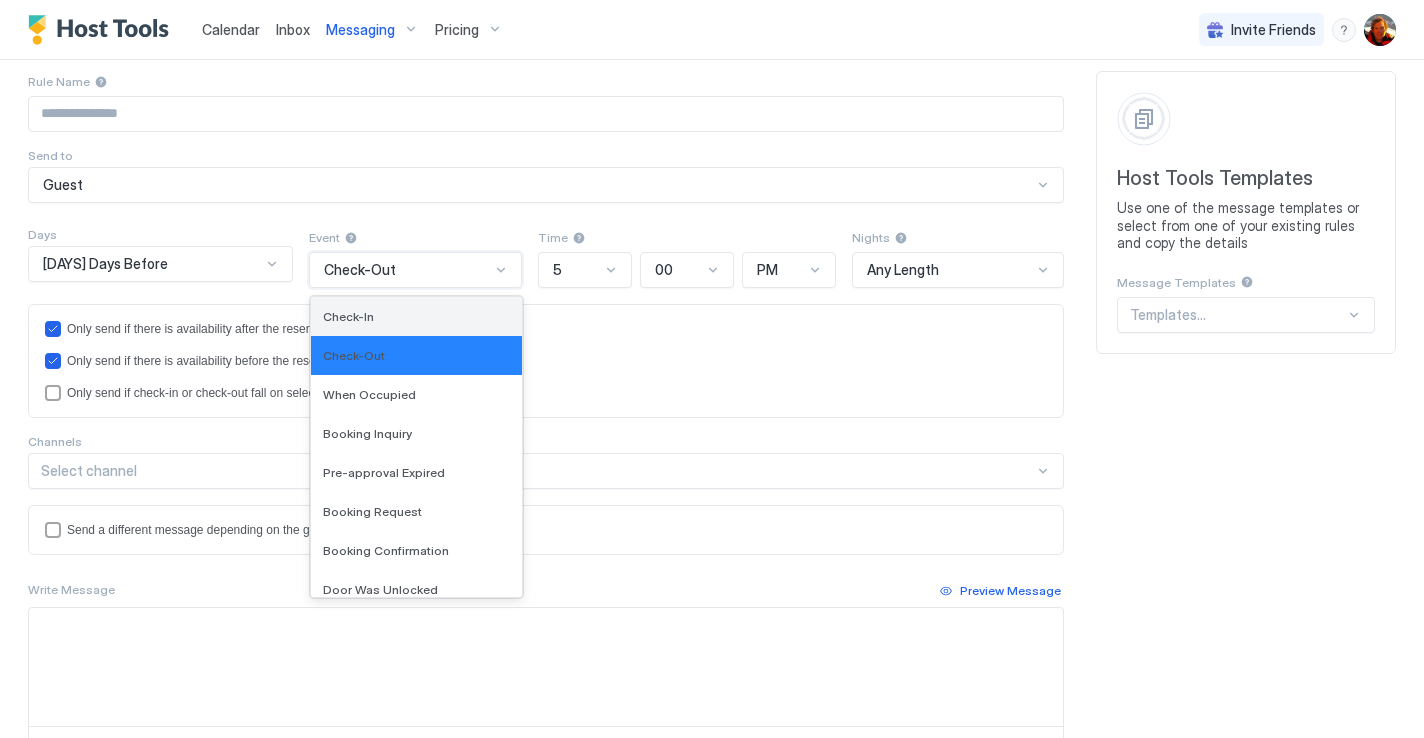 click on "Check-In" at bounding box center [348, 316] 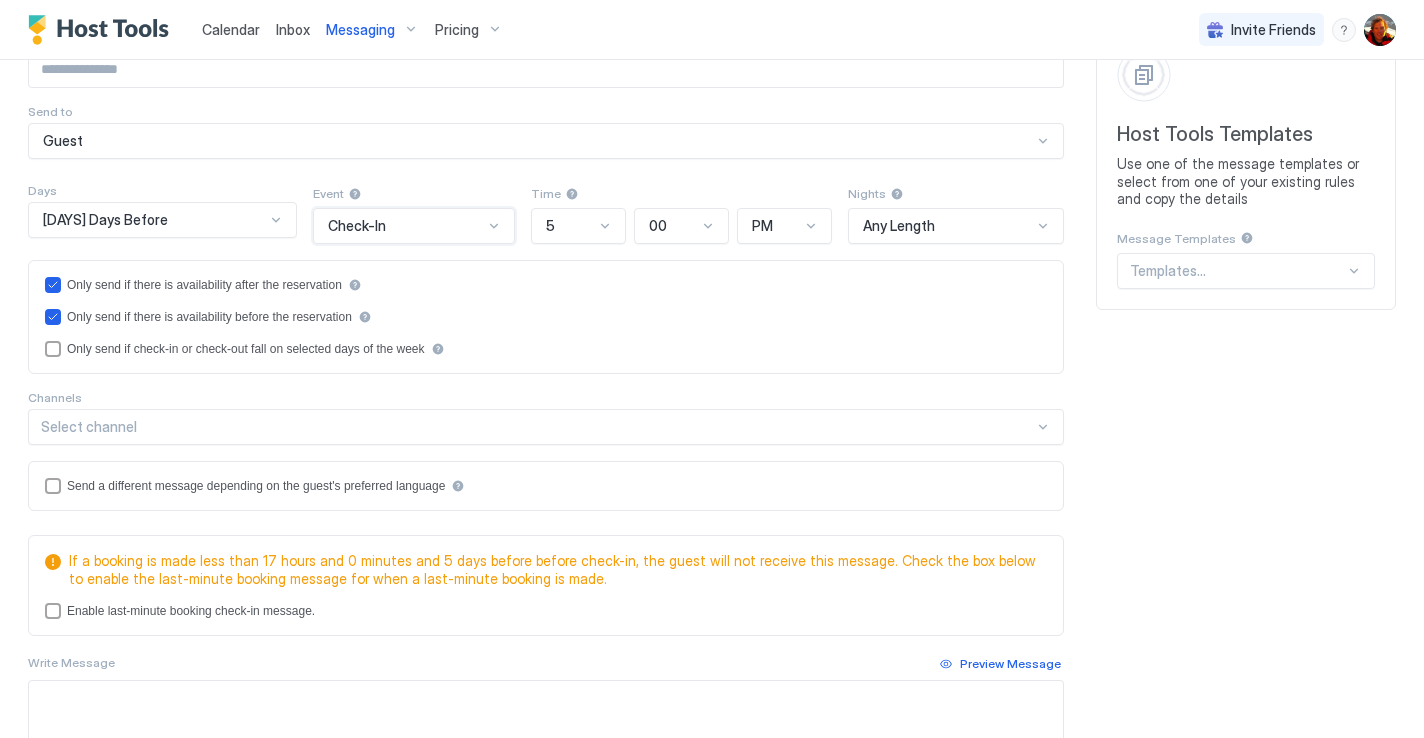 scroll, scrollTop: 207, scrollLeft: 0, axis: vertical 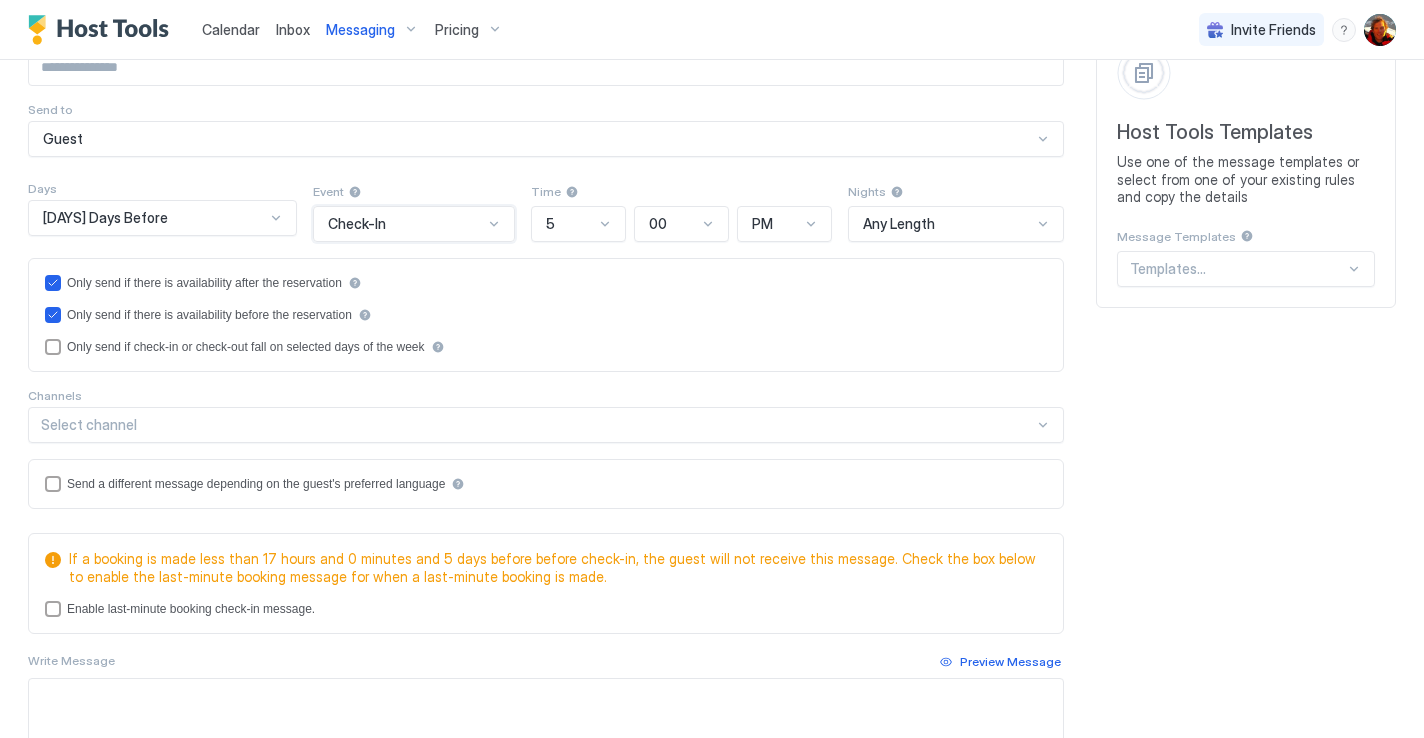 click at bounding box center [458, 484] 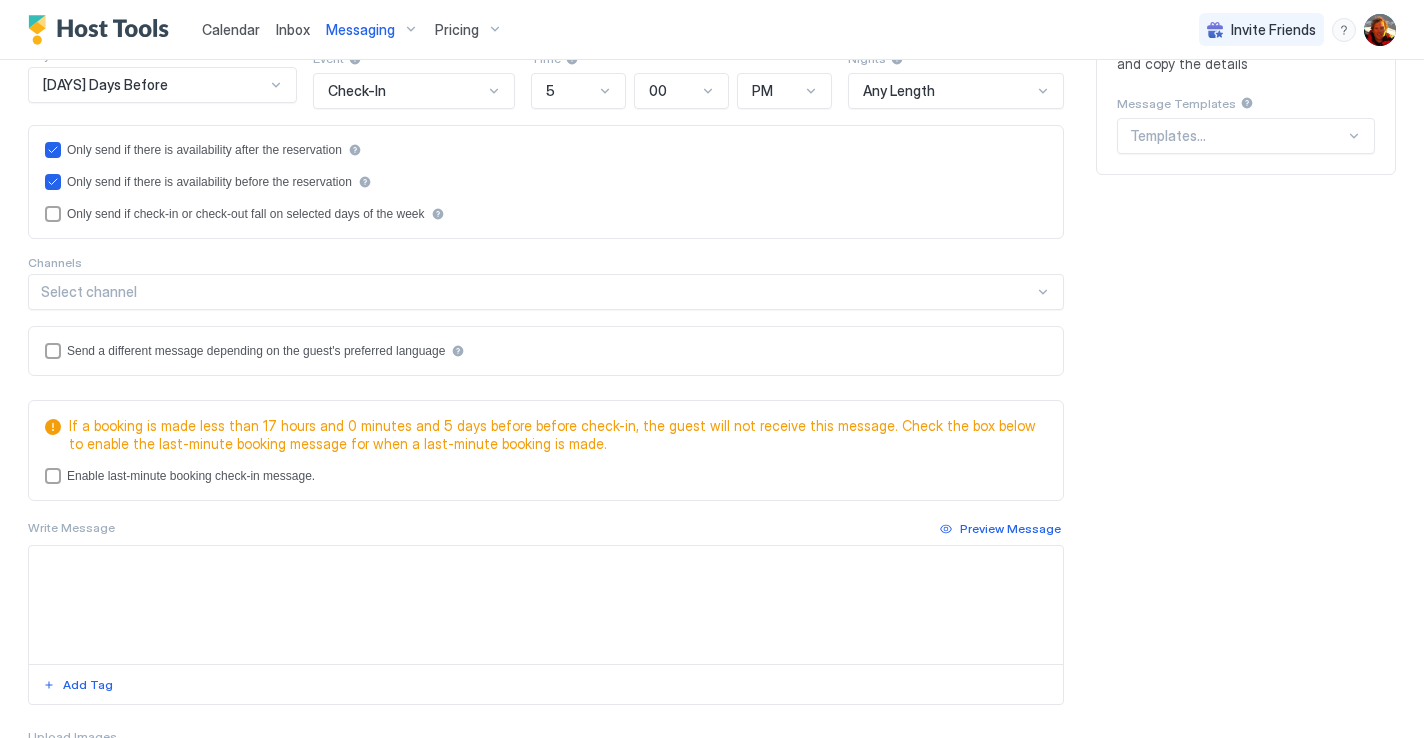 scroll, scrollTop: 342, scrollLeft: 0, axis: vertical 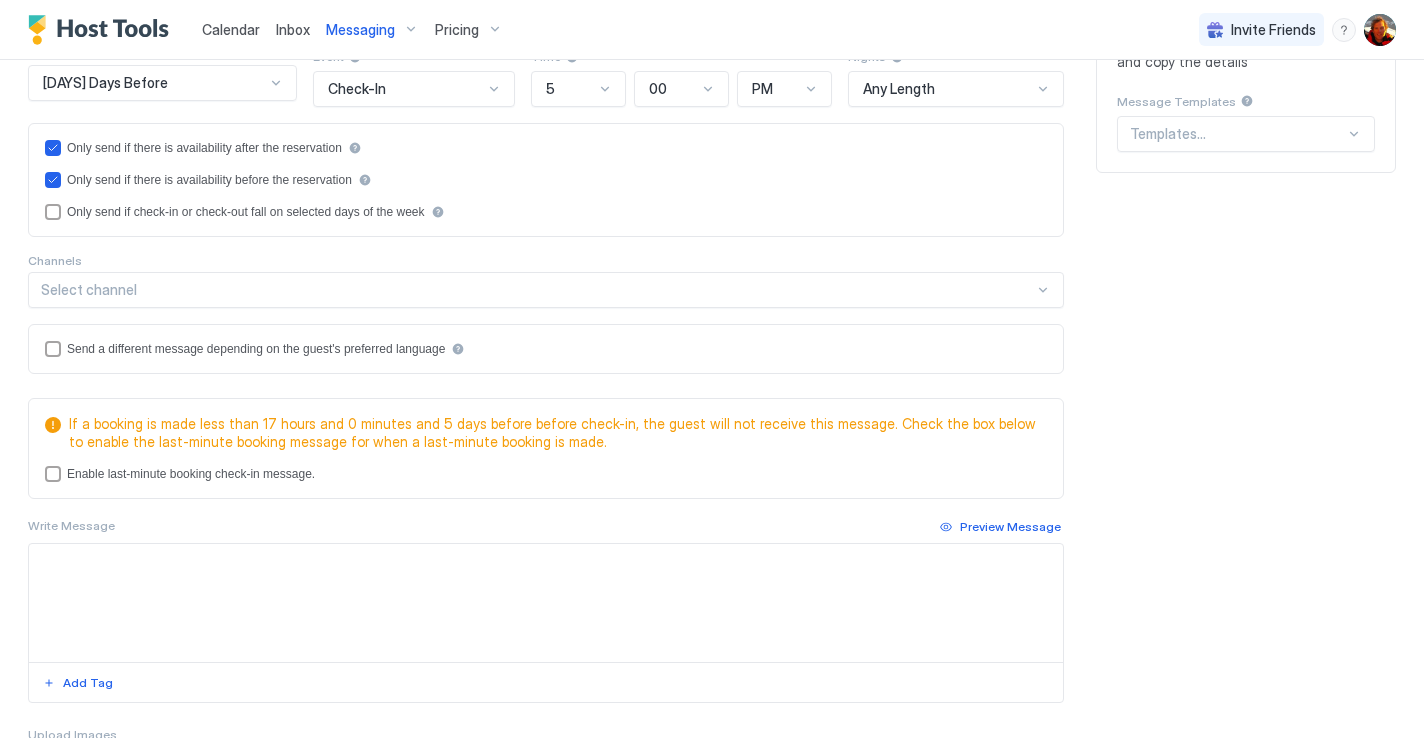 click at bounding box center (546, 603) 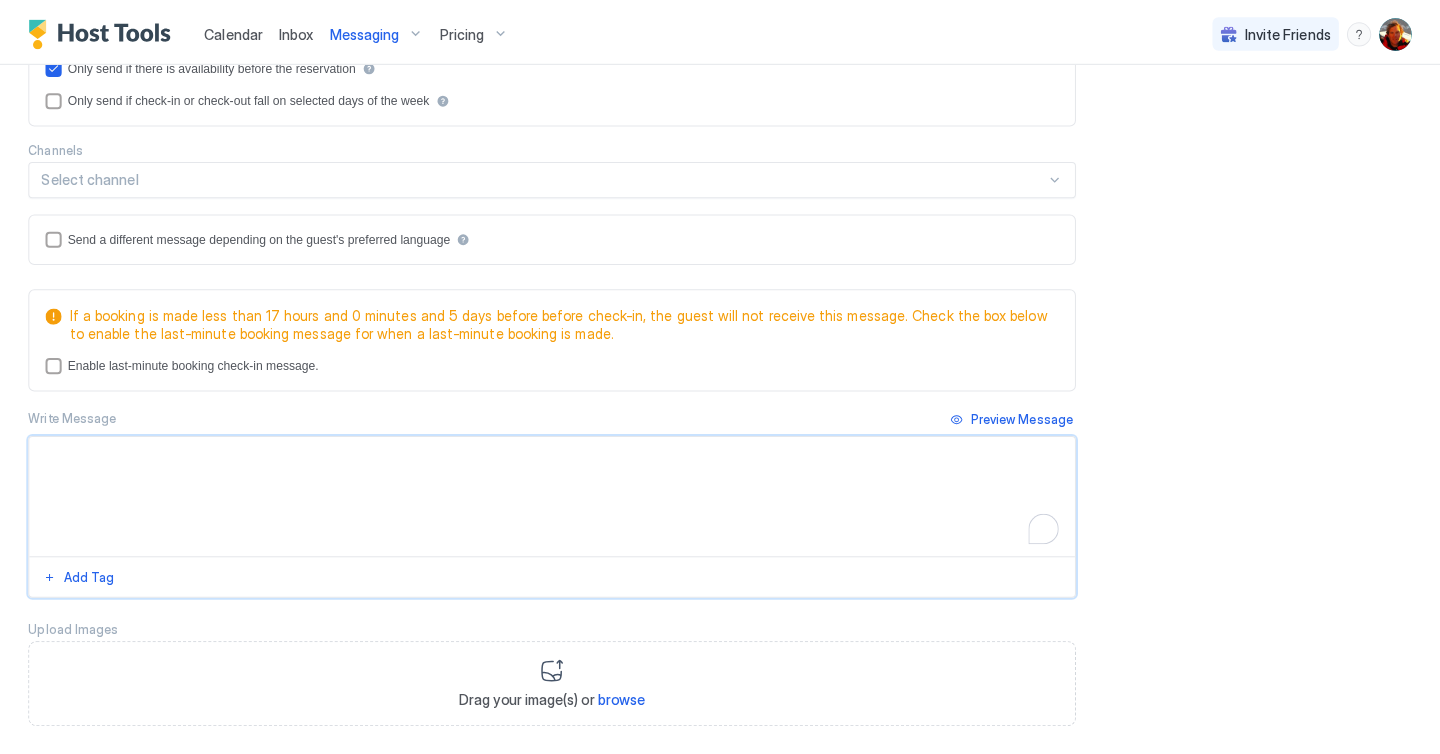 scroll, scrollTop: 465, scrollLeft: 0, axis: vertical 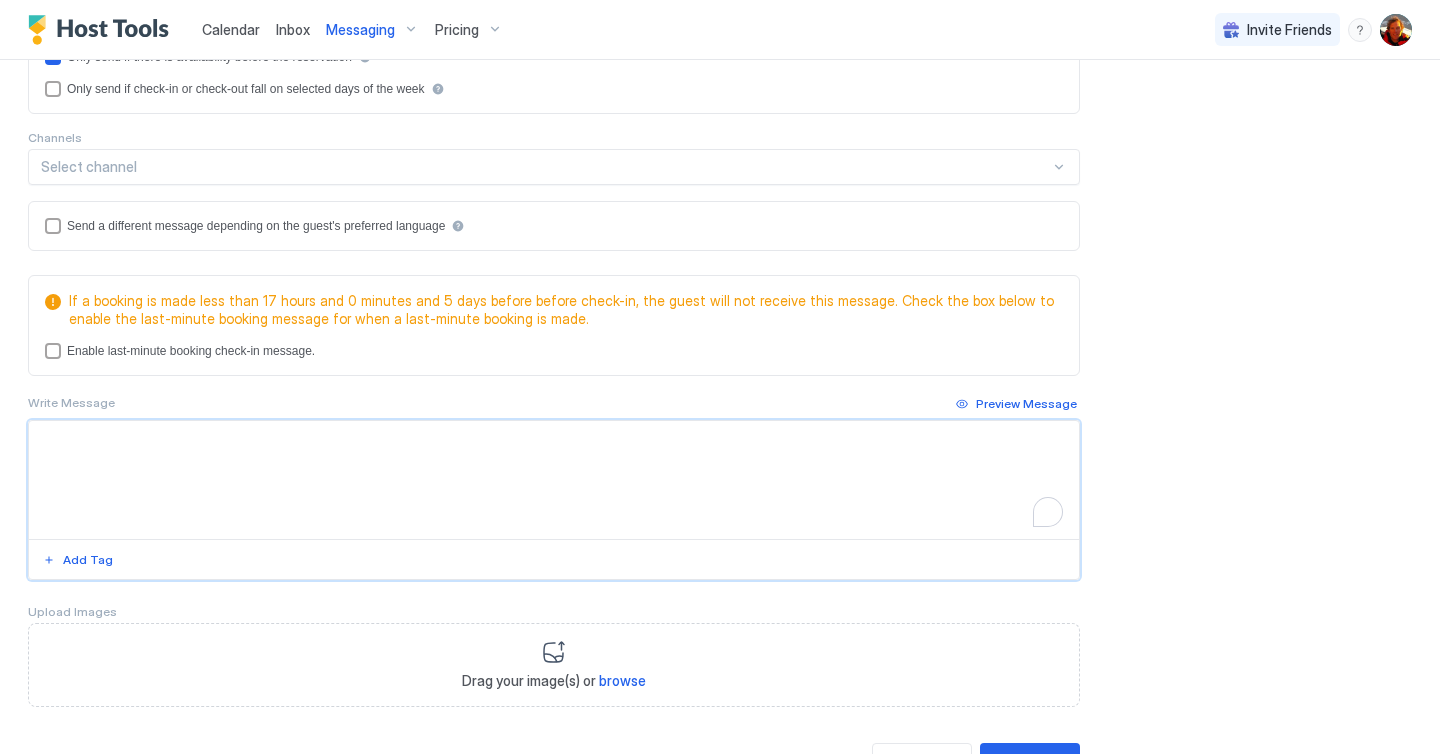 paste on "**********" 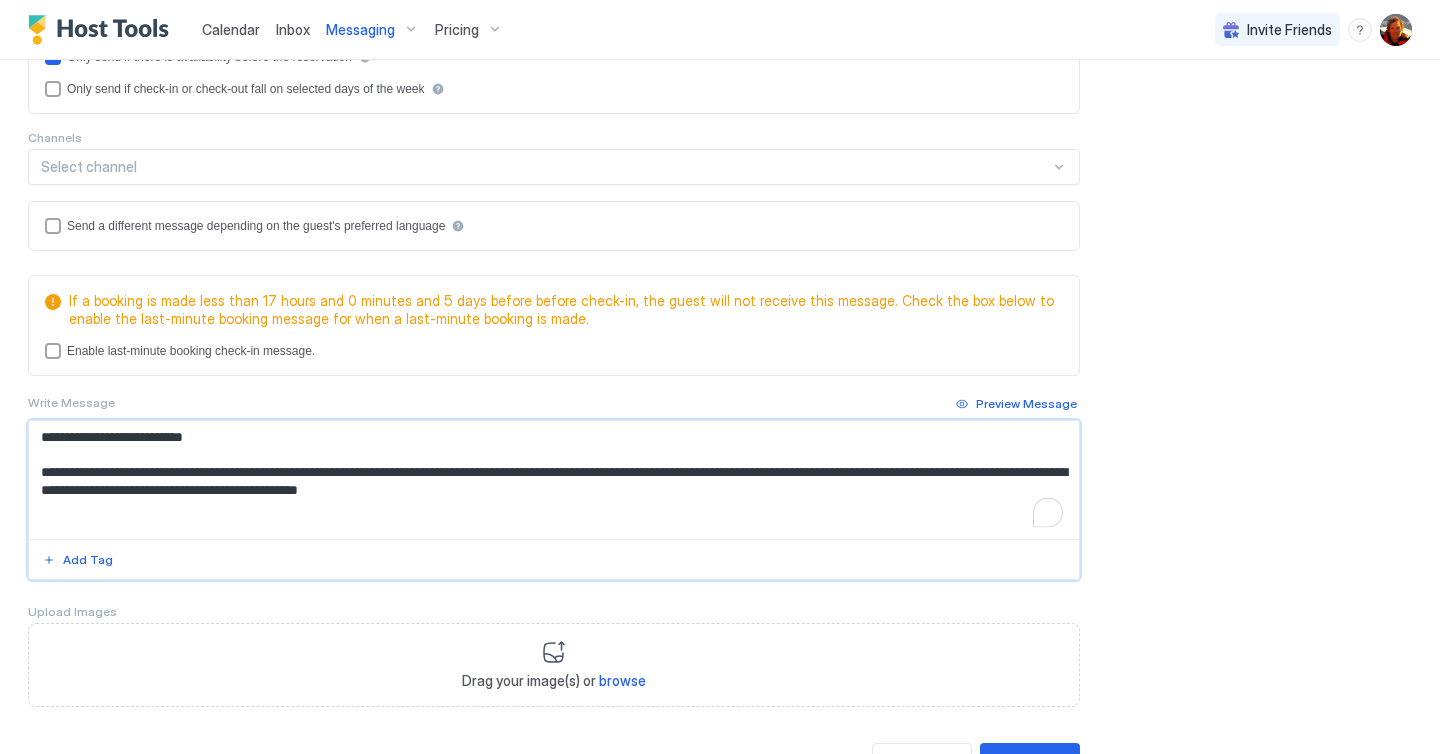 drag, startPoint x: 224, startPoint y: 439, endPoint x: 71, endPoint y: 428, distance: 153.39491 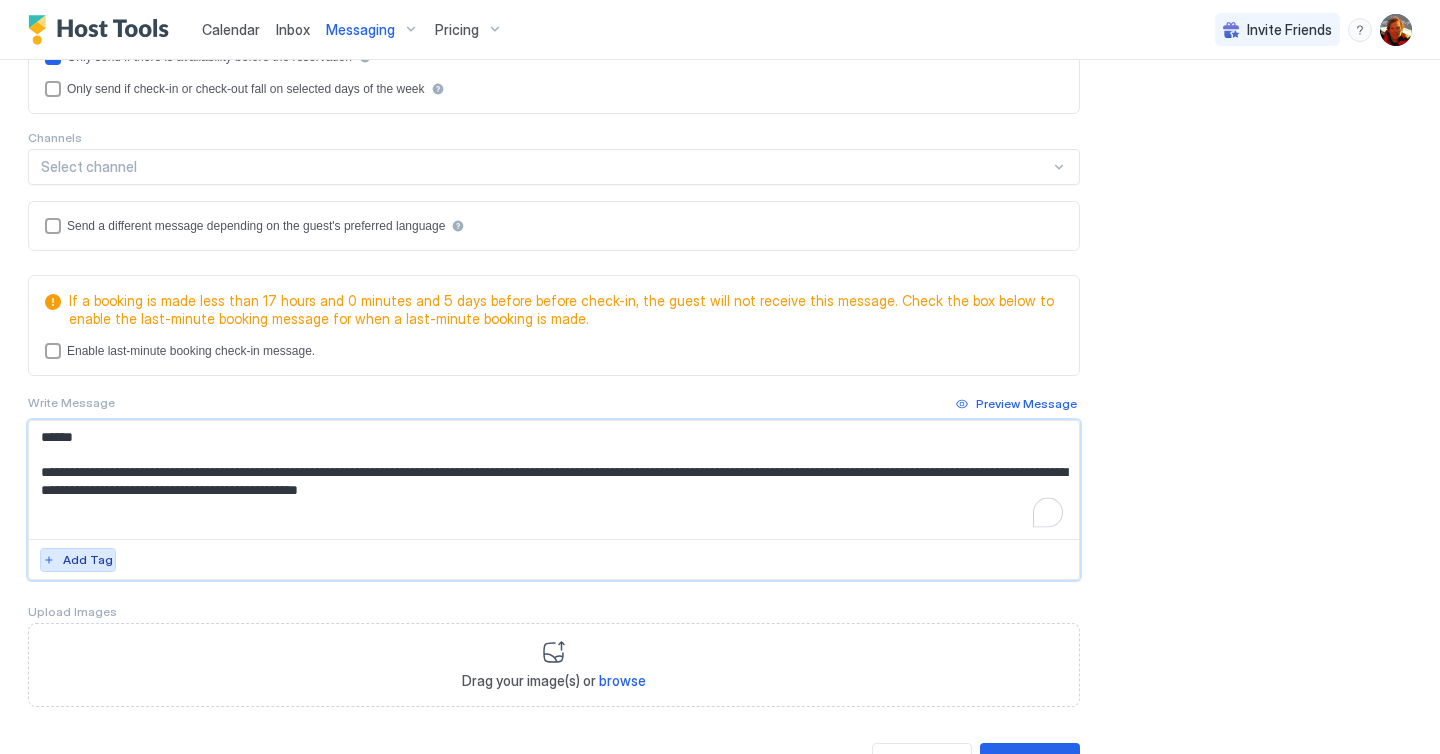 click on "Add Tag" at bounding box center [88, 560] 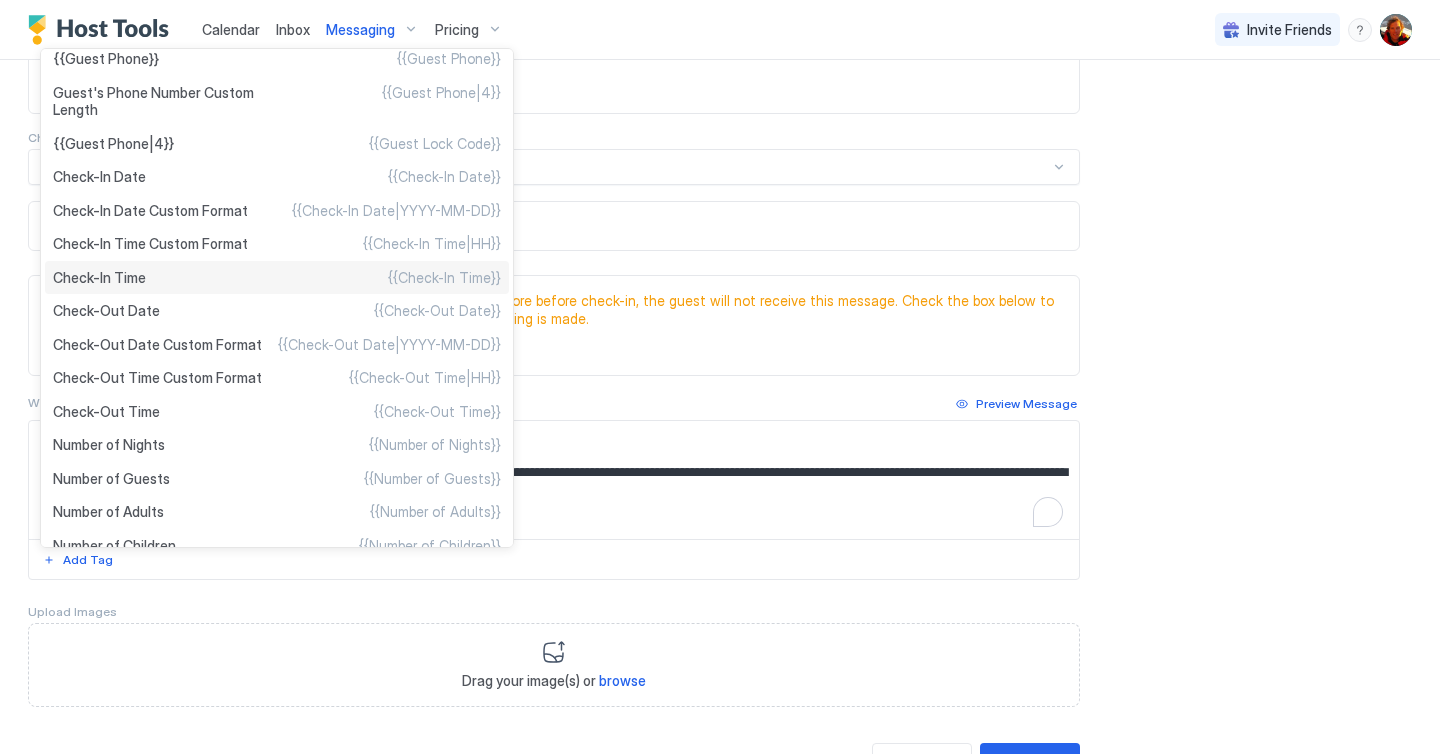 scroll, scrollTop: 0, scrollLeft: 0, axis: both 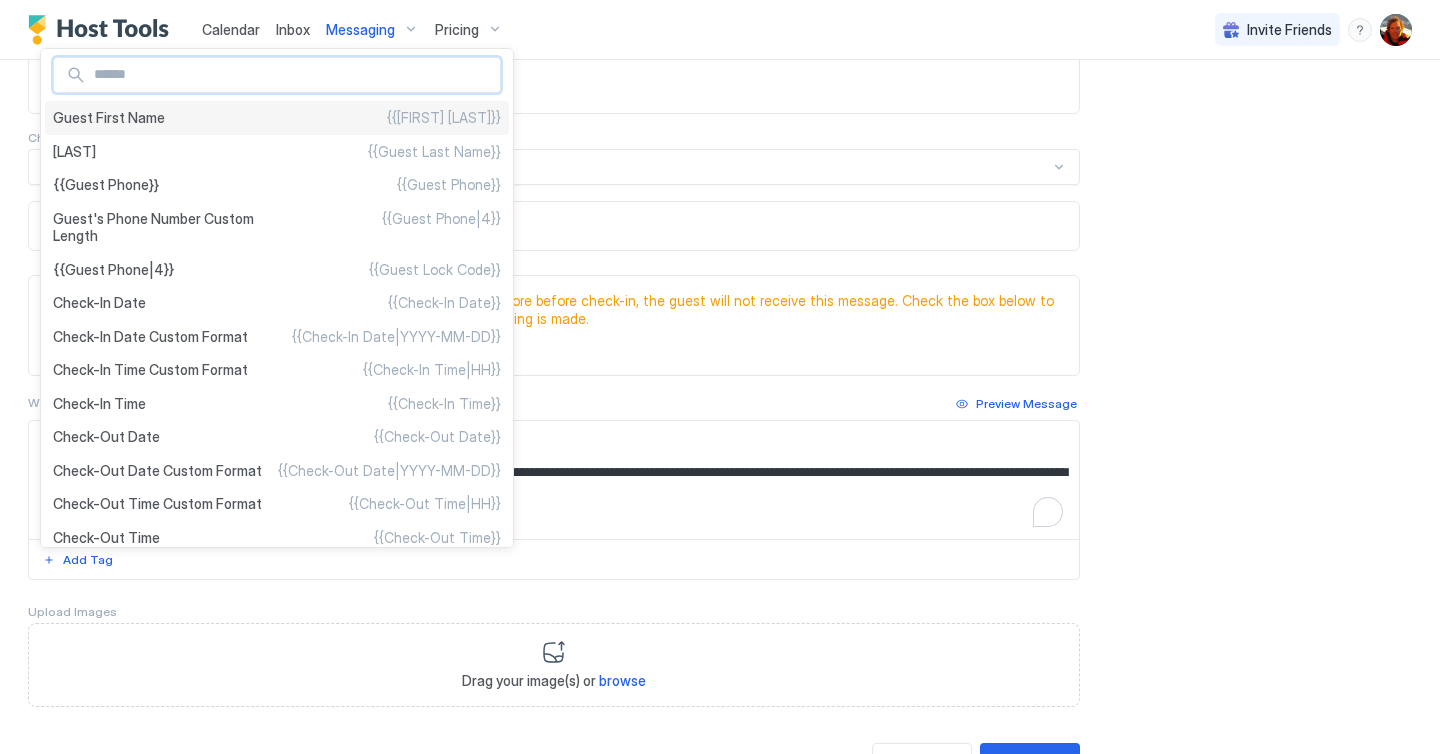 type on "**********" 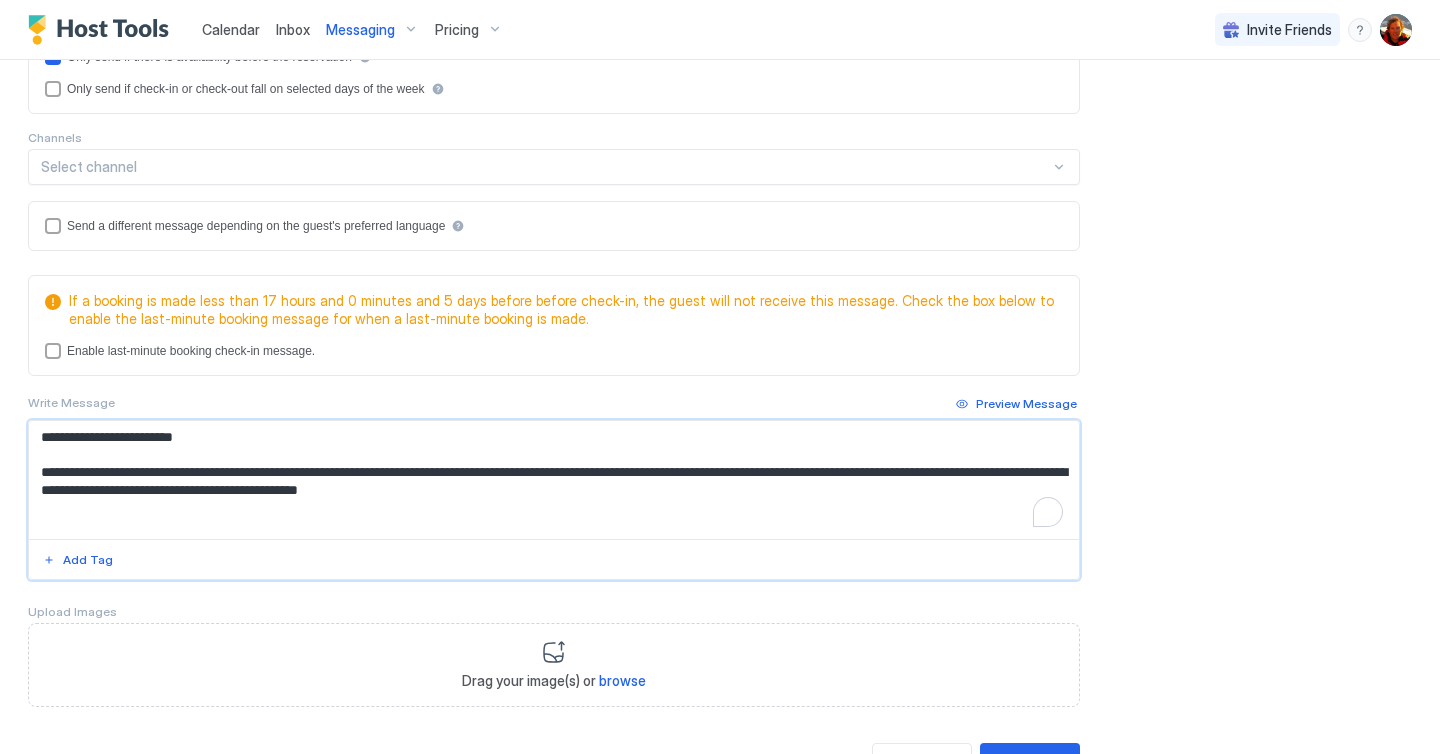 drag, startPoint x: 627, startPoint y: 481, endPoint x: 92, endPoint y: 378, distance: 544.82477 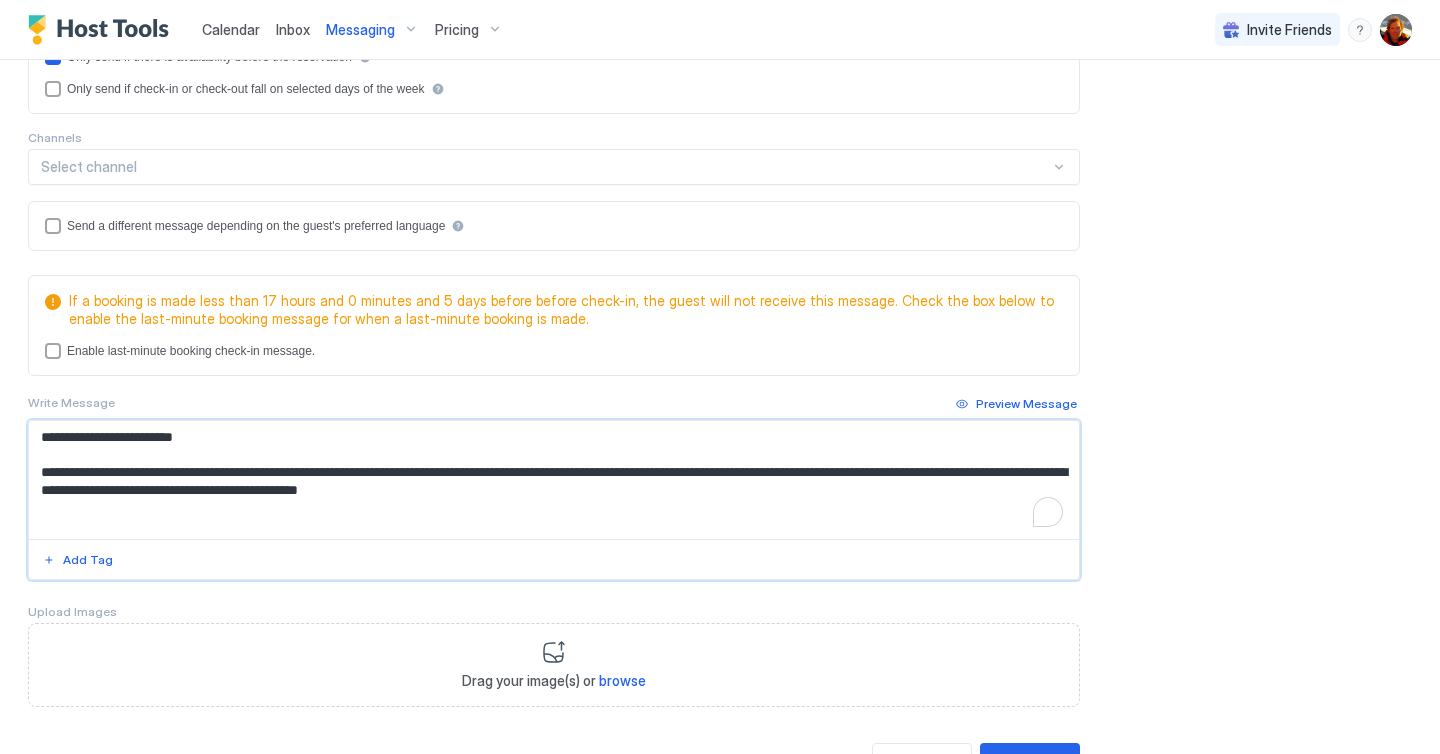 click on "**********" at bounding box center (554, 427) 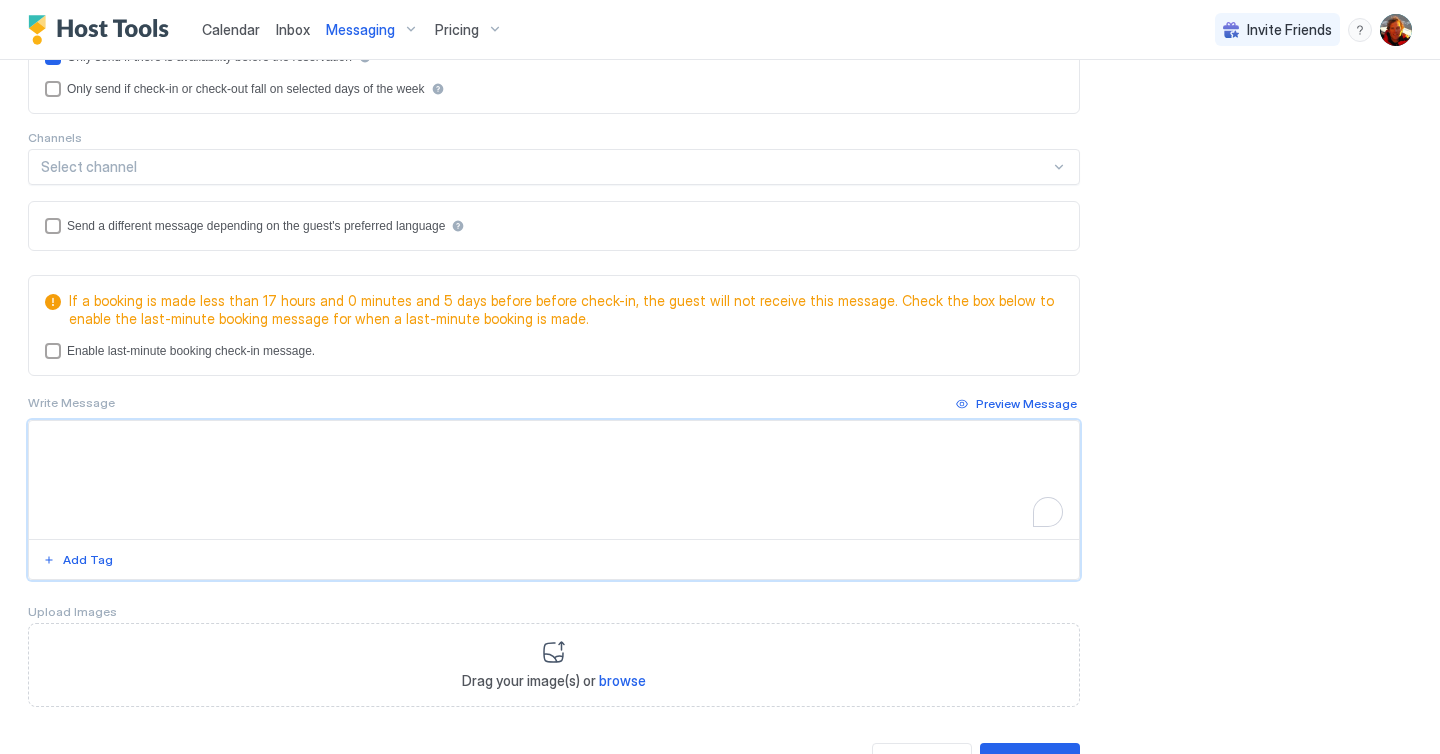 paste on "**********" 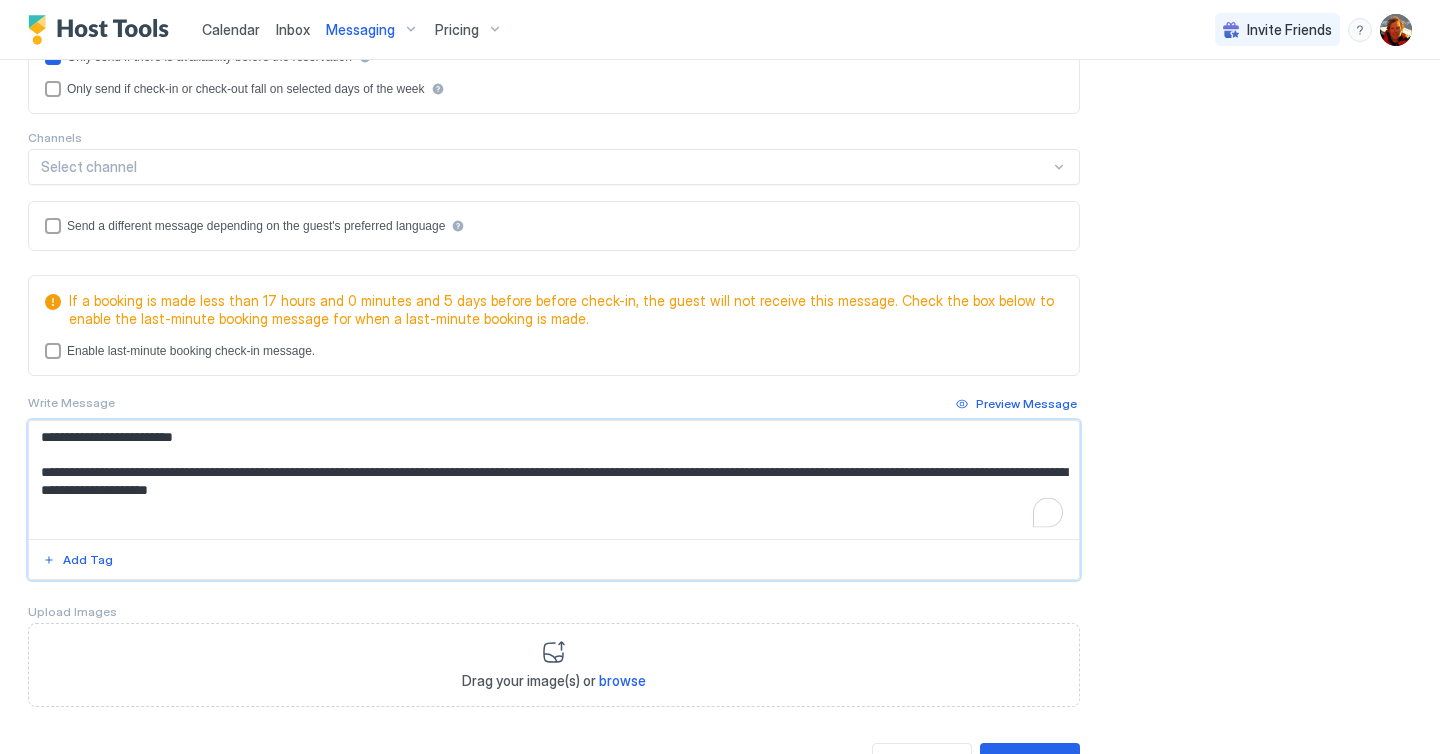 drag, startPoint x: 199, startPoint y: 435, endPoint x: 132, endPoint y: 406, distance: 73.00685 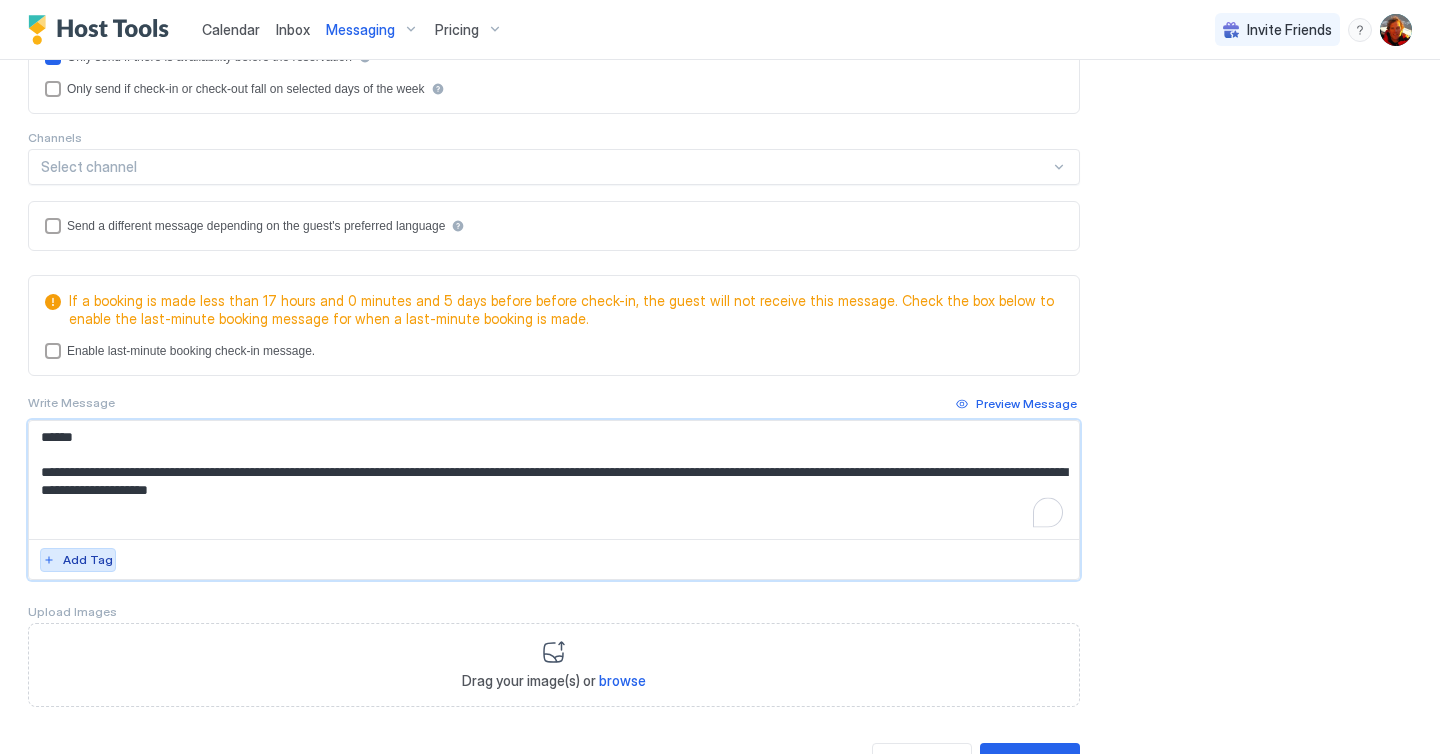 click on "Add Tag" at bounding box center (88, 560) 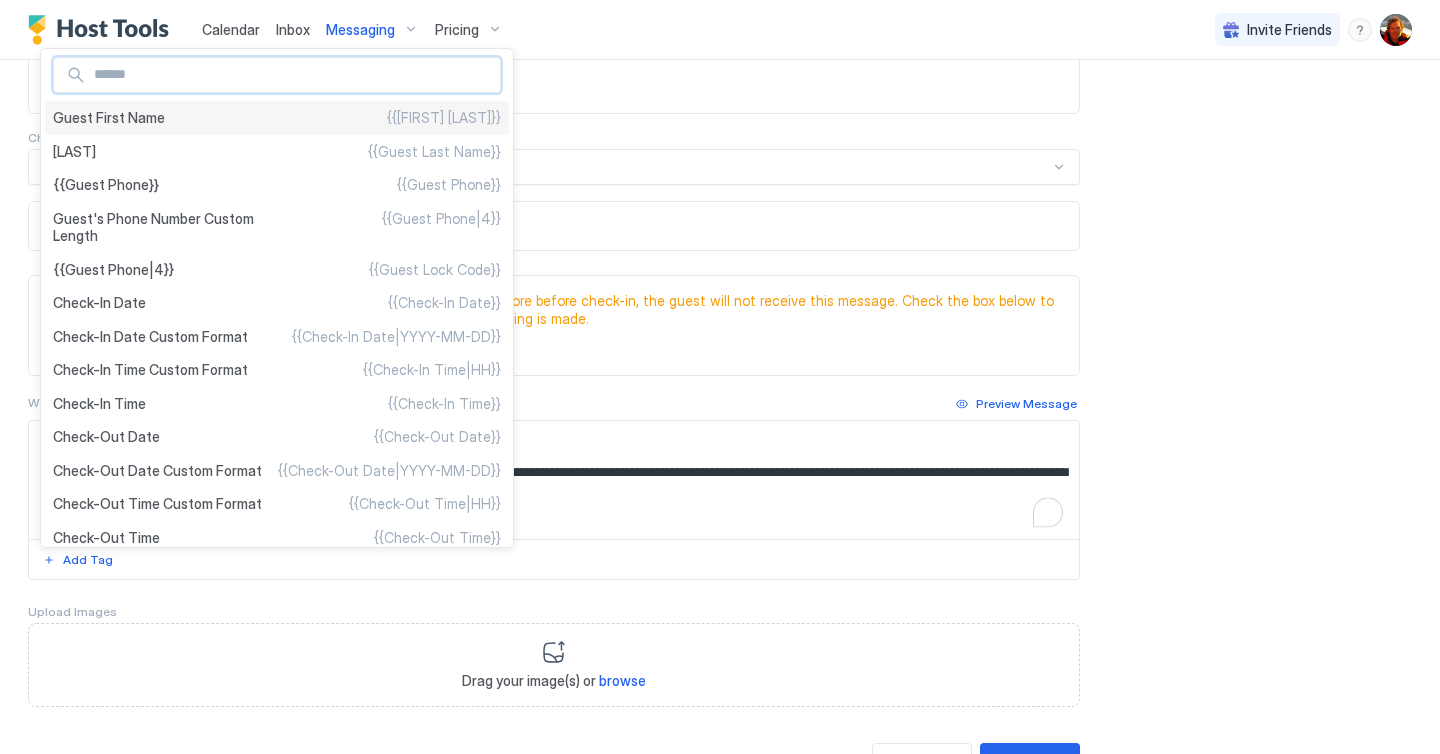 click on "Guest First Name" at bounding box center (109, 118) 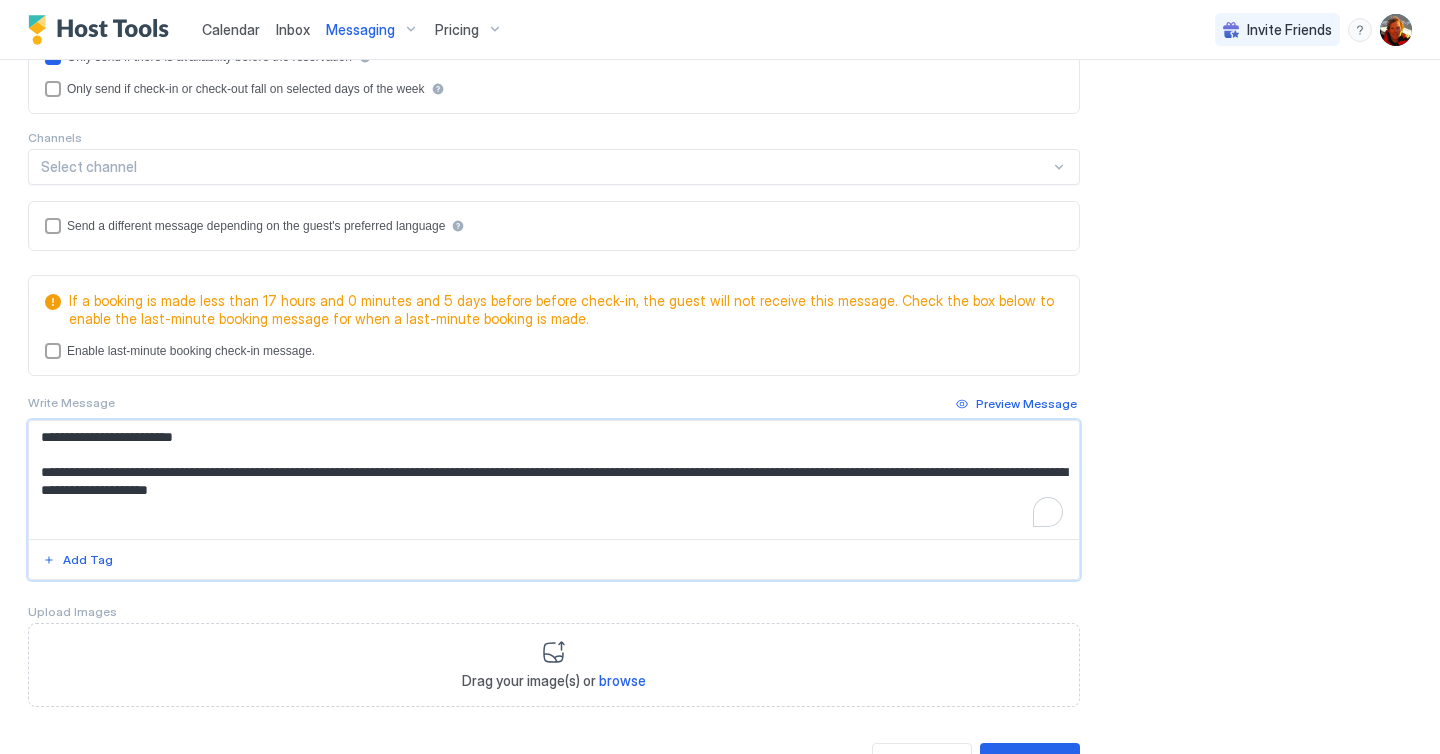 click on "**********" at bounding box center [554, 480] 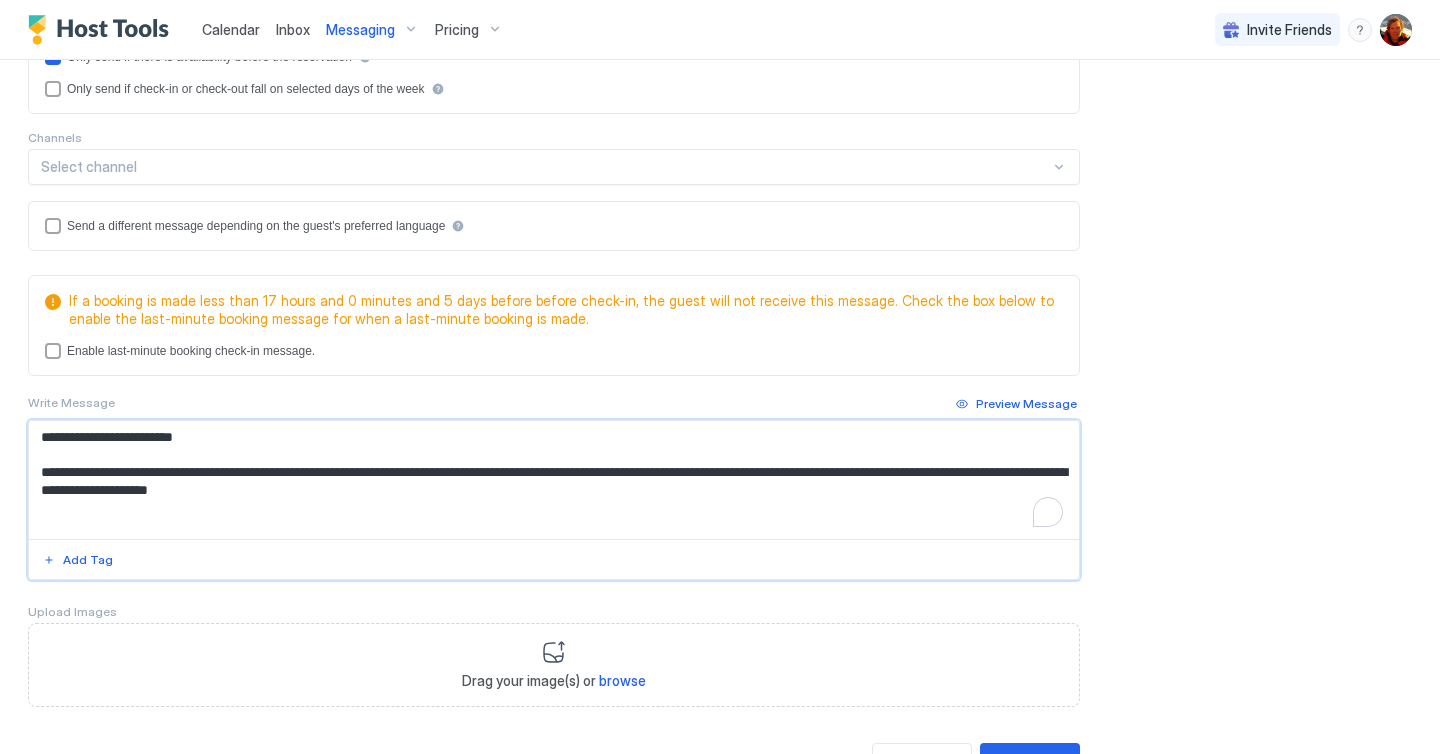 drag, startPoint x: 959, startPoint y: 469, endPoint x: 895, endPoint y: 470, distance: 64.00781 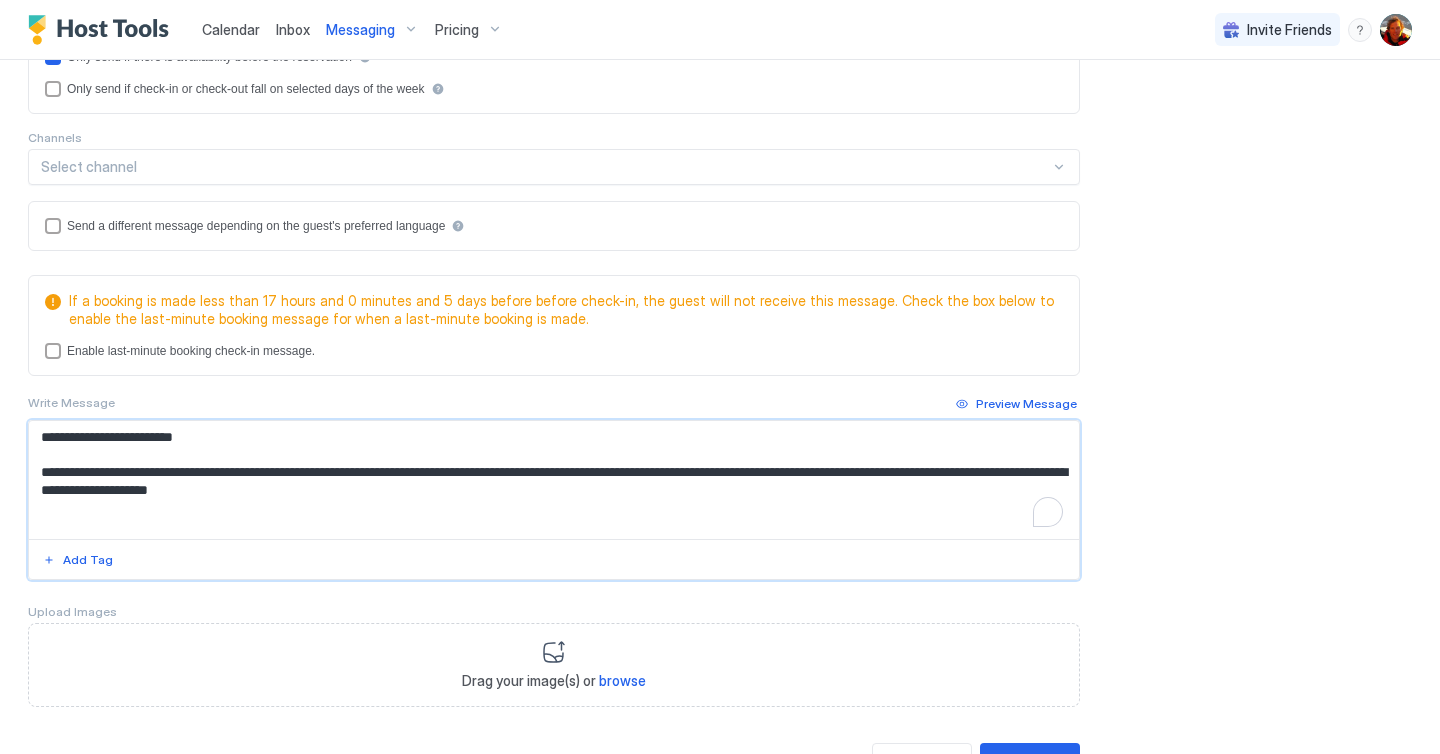 click on "**********" at bounding box center (554, 480) 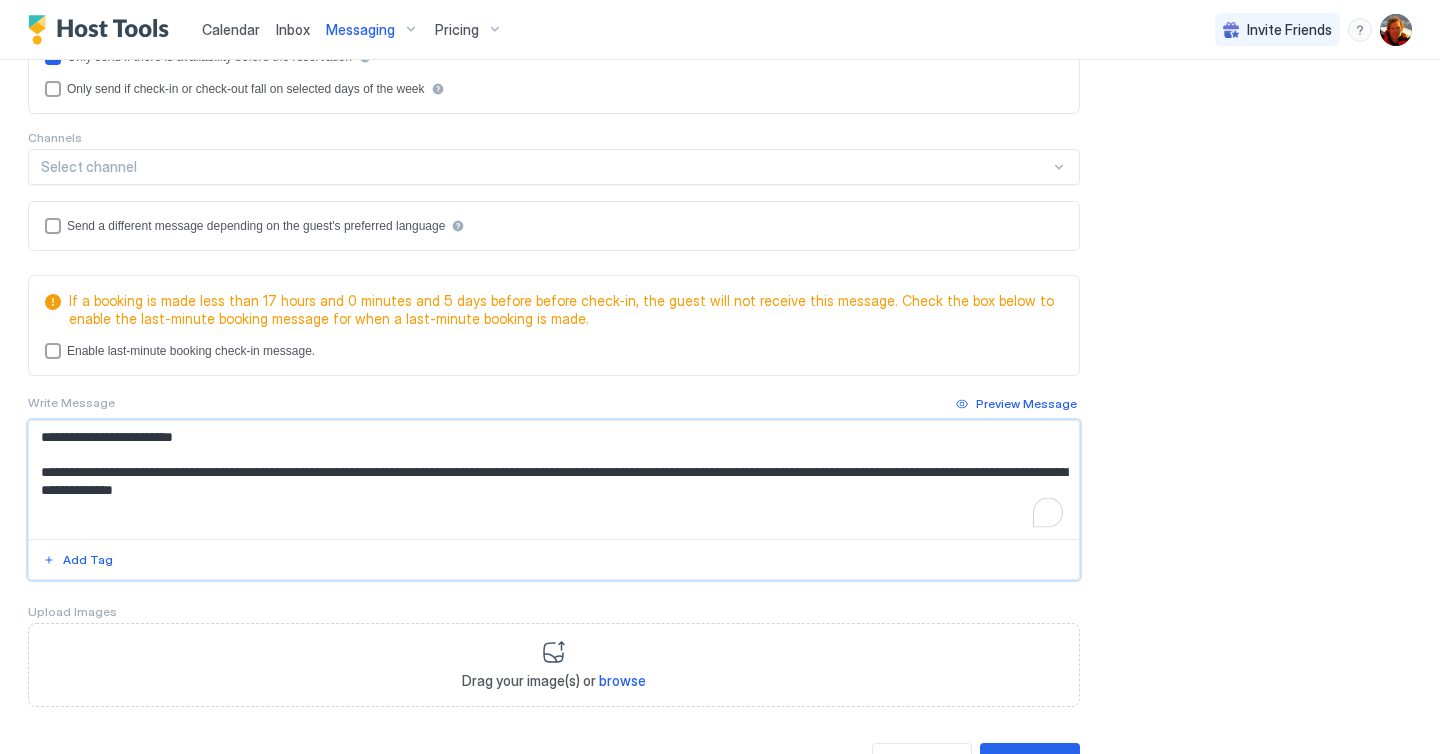 click on "**********" at bounding box center (554, 480) 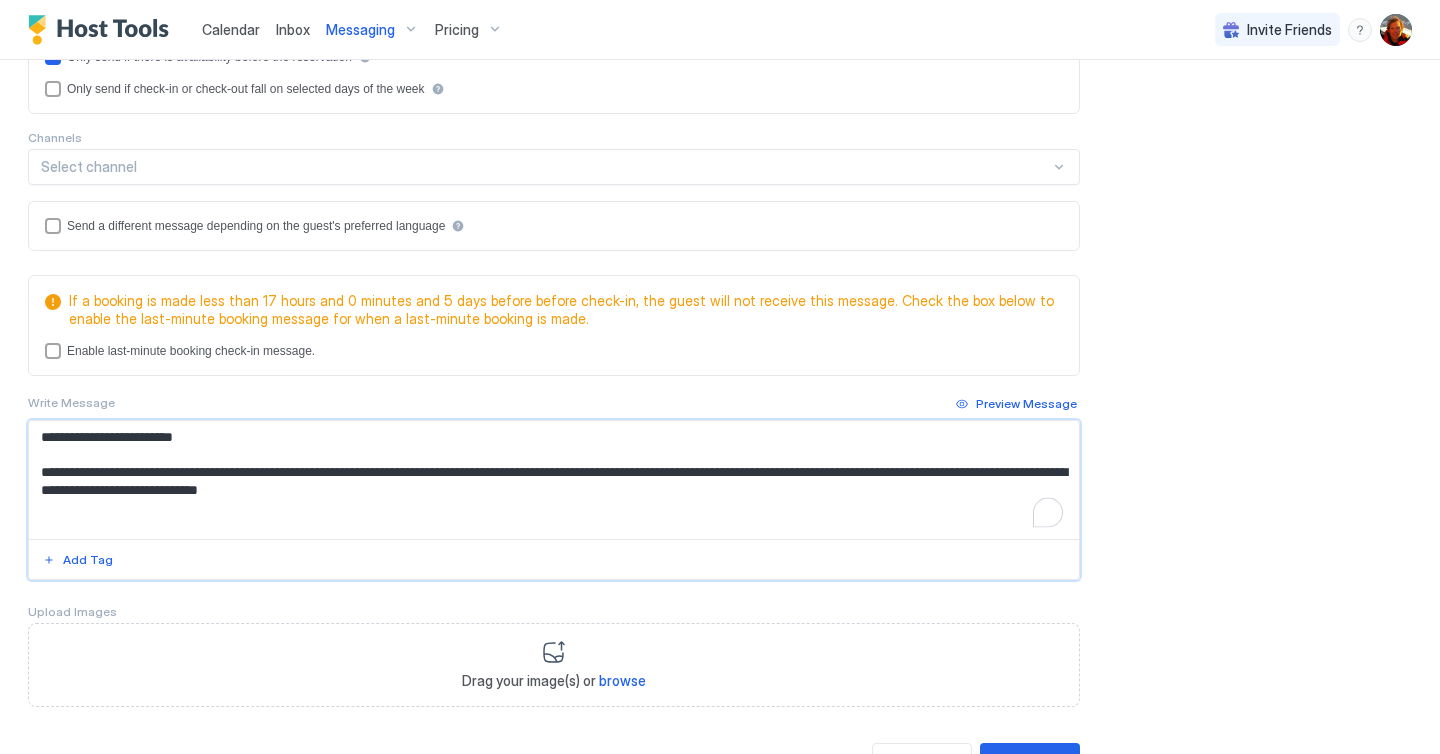 click on "**********" at bounding box center [554, 480] 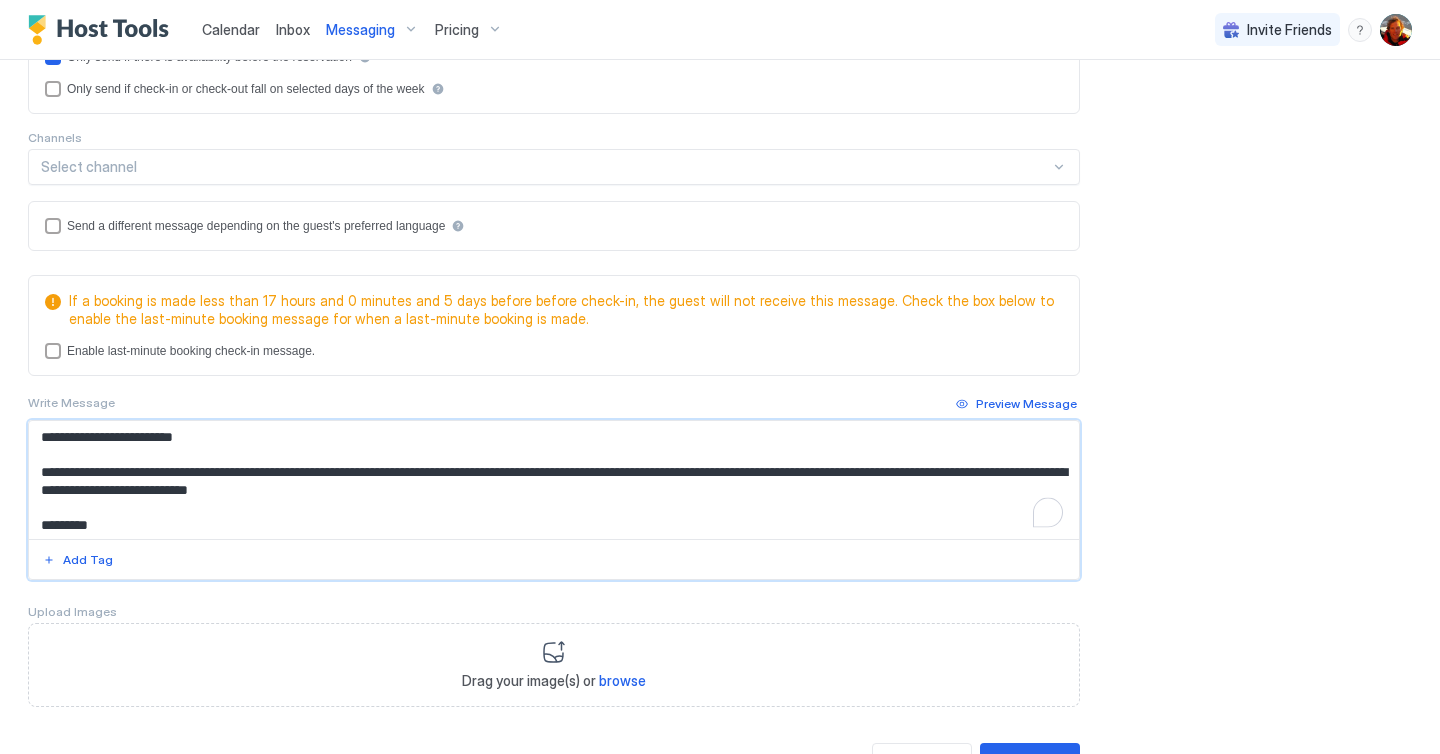 scroll, scrollTop: 12, scrollLeft: 0, axis: vertical 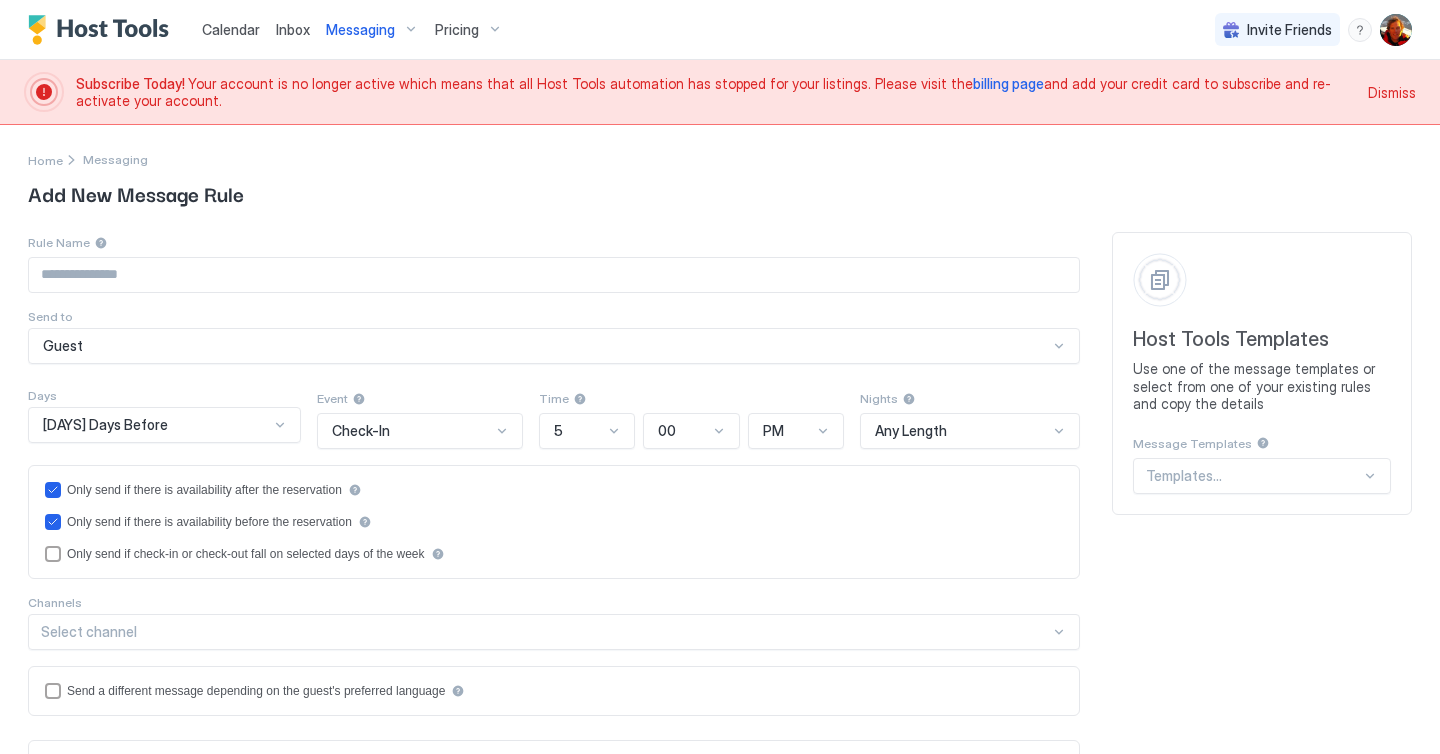 type on "**********" 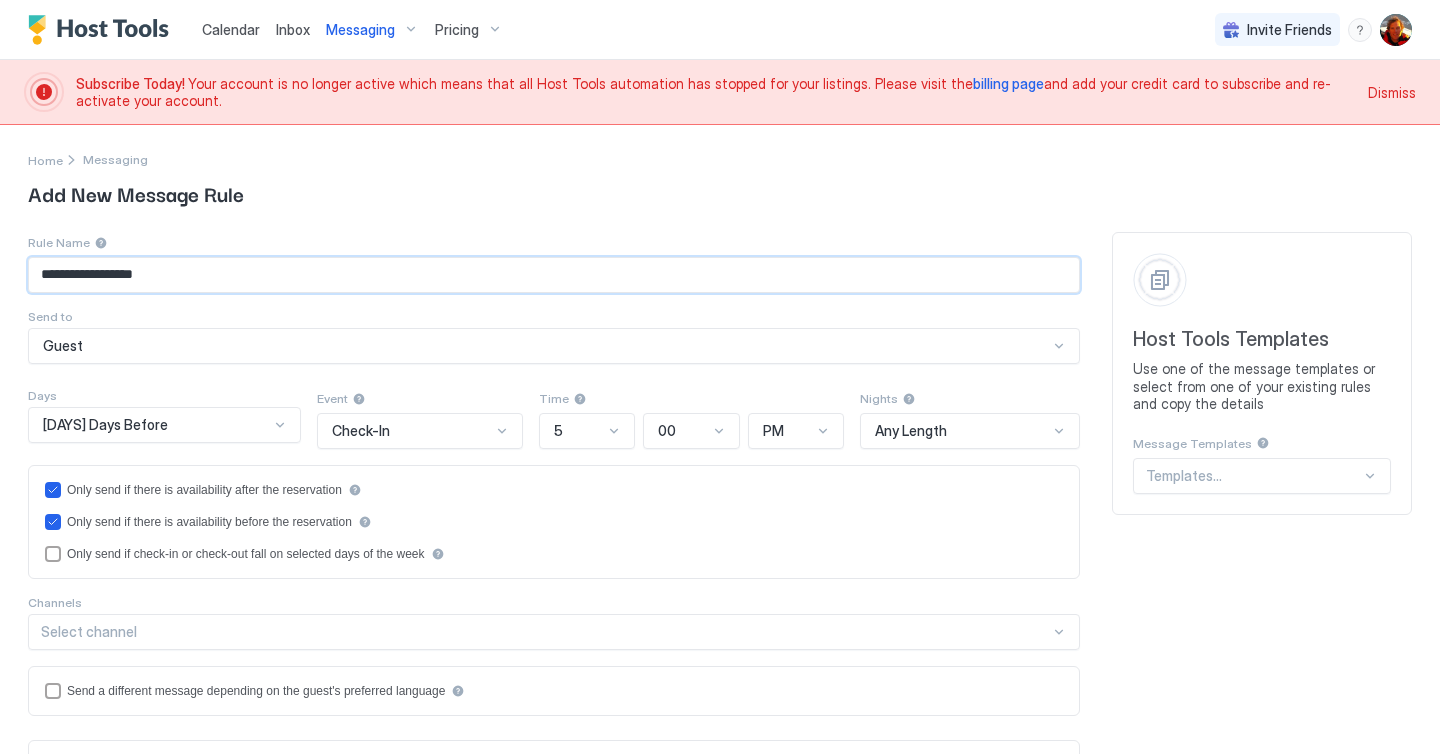 type on "**********" 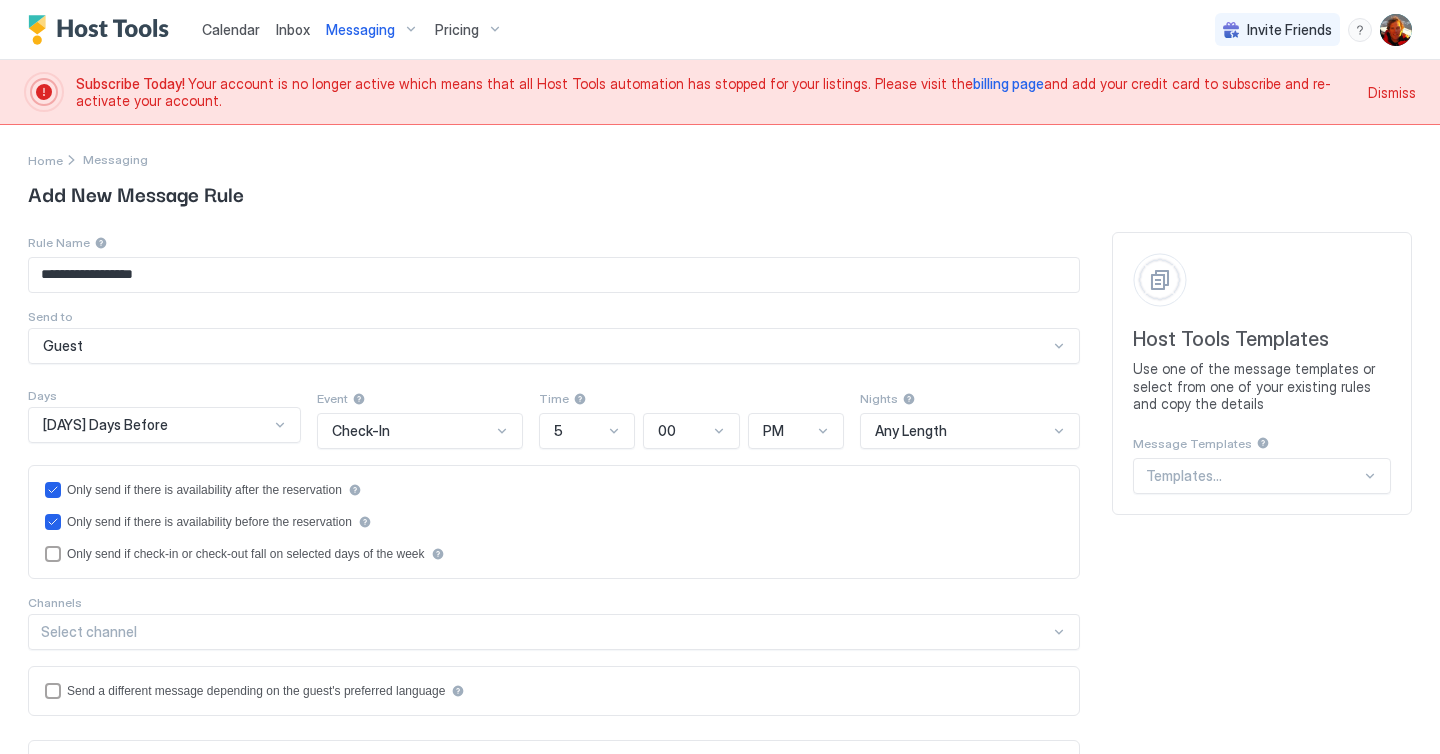 click on "**********" at bounding box center [720, 739] 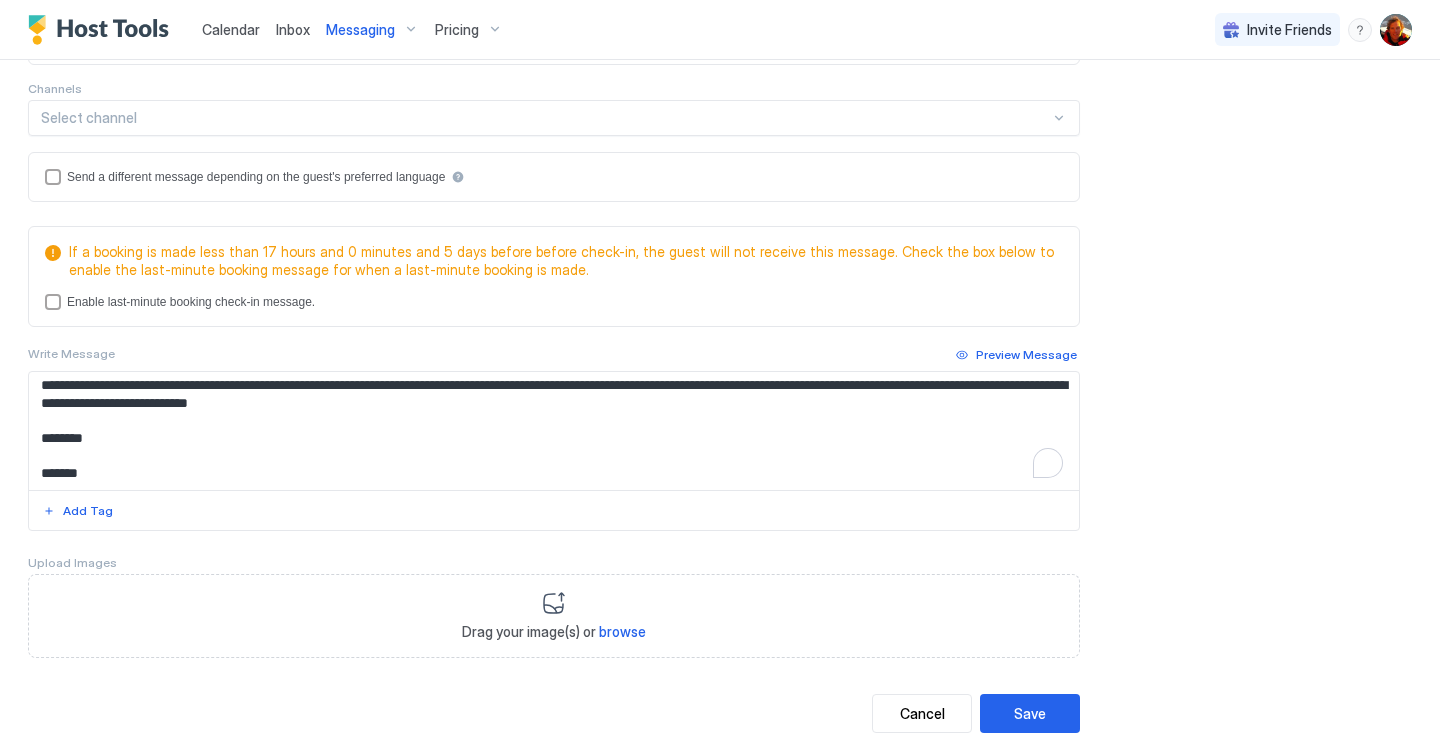 scroll, scrollTop: 522, scrollLeft: 0, axis: vertical 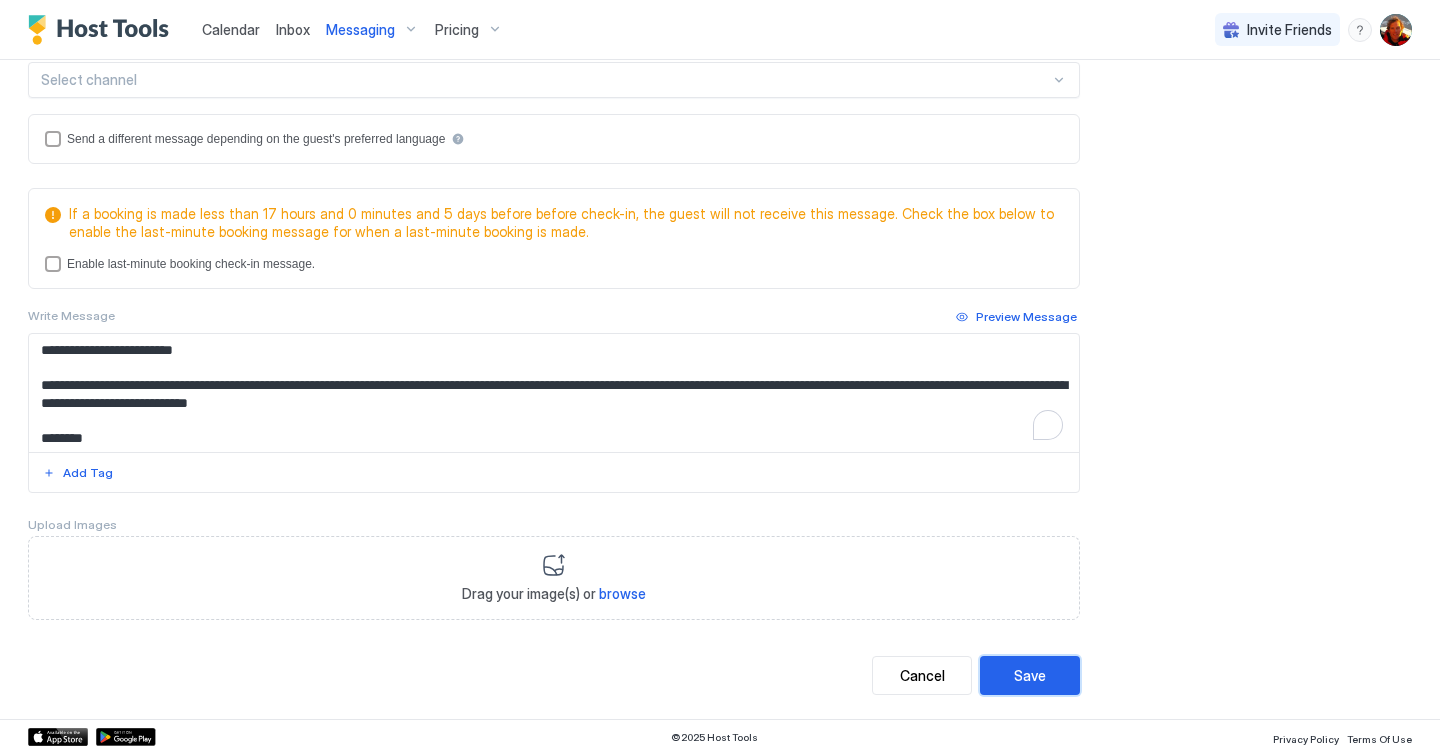 click on "Save" at bounding box center [1030, 675] 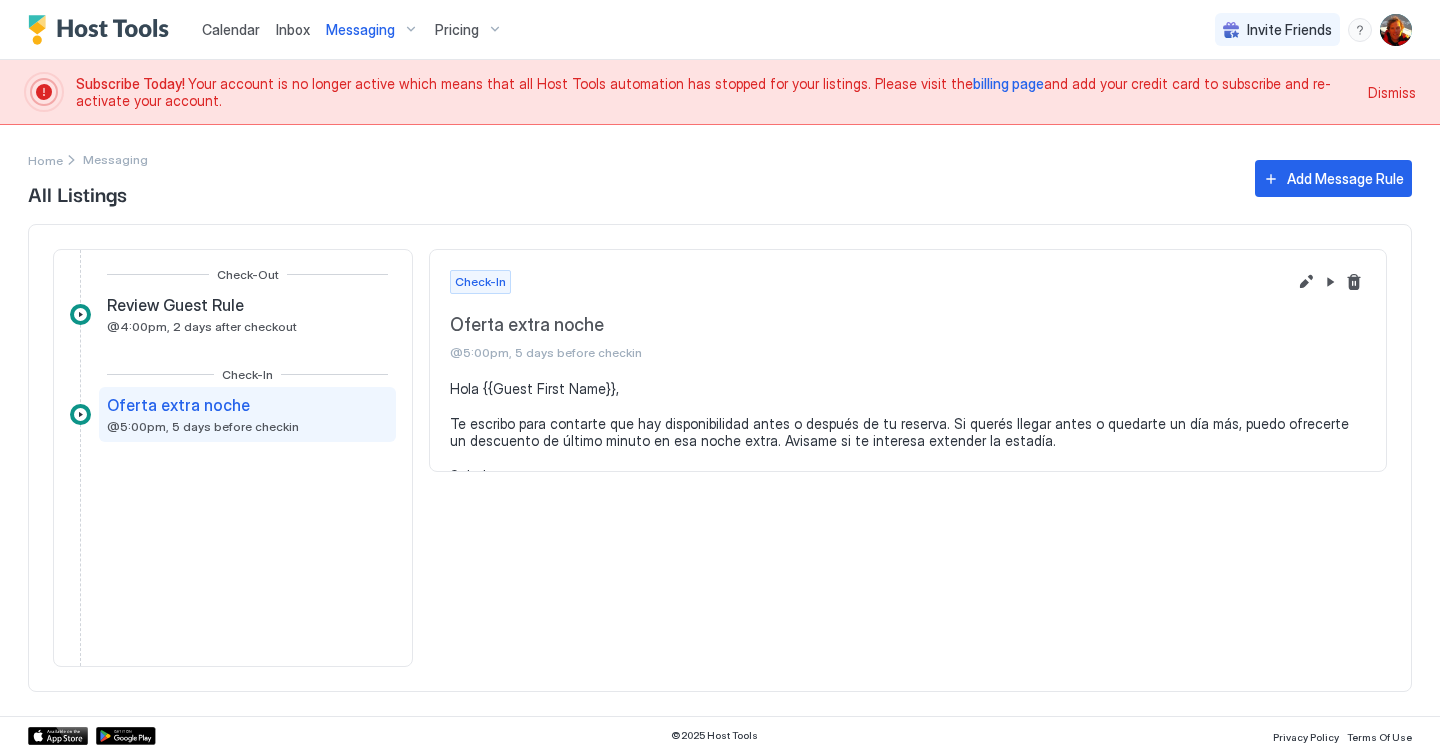 scroll, scrollTop: 0, scrollLeft: 0, axis: both 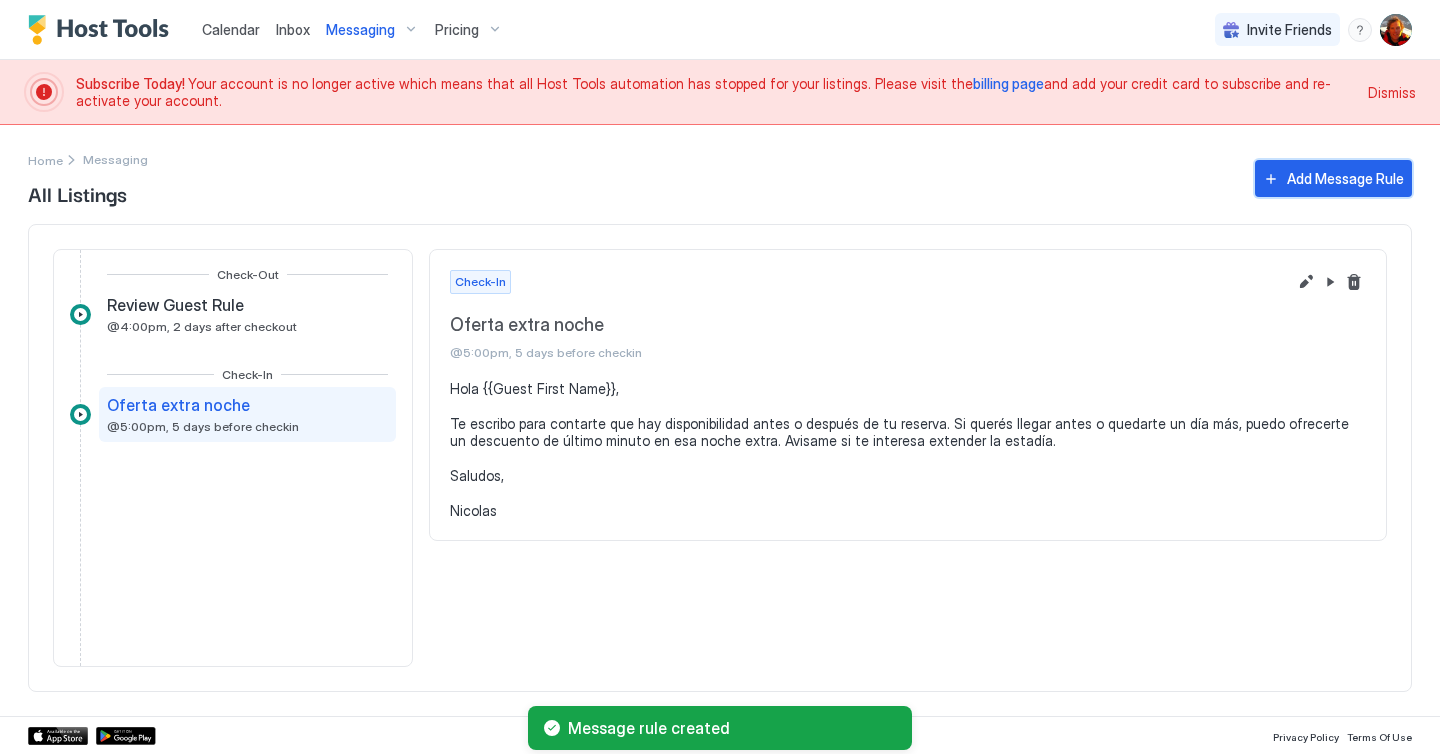 click on "Add Message Rule" at bounding box center (1333, 178) 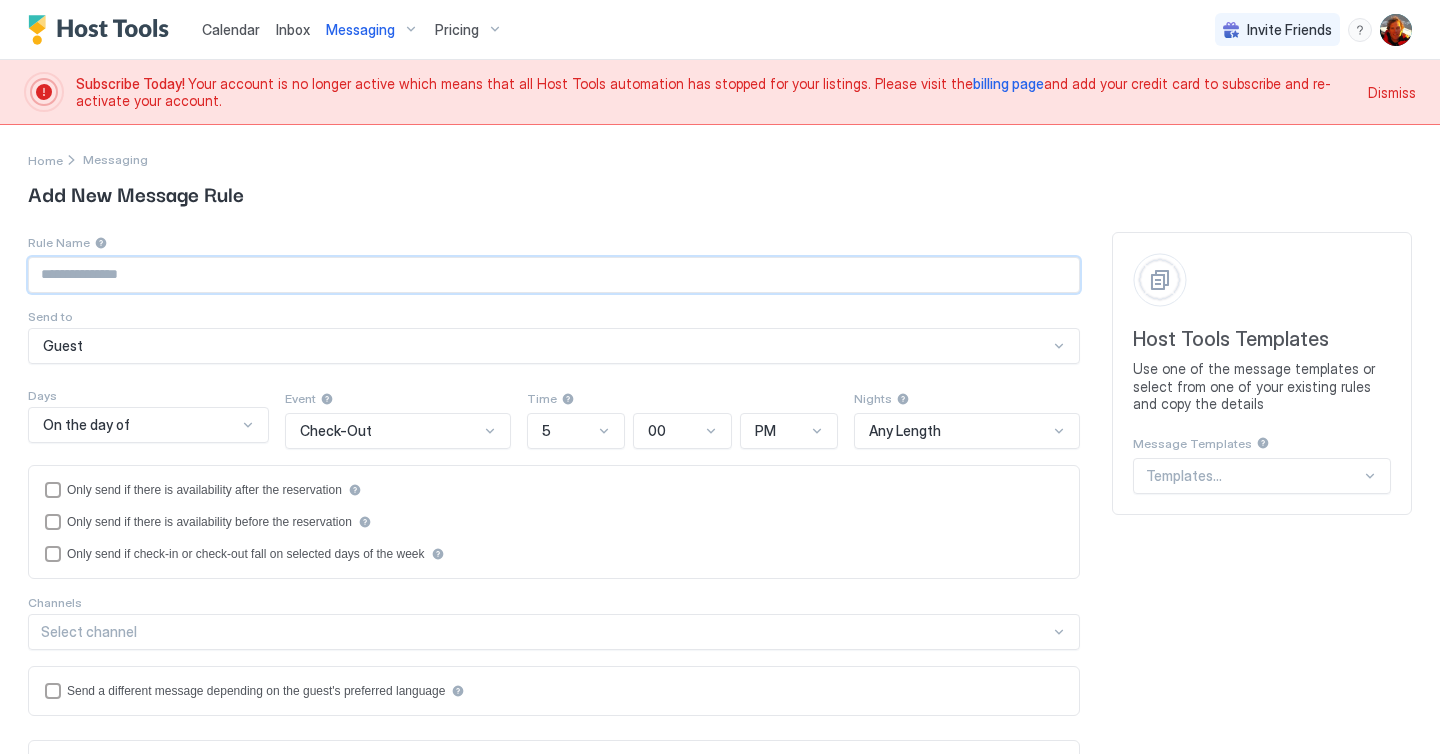 click at bounding box center [554, 275] 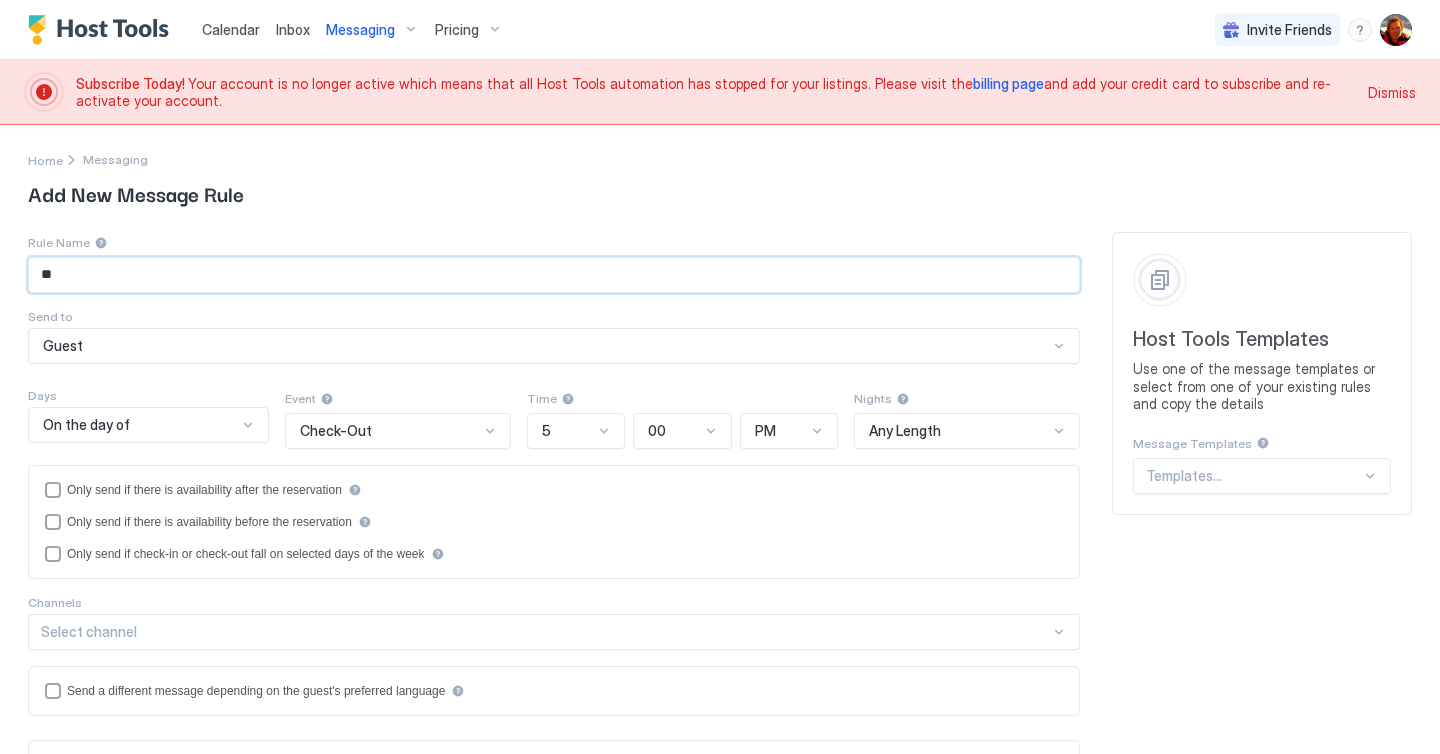 type on "*" 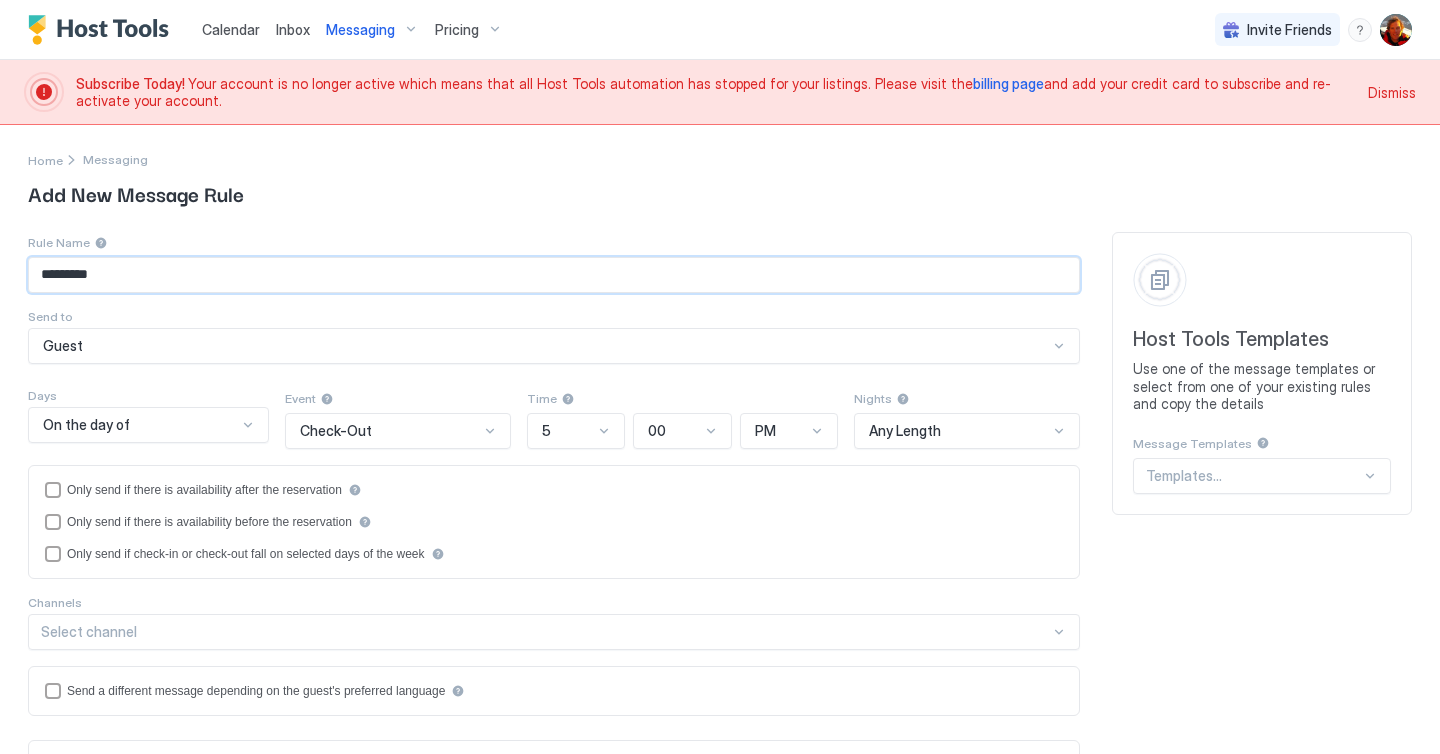 type on "*********" 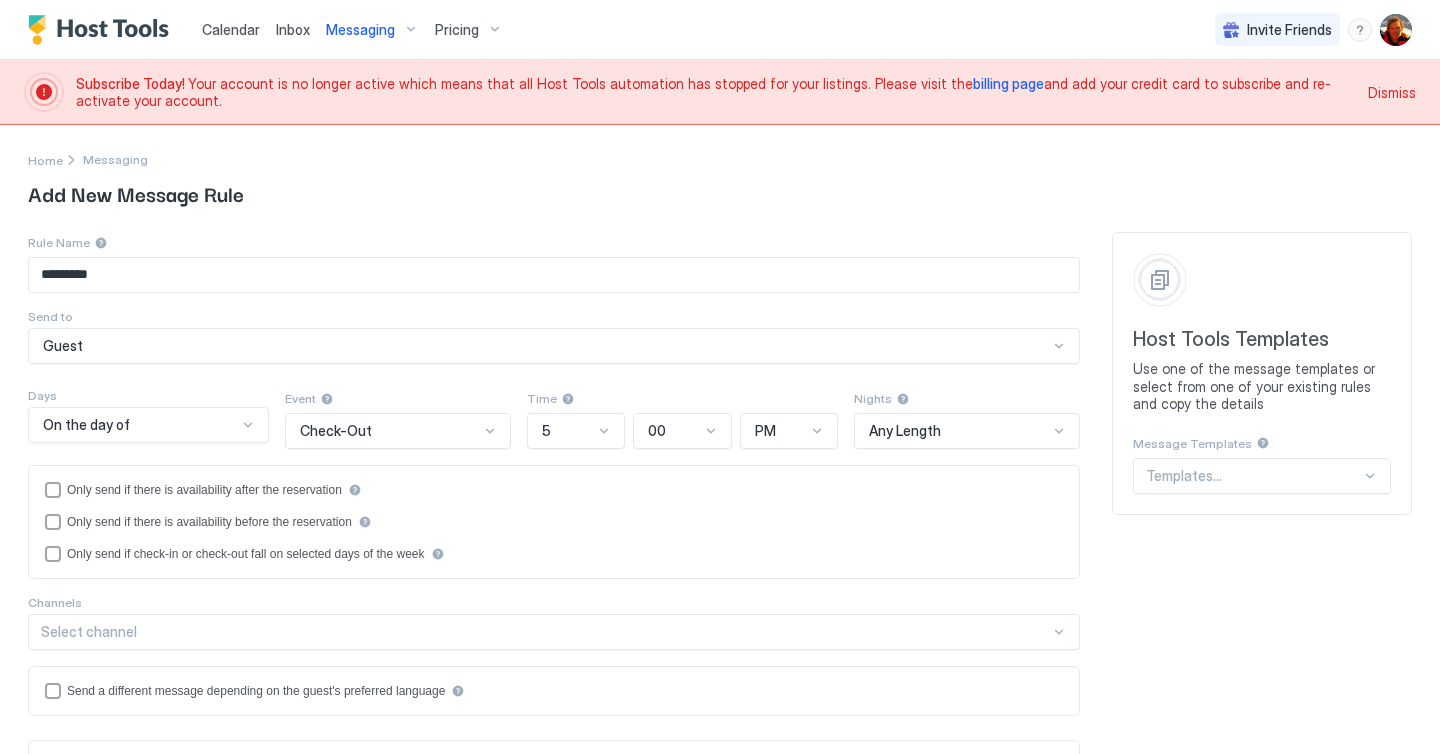 click on "Rule Name   ********* Send to Guest Days On the day of Event   Check-Out Time   5 00 PM Nights   Any Length Only send if there is availability after the reservation Only send if there is availability before the reservation Only send if check-in or check-out fall on selected days of the week Channels Select channel Send a different message depending on the guest's preferred language Leave guest a 5 star review Send the guest a message after leaving a review Don't send this message if guest has left a review. Write Message Preview Message Add Tag Upload Images Drag your image(s) or   browse" at bounding box center (554, 712) 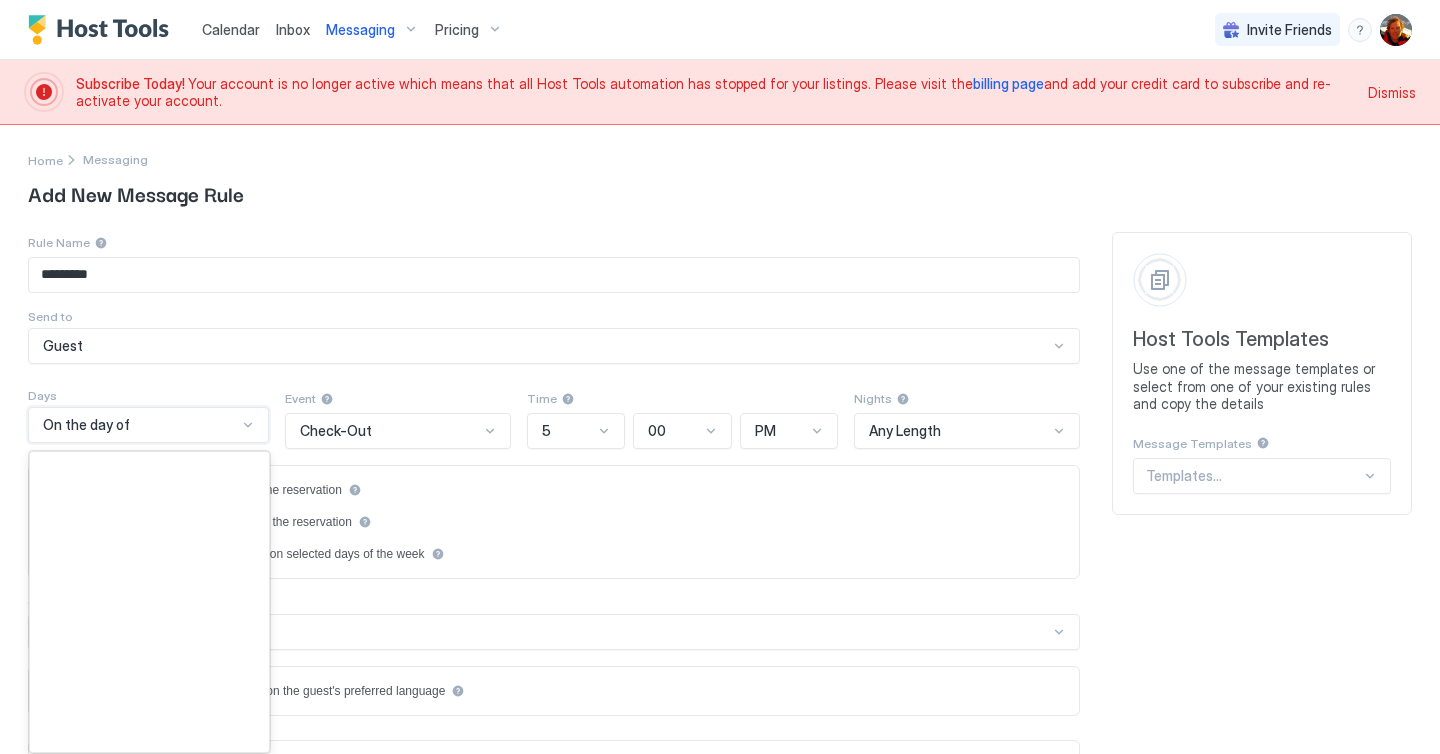 click on "On the day of" at bounding box center (140, 425) 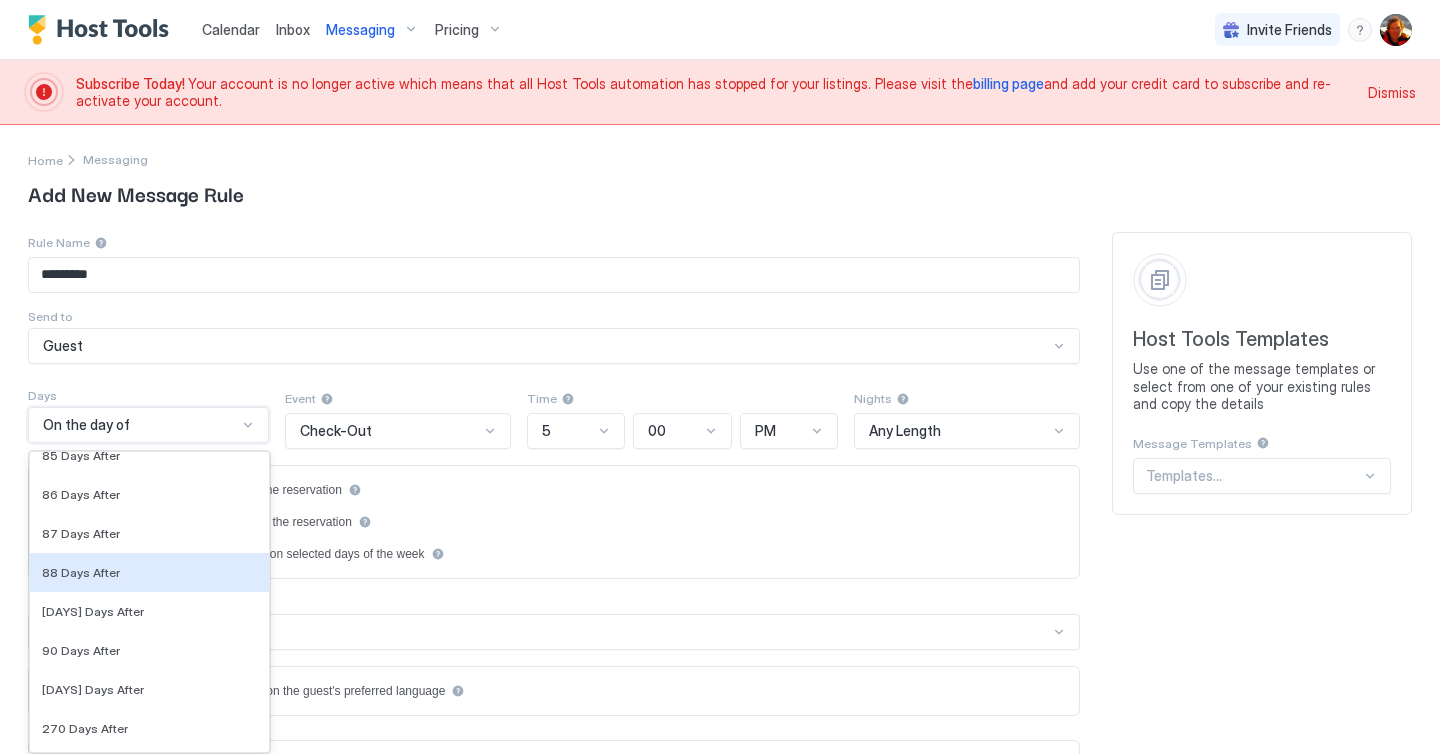 scroll, scrollTop: 6525, scrollLeft: 0, axis: vertical 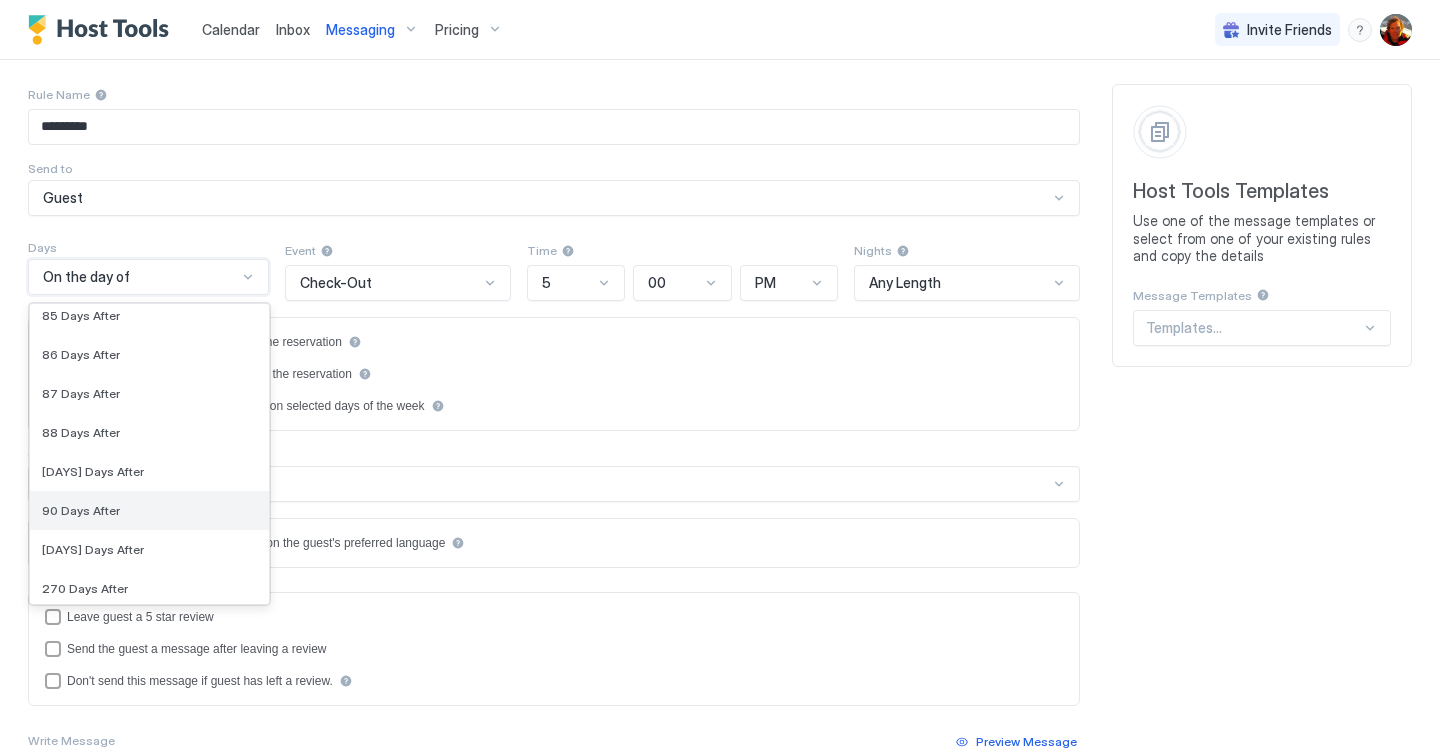 click on "90 Days After" at bounding box center (149, 510) 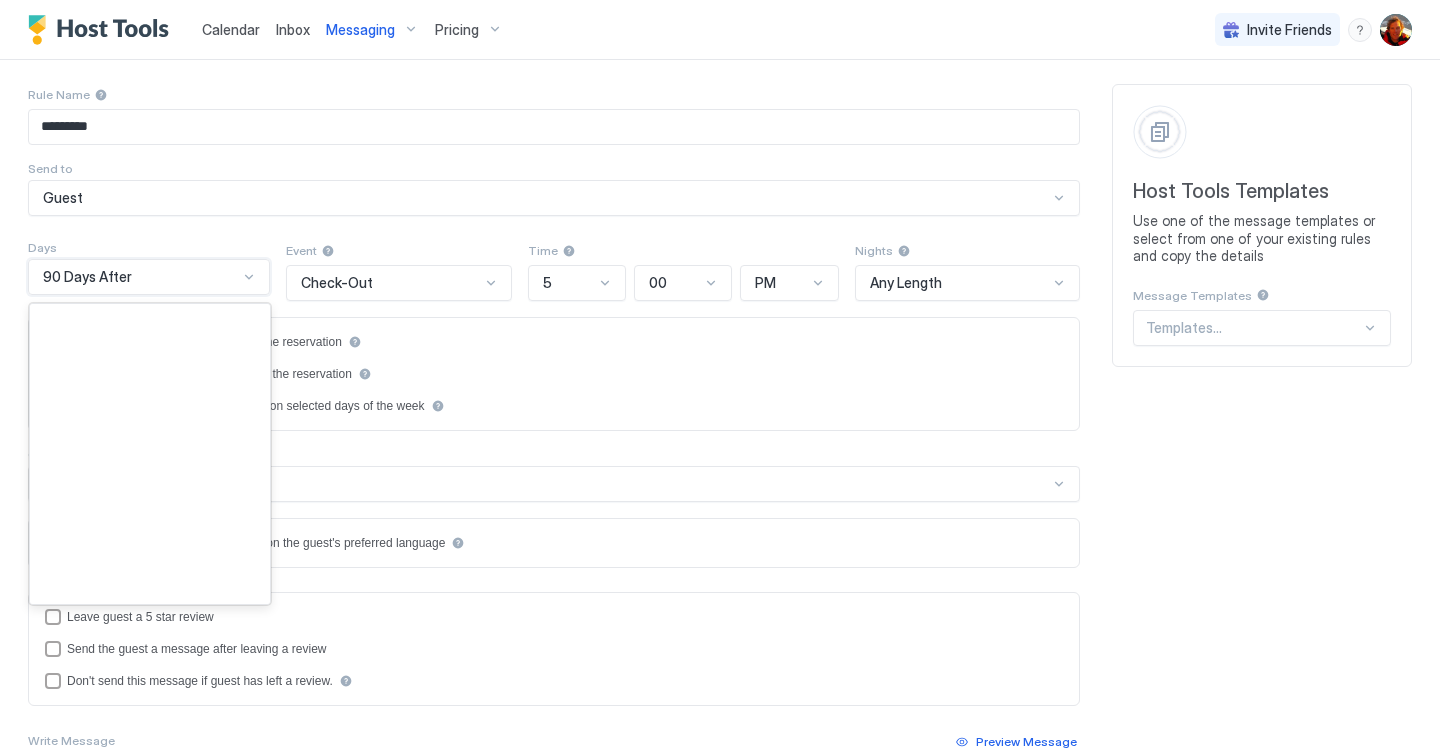 click at bounding box center [249, 277] 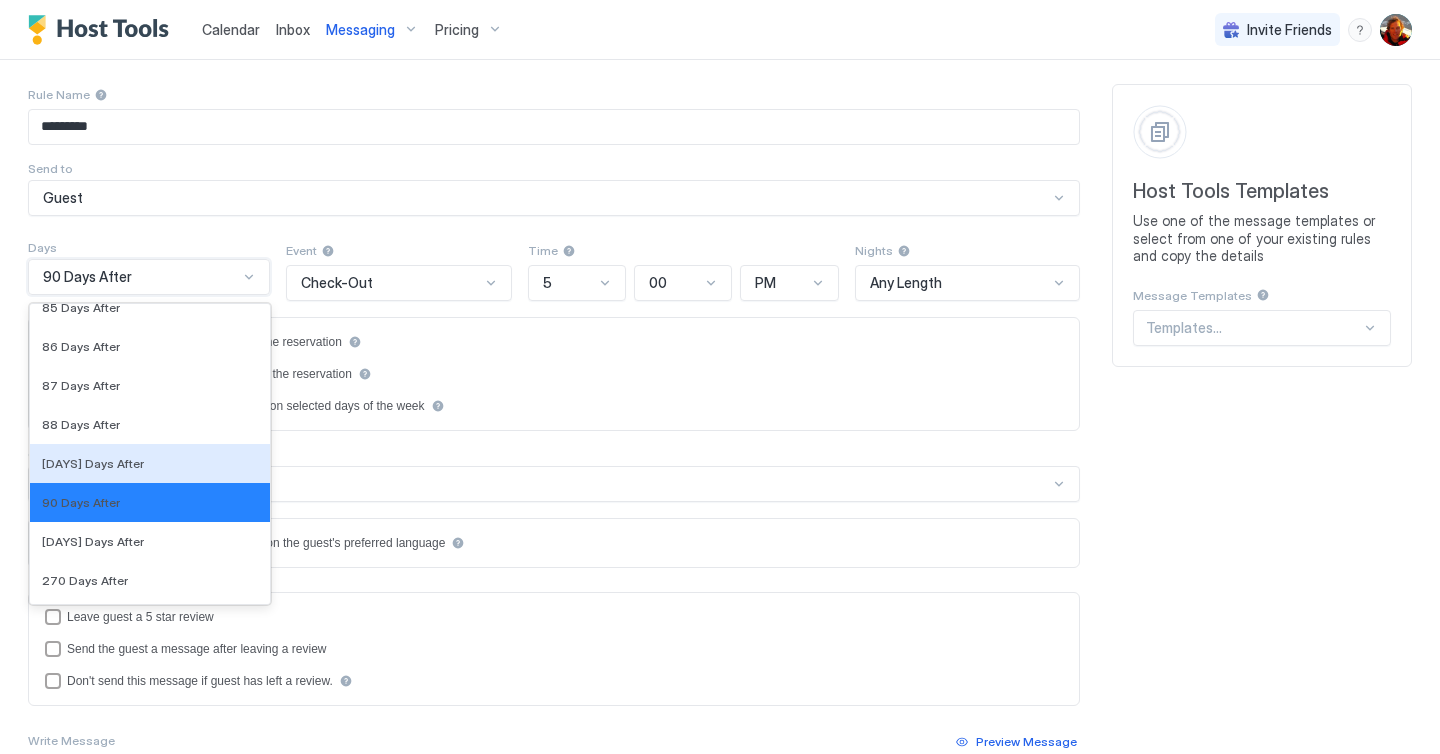scroll, scrollTop: 6165, scrollLeft: 0, axis: vertical 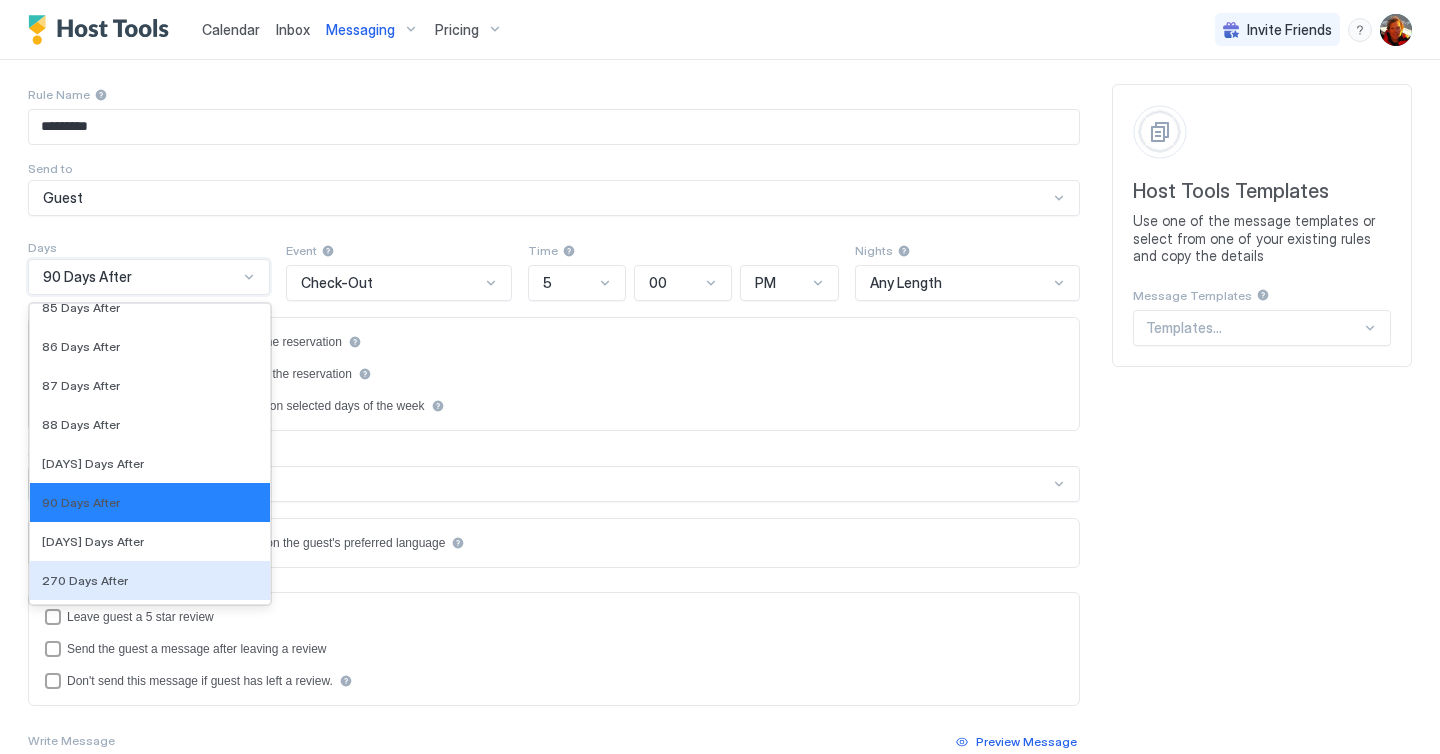 click on "270 Days After" at bounding box center (85, 580) 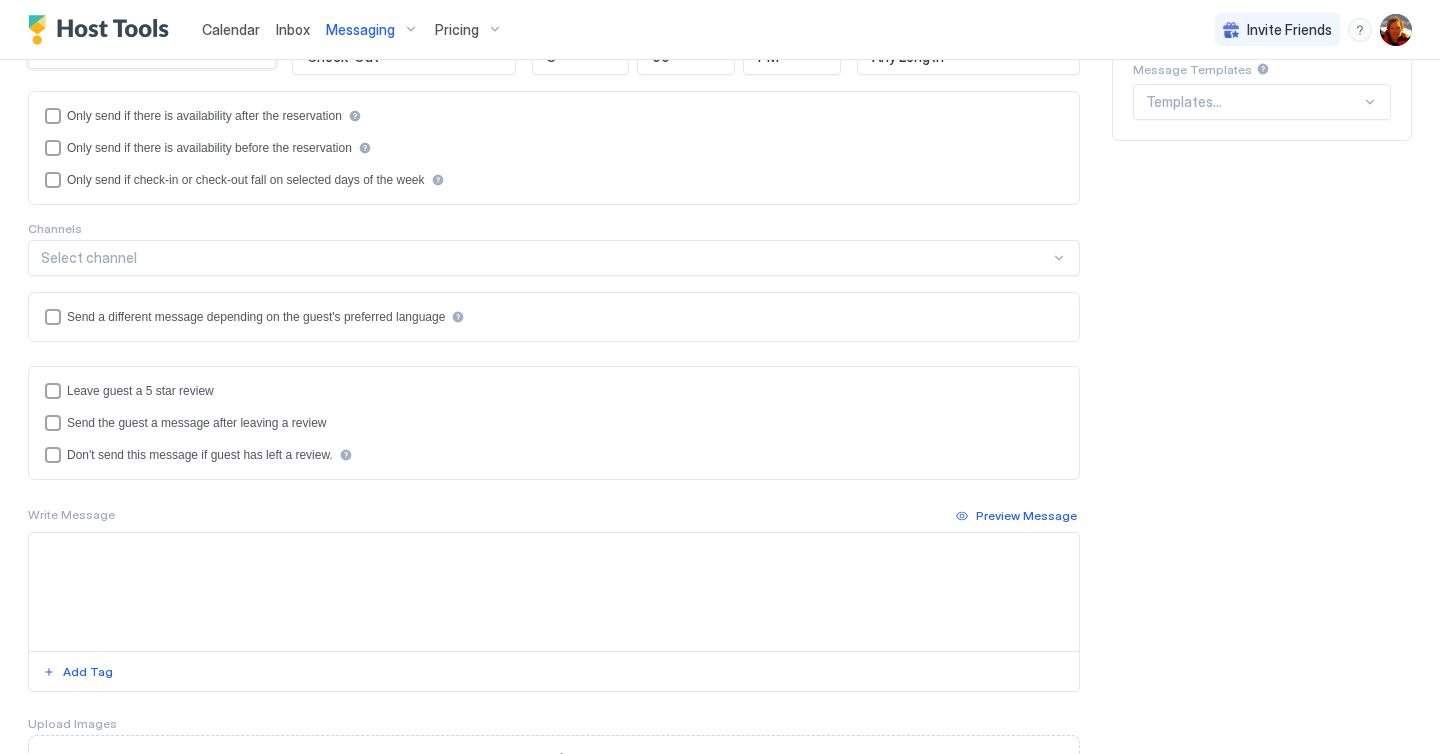 scroll, scrollTop: 376, scrollLeft: 0, axis: vertical 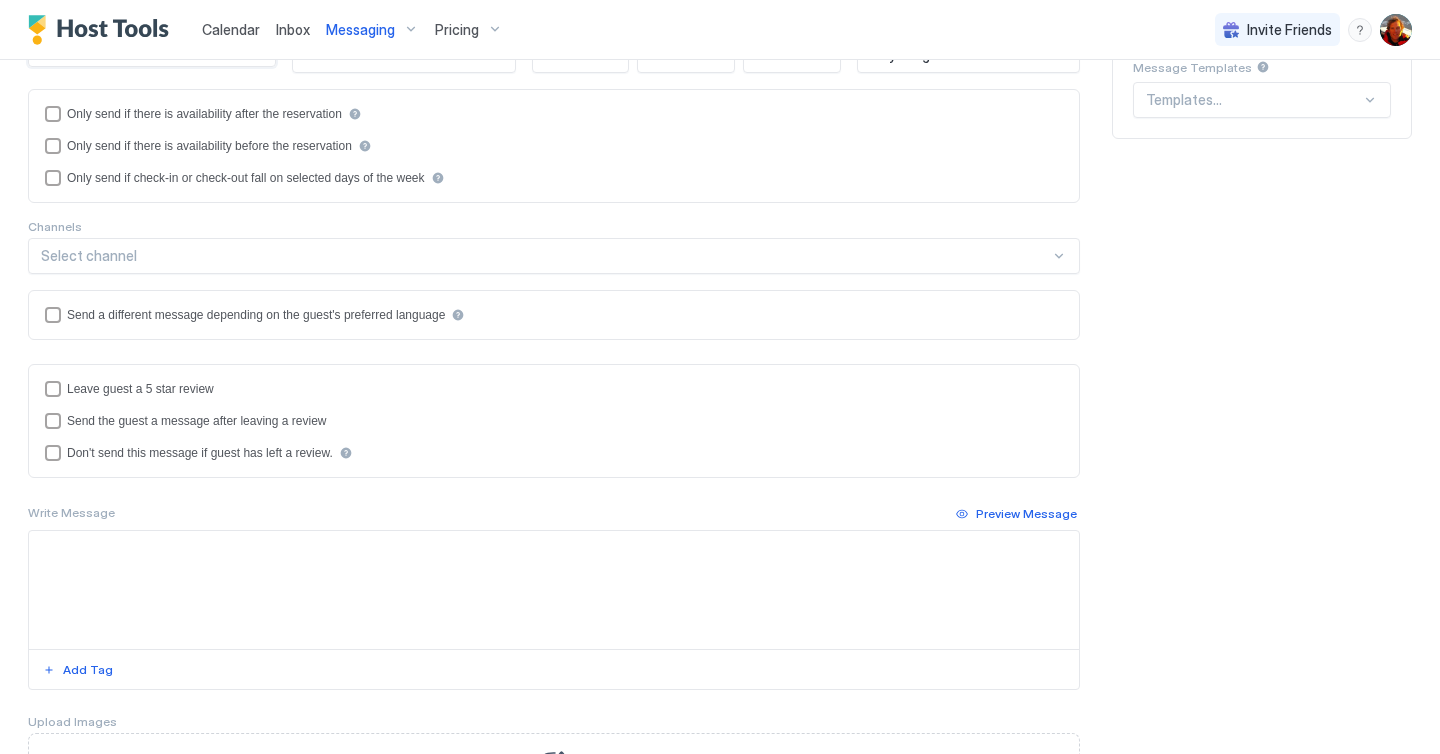 drag, startPoint x: 231, startPoint y: 580, endPoint x: 248, endPoint y: 581, distance: 17.029387 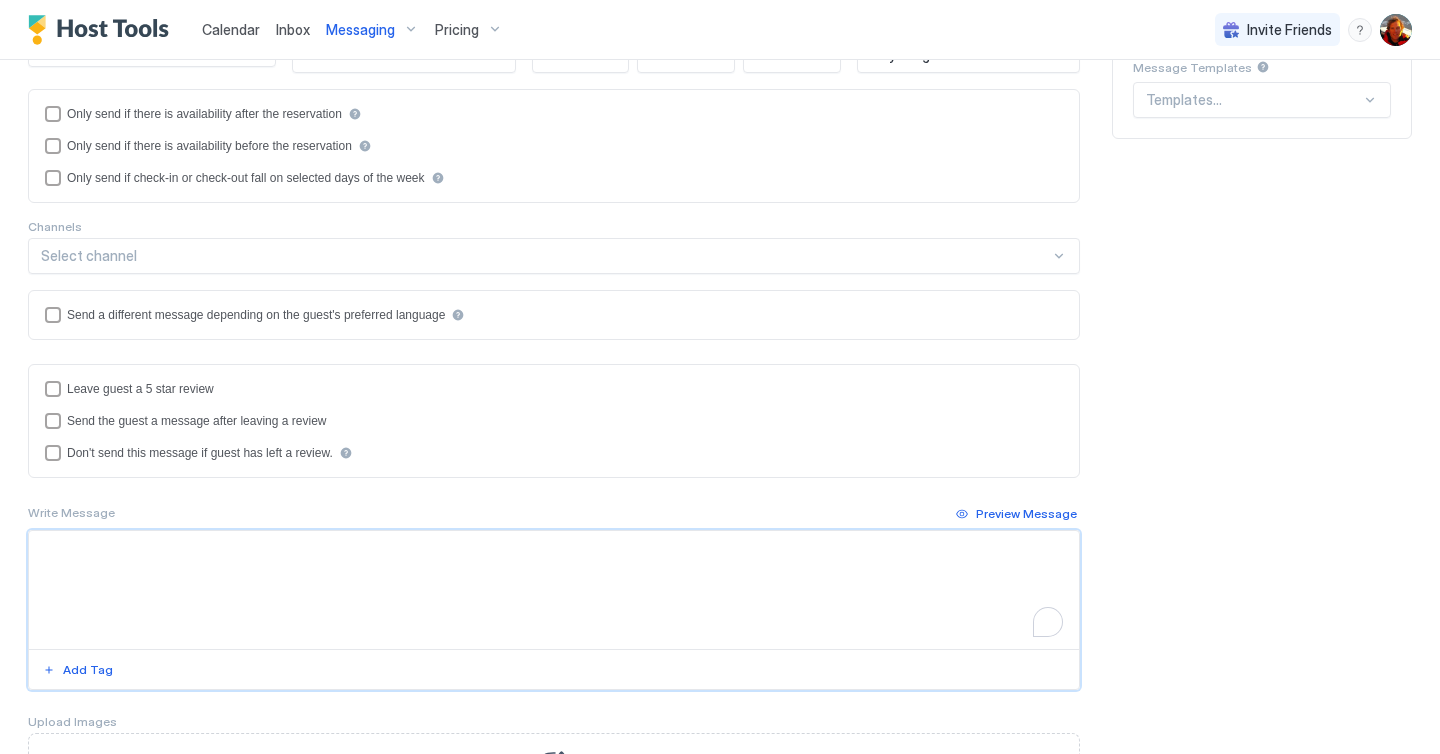scroll, scrollTop: 573, scrollLeft: 0, axis: vertical 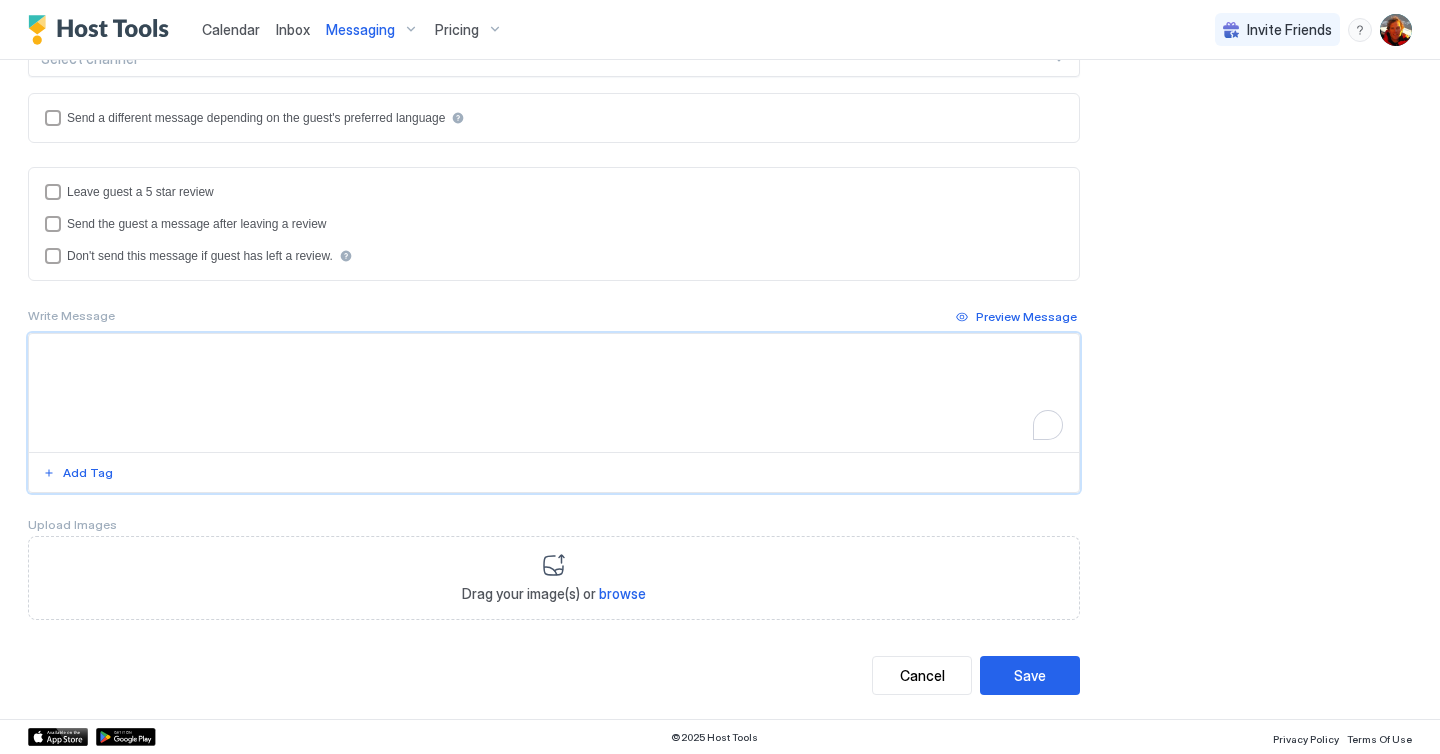 paste on "**********" 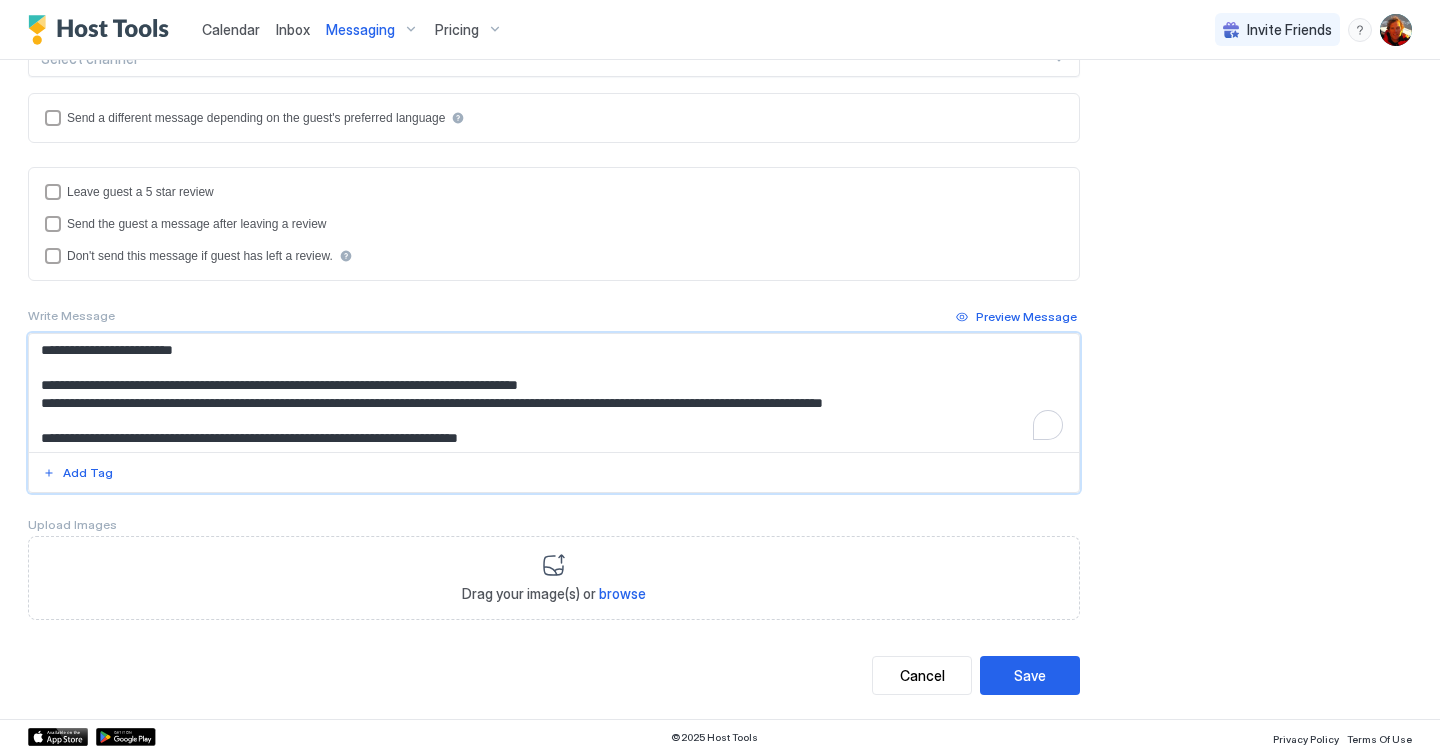 scroll, scrollTop: 29, scrollLeft: 0, axis: vertical 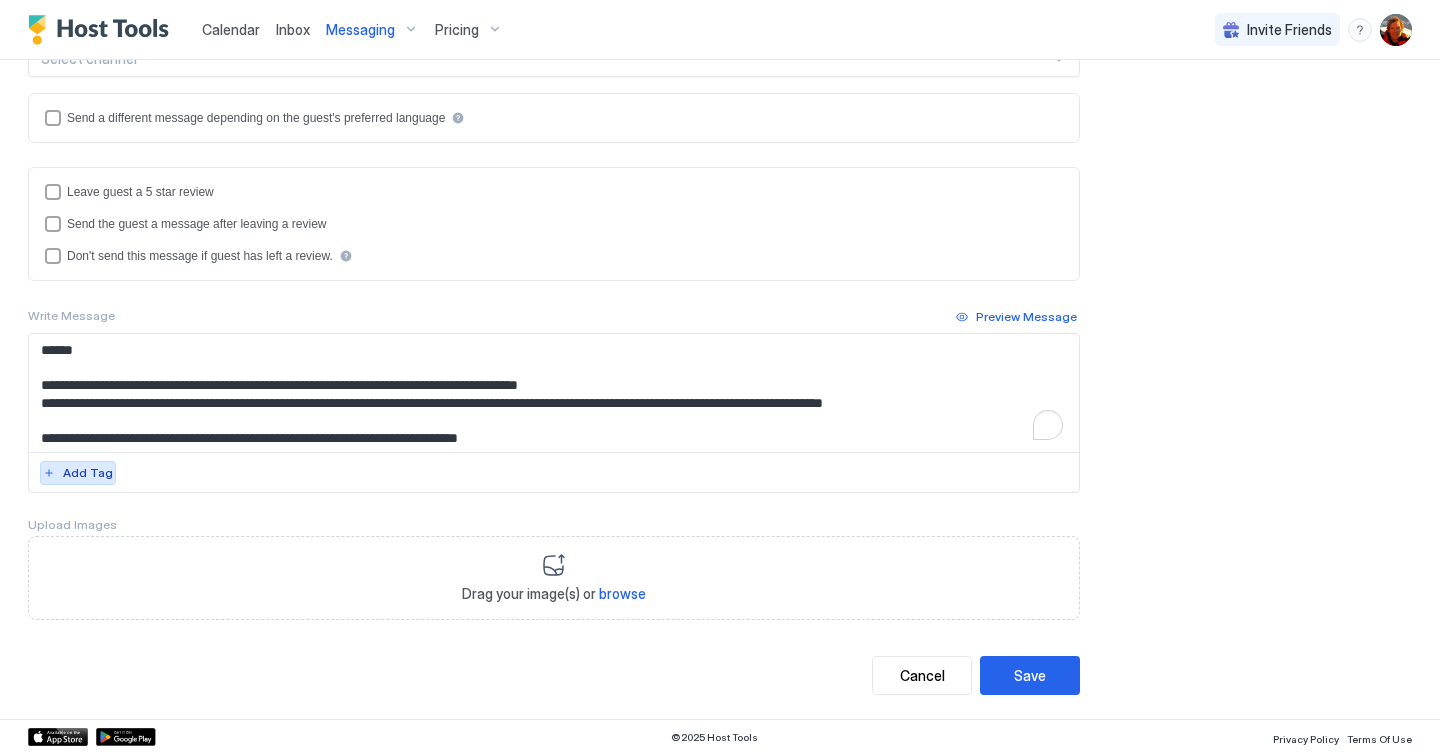 click on "Add Tag" at bounding box center [88, 473] 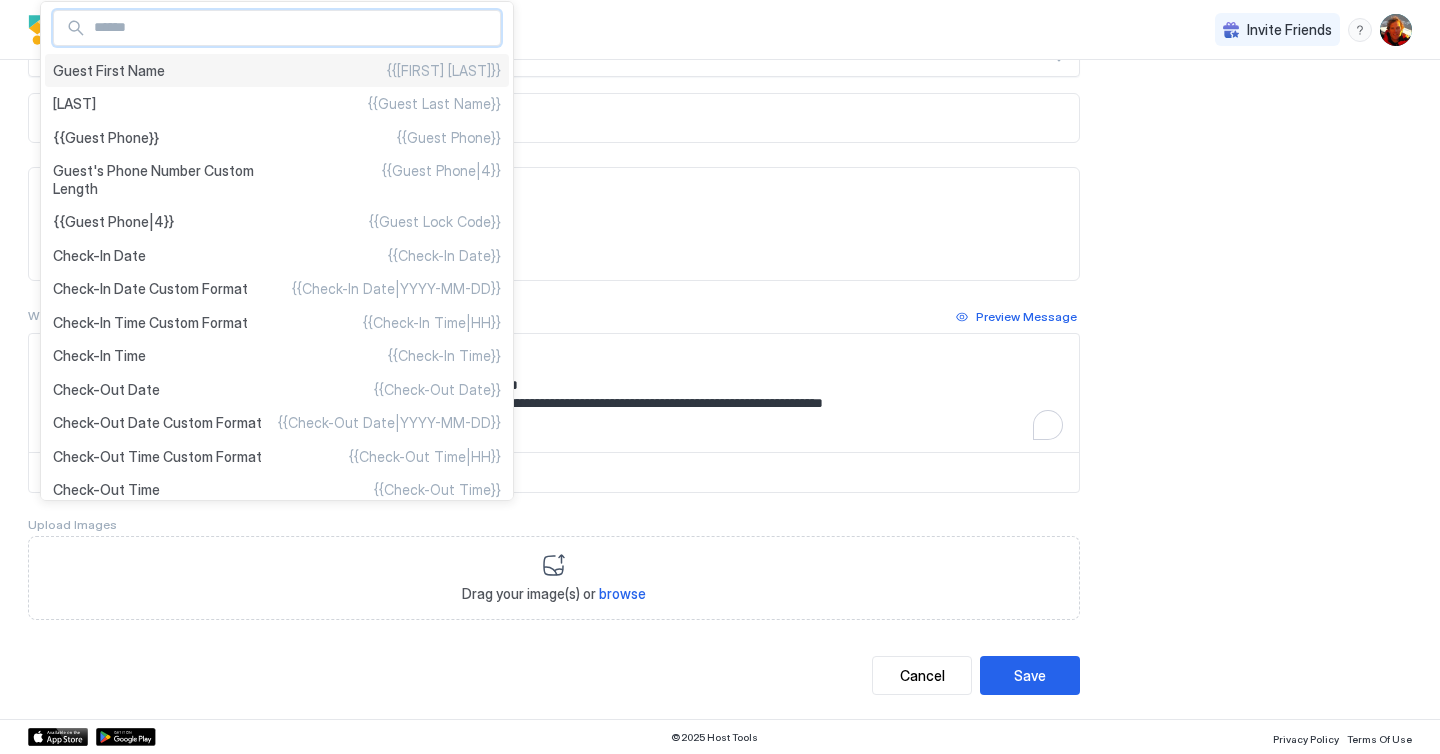 click on "[FIRST] [LAST] {{[FIRST] [LAST]}}" at bounding box center (277, 71) 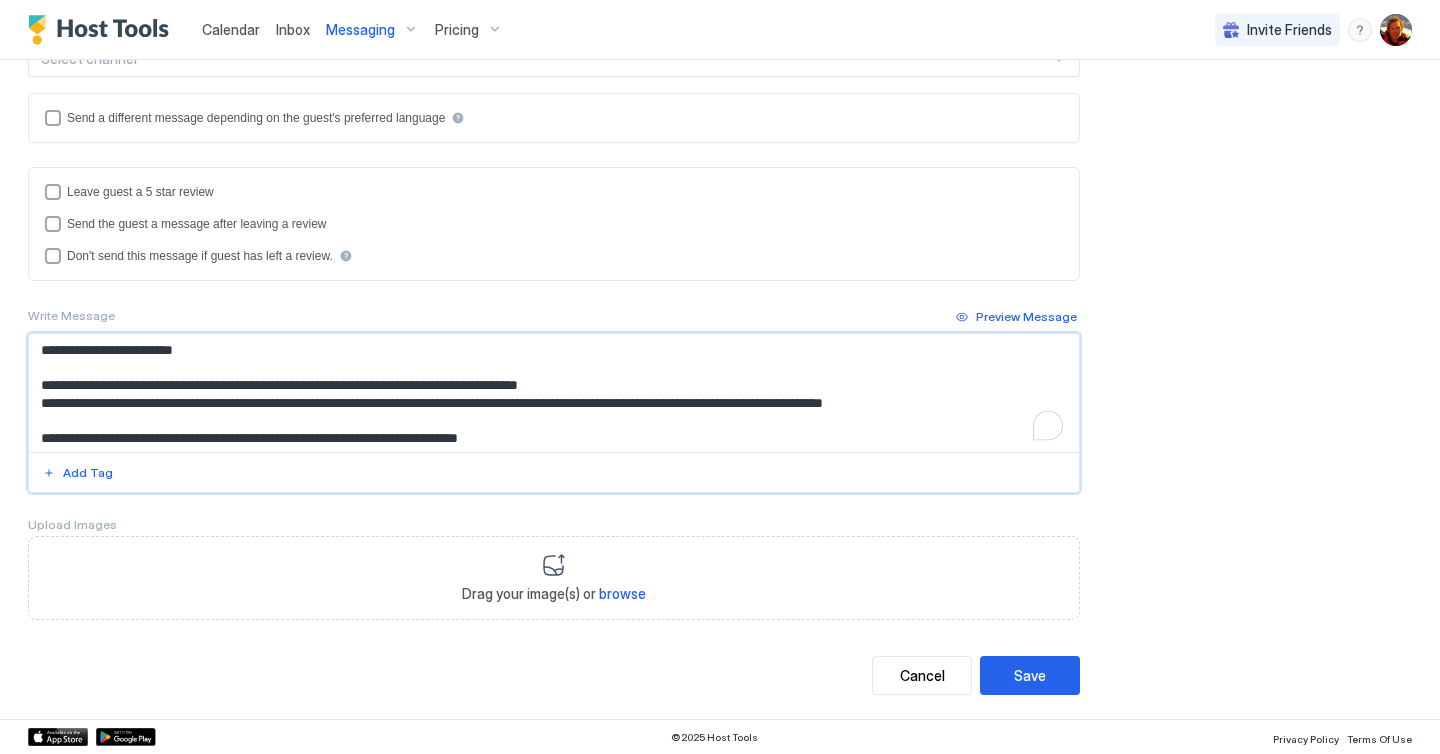 click on "**********" at bounding box center [554, 393] 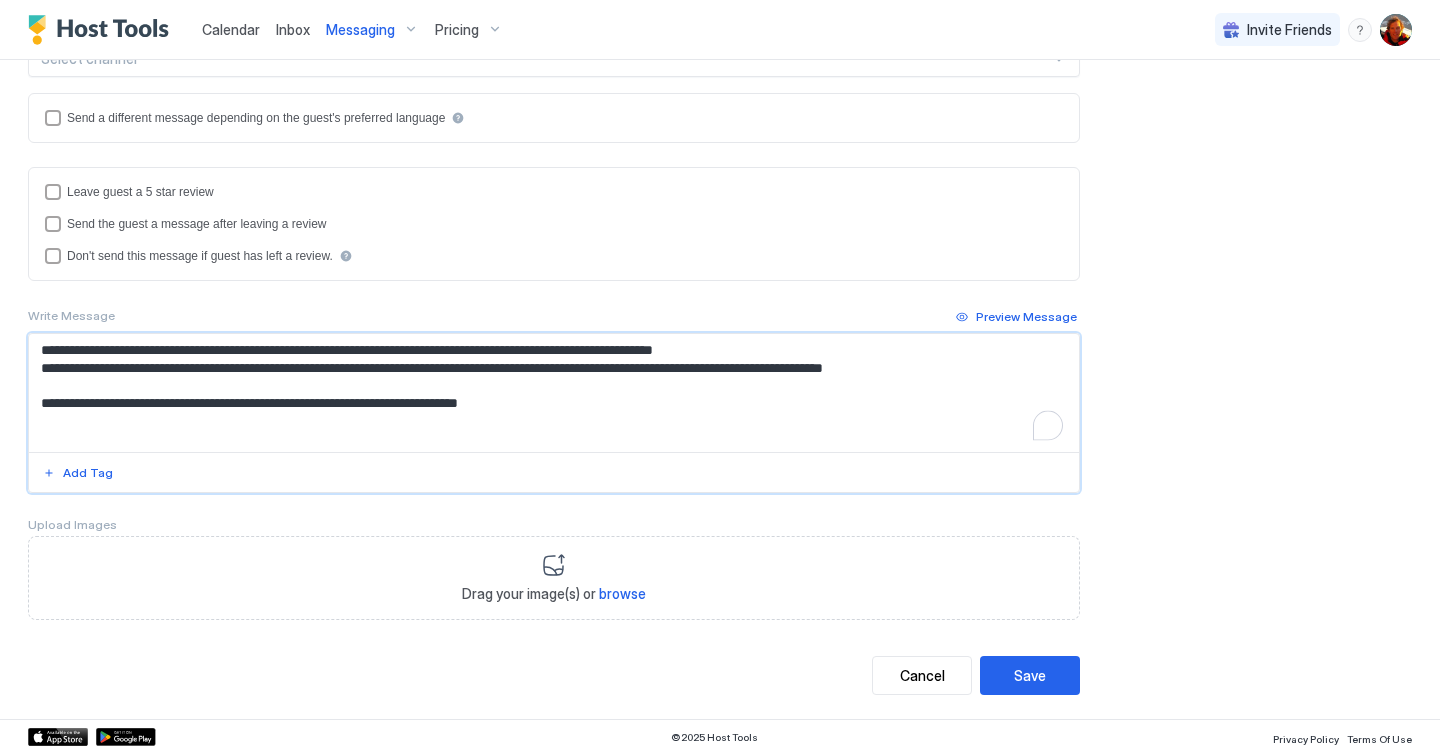 click on "**********" at bounding box center (554, 393) 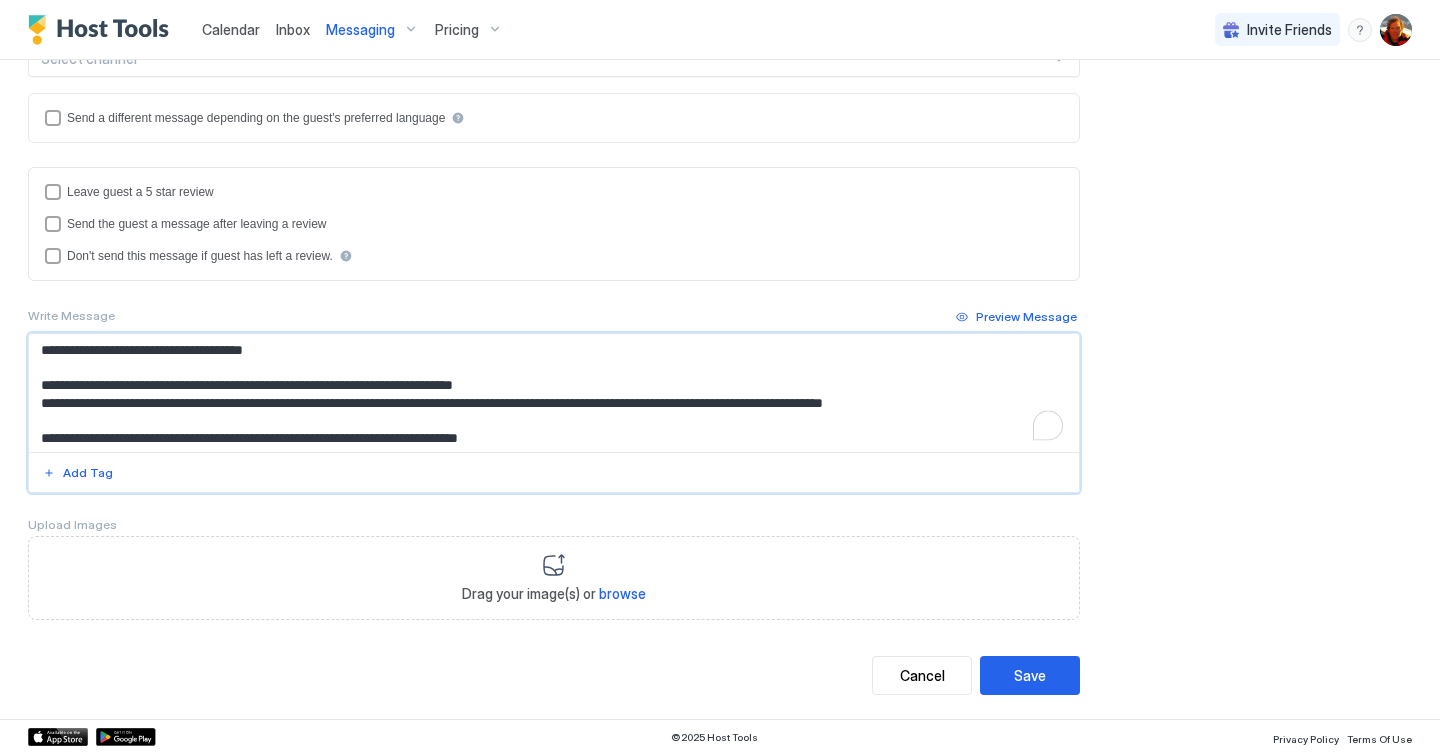 drag, startPoint x: 138, startPoint y: 392, endPoint x: 46, endPoint y: 390, distance: 92.021736 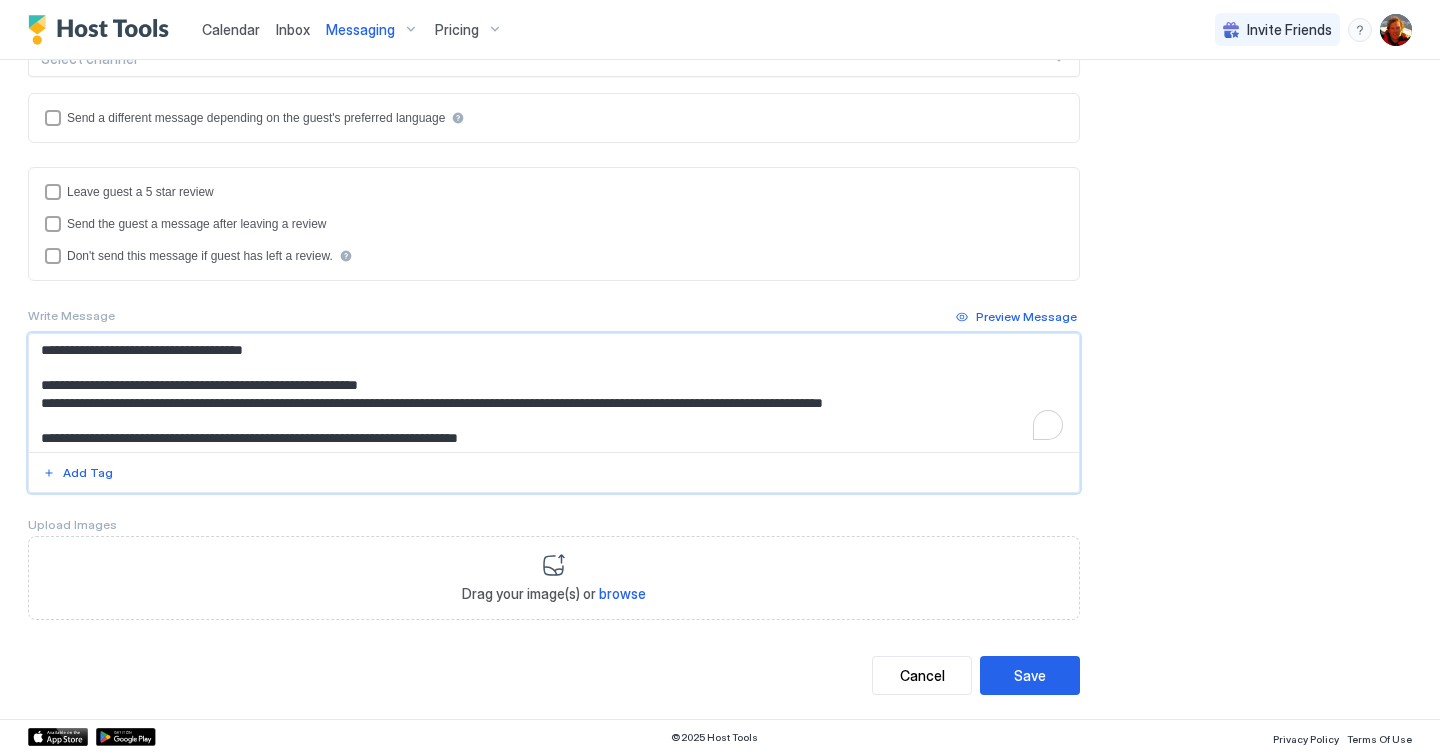 click on "**********" at bounding box center (554, 393) 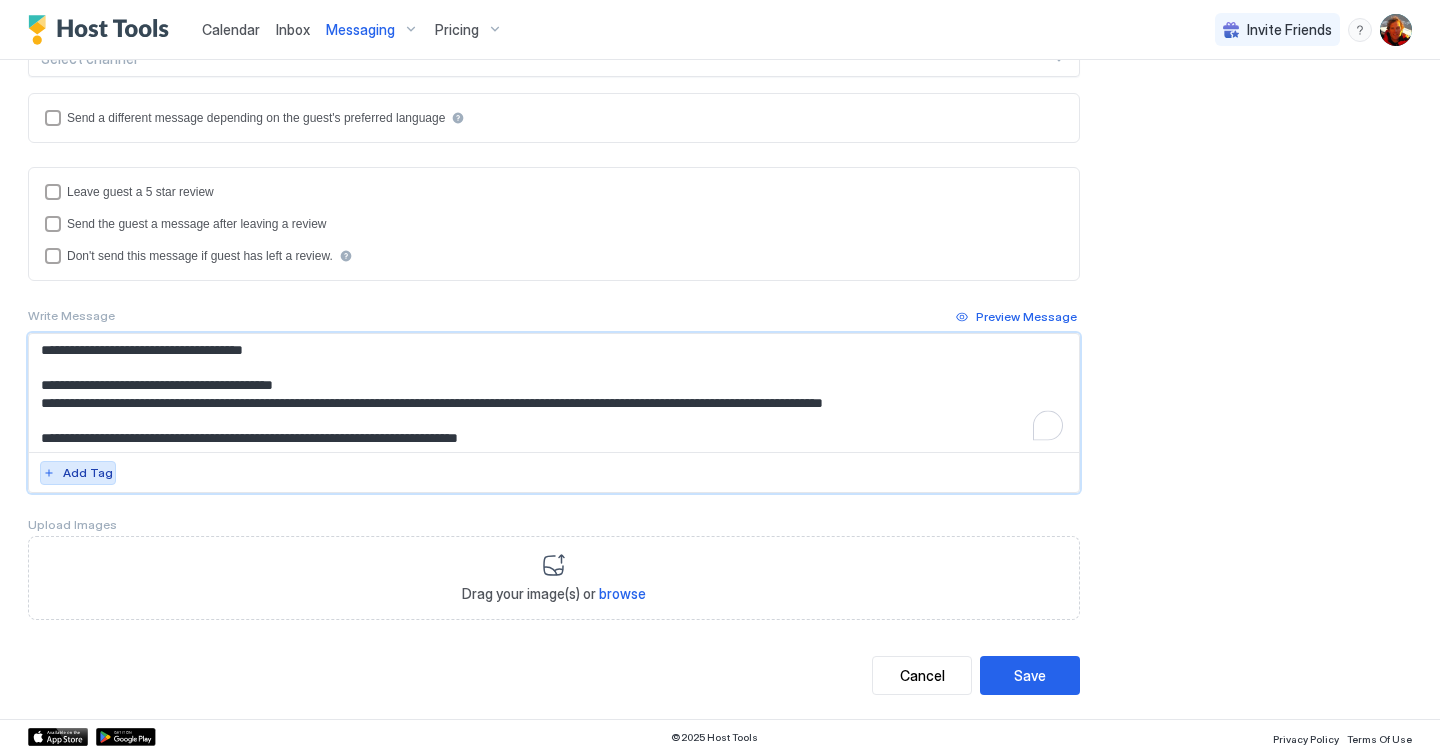 click on "Add Tag" at bounding box center [78, 473] 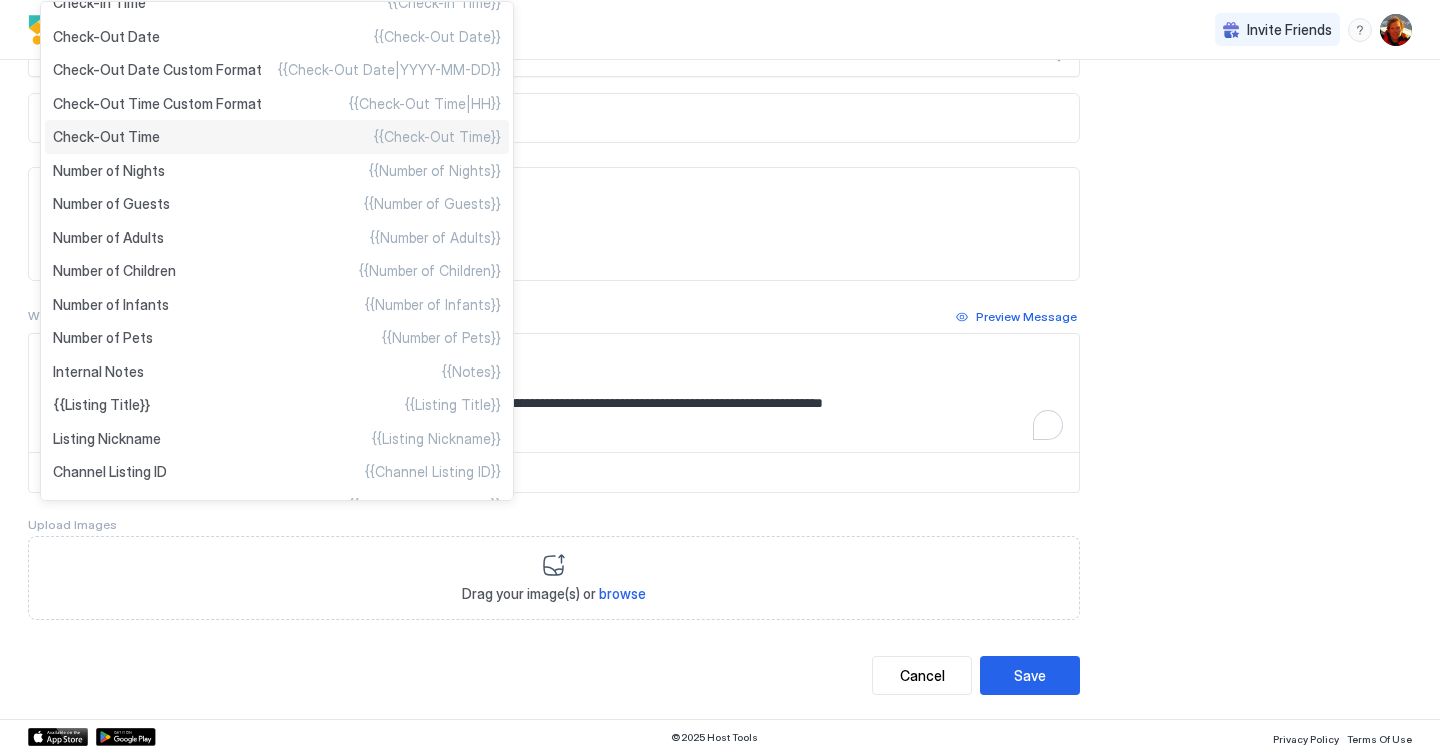 scroll, scrollTop: 354, scrollLeft: 0, axis: vertical 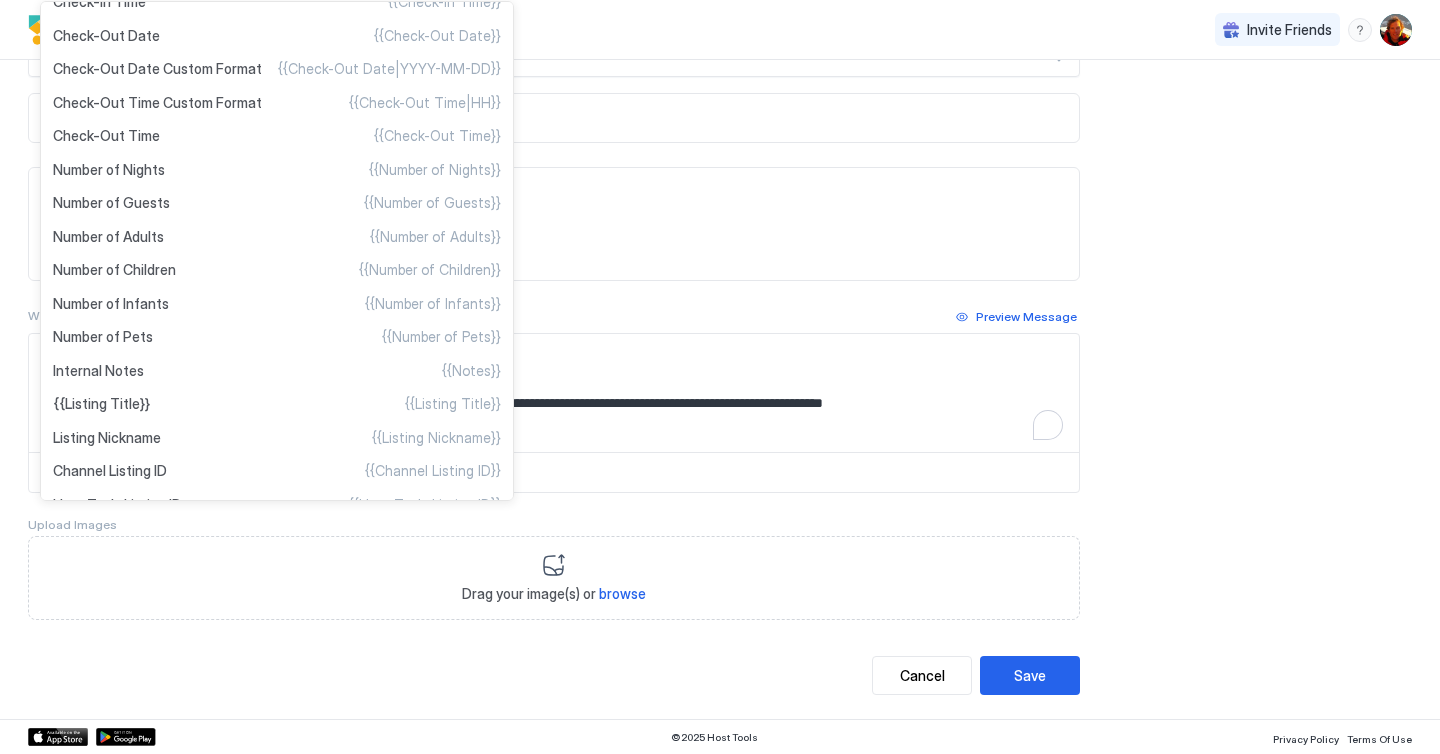 click at bounding box center (720, 377) 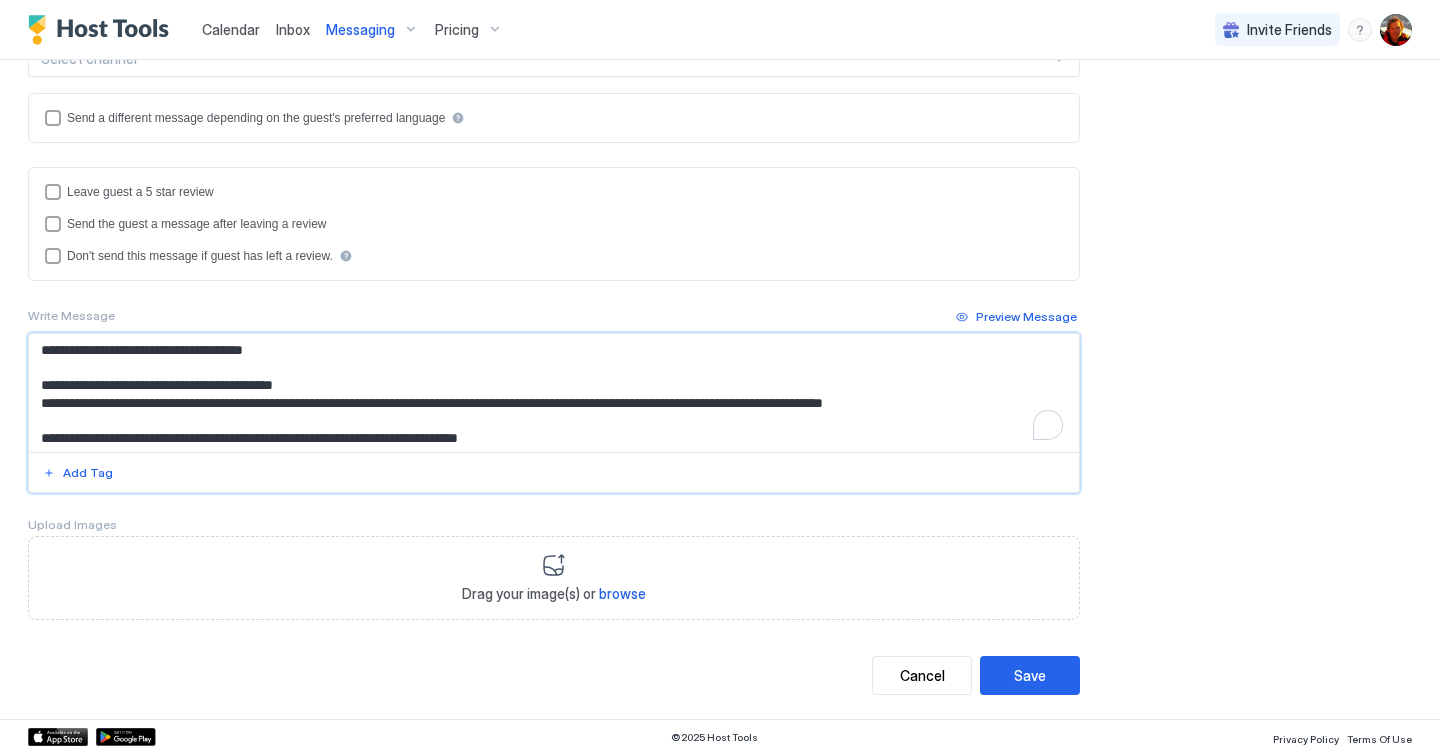 click on "**********" at bounding box center (554, 393) 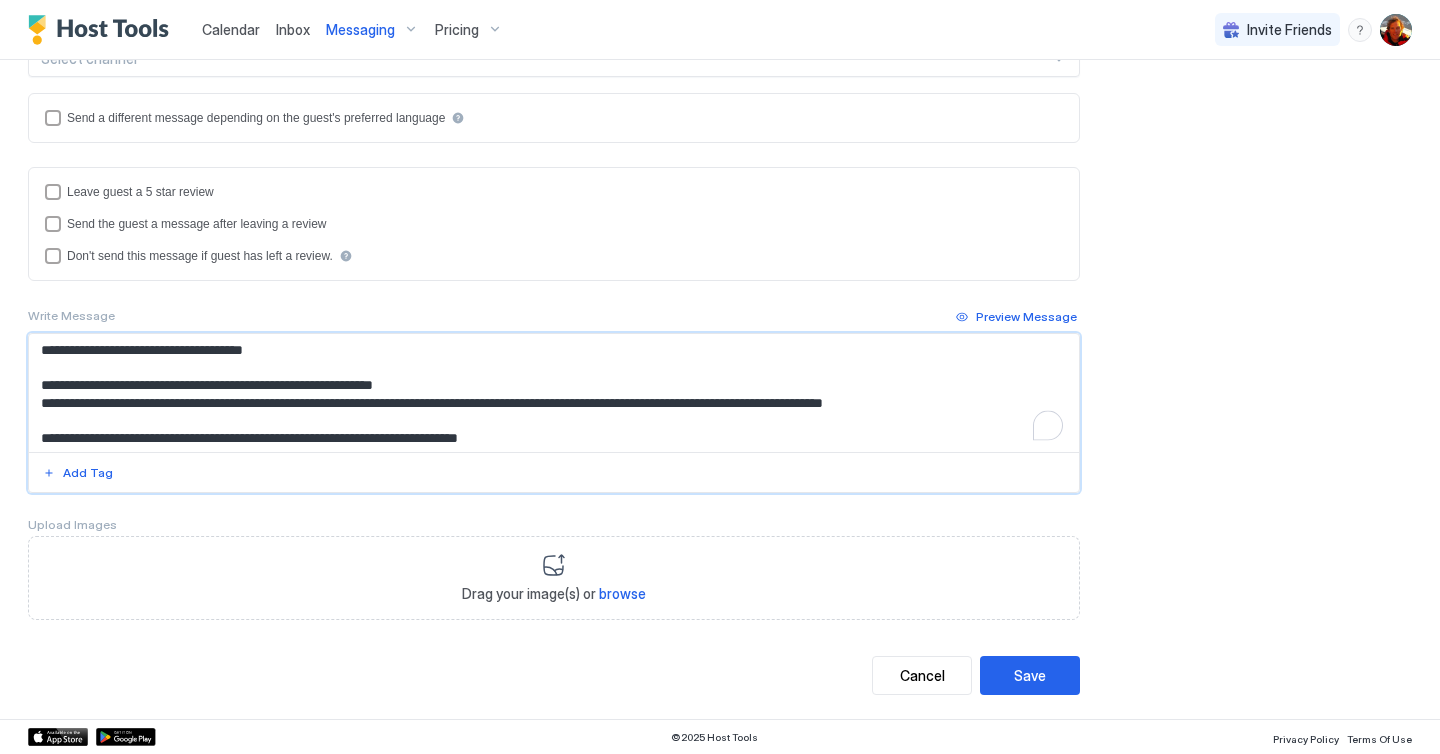 click on "**********" at bounding box center (554, 393) 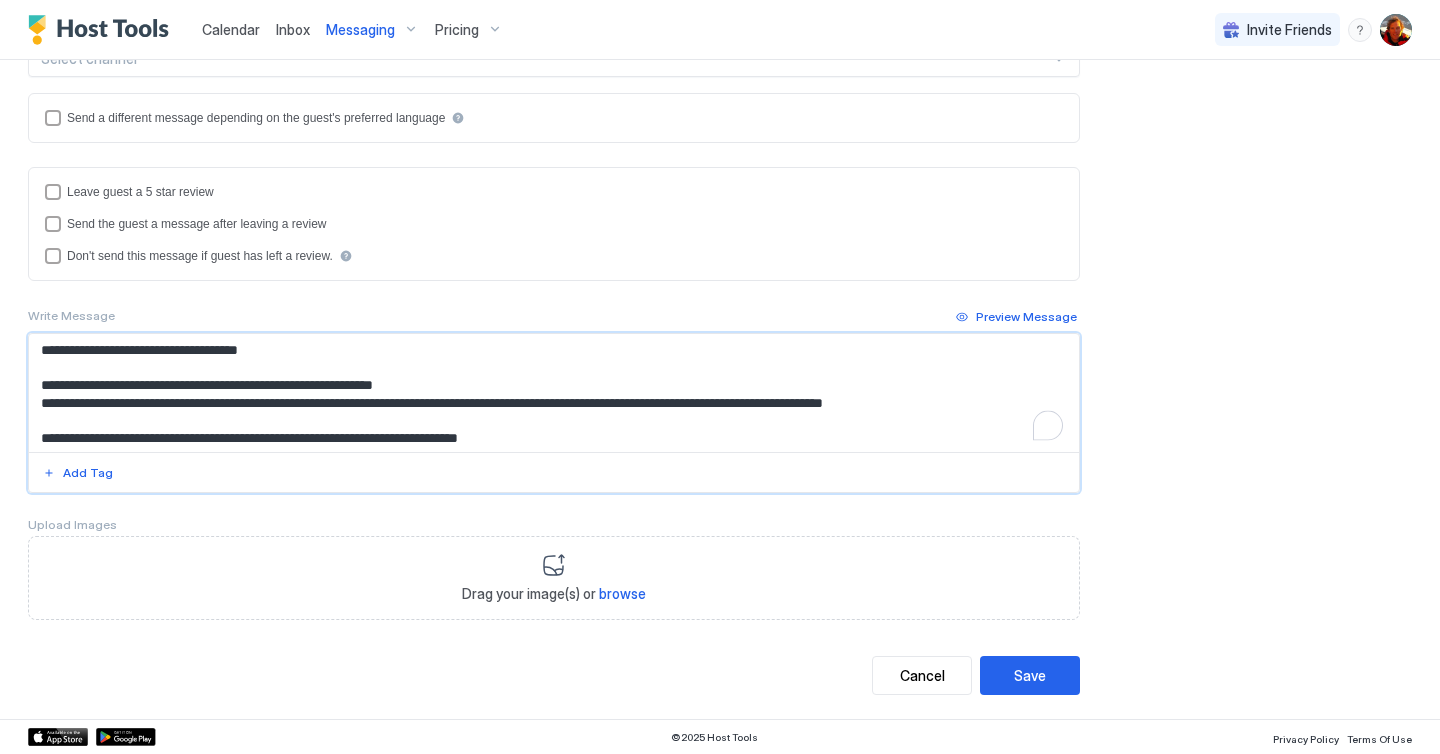 drag, startPoint x: 44, startPoint y: 389, endPoint x: 166, endPoint y: 411, distance: 123.967735 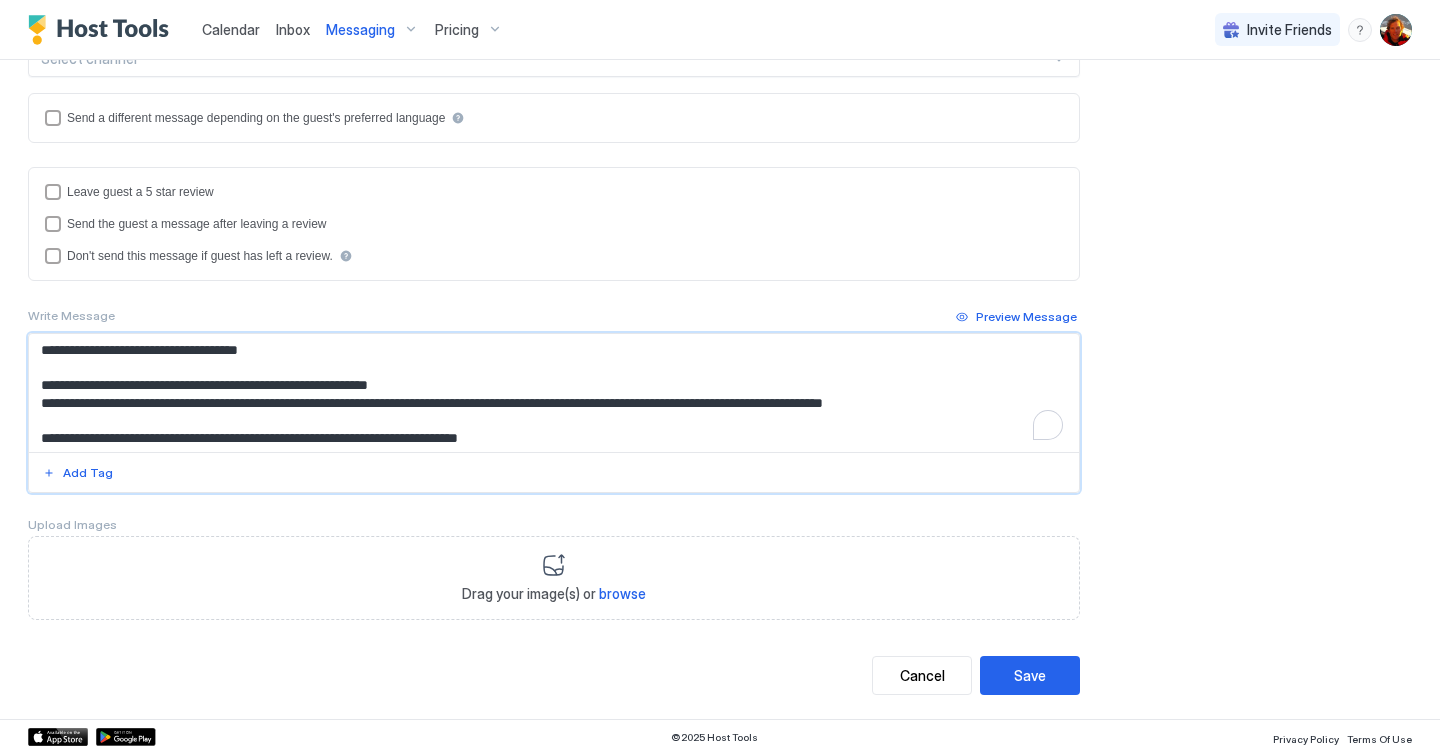 click on "**********" at bounding box center (554, 393) 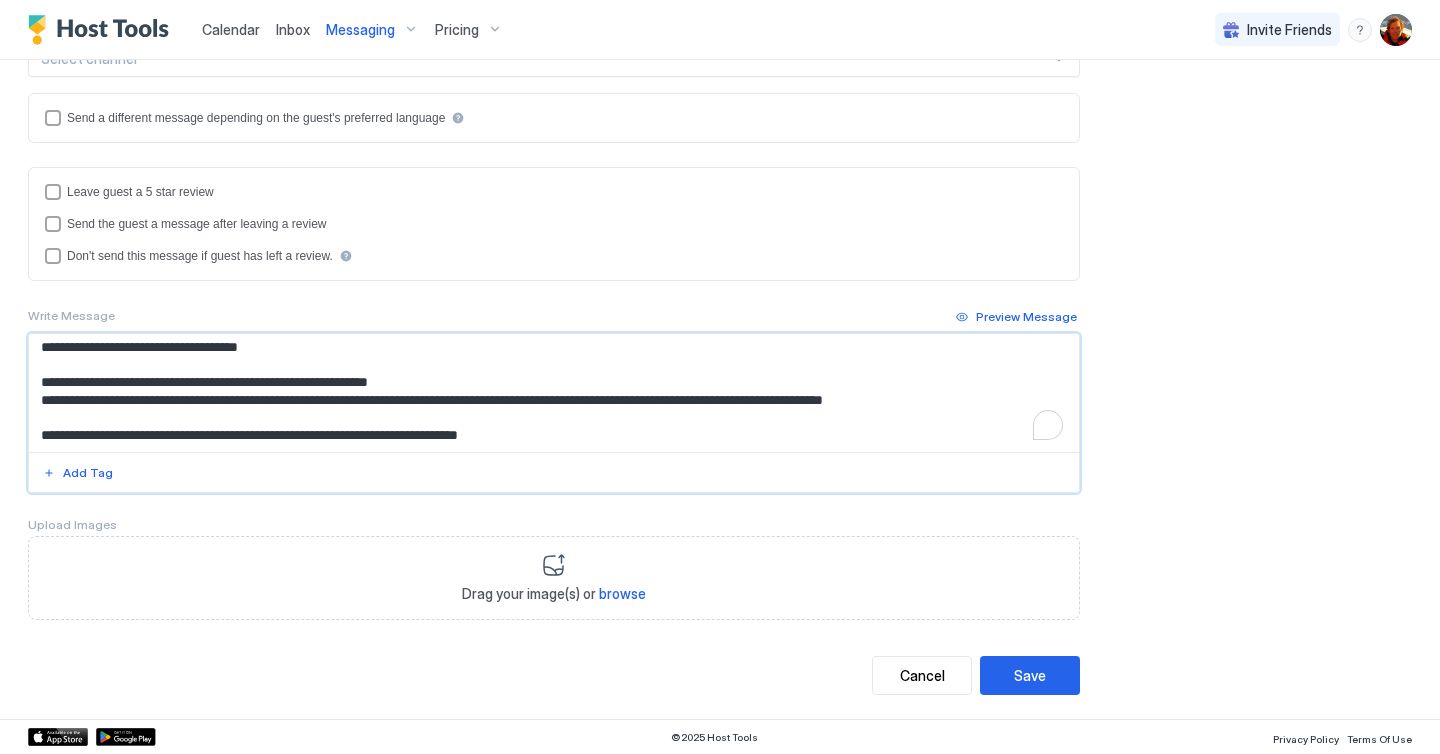 scroll, scrollTop: 21, scrollLeft: 0, axis: vertical 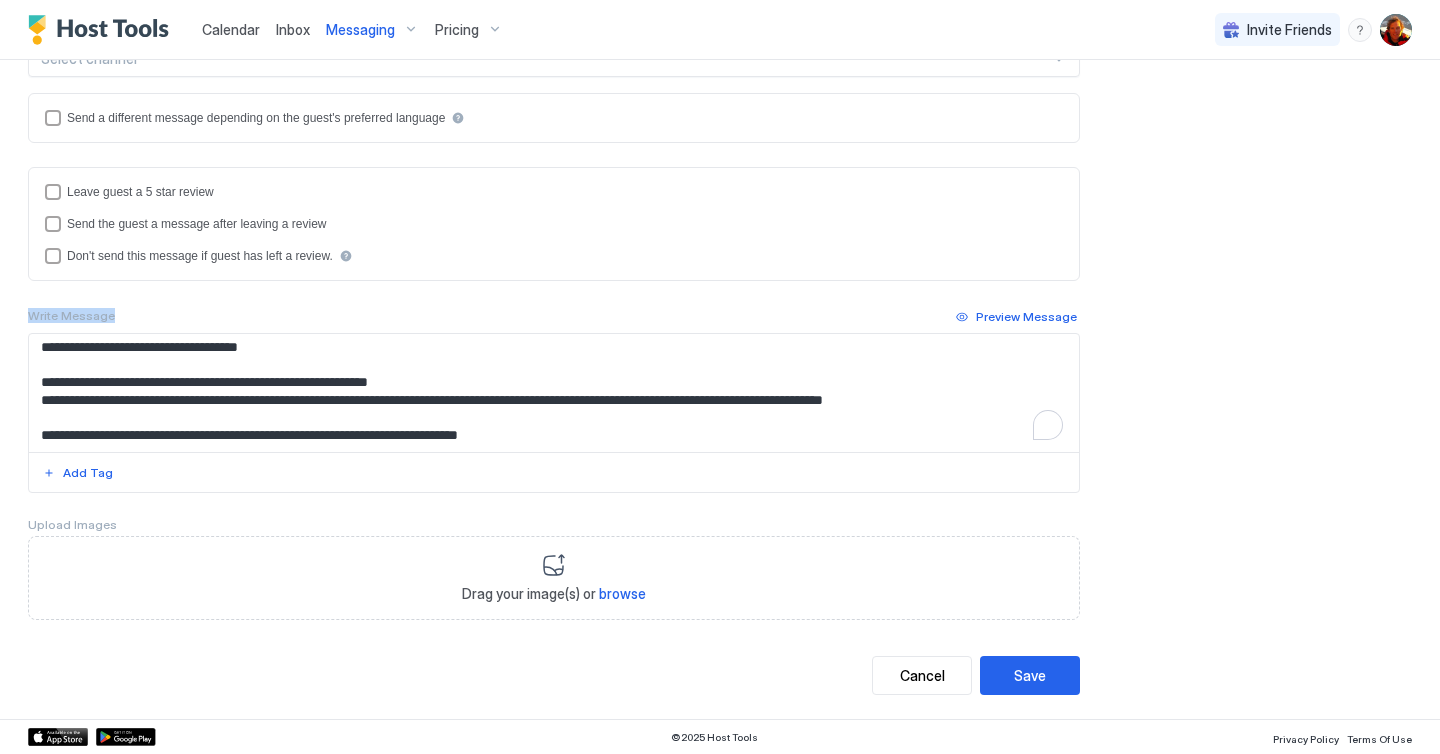 drag, startPoint x: 27, startPoint y: 311, endPoint x: 150, endPoint y: 319, distance: 123.25989 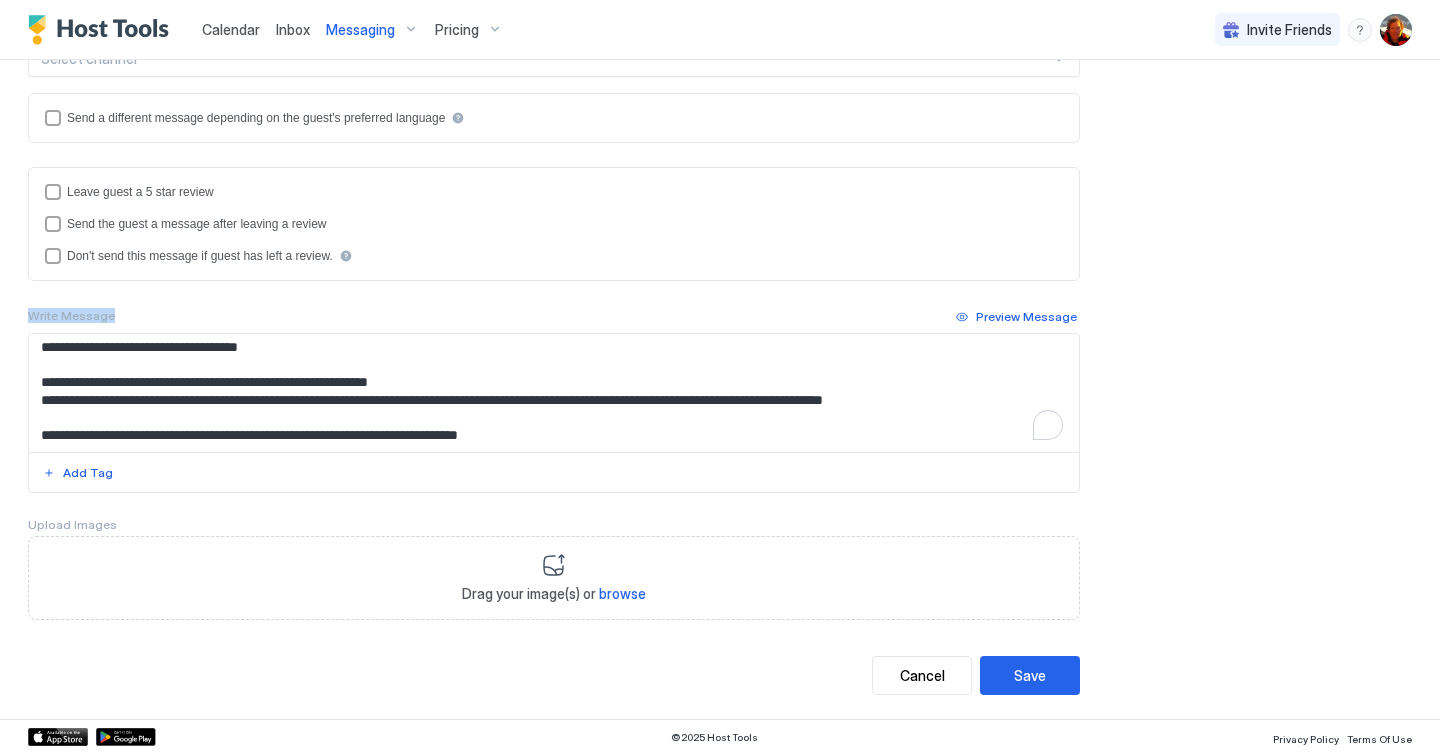 drag, startPoint x: 150, startPoint y: 319, endPoint x: 0, endPoint y: 309, distance: 150.33296 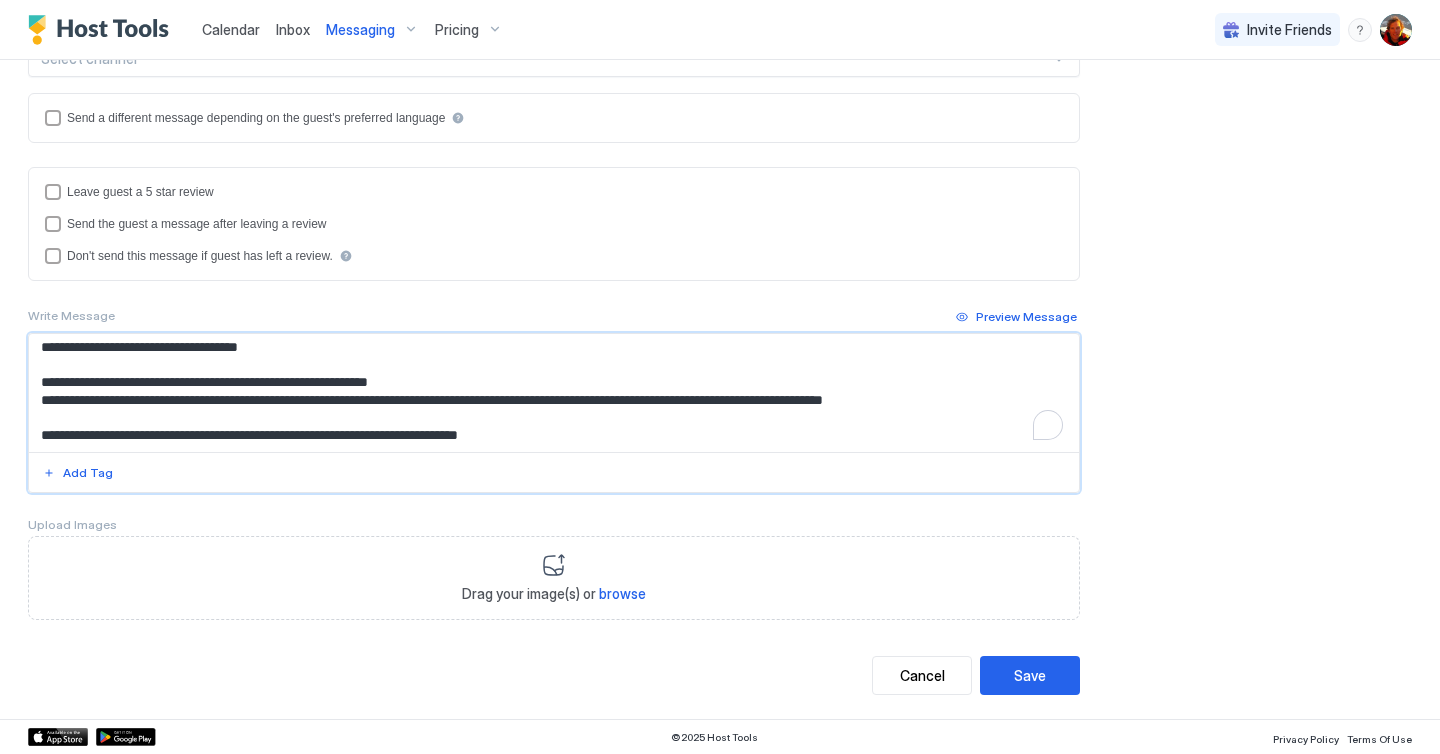click on "**********" at bounding box center (554, 393) 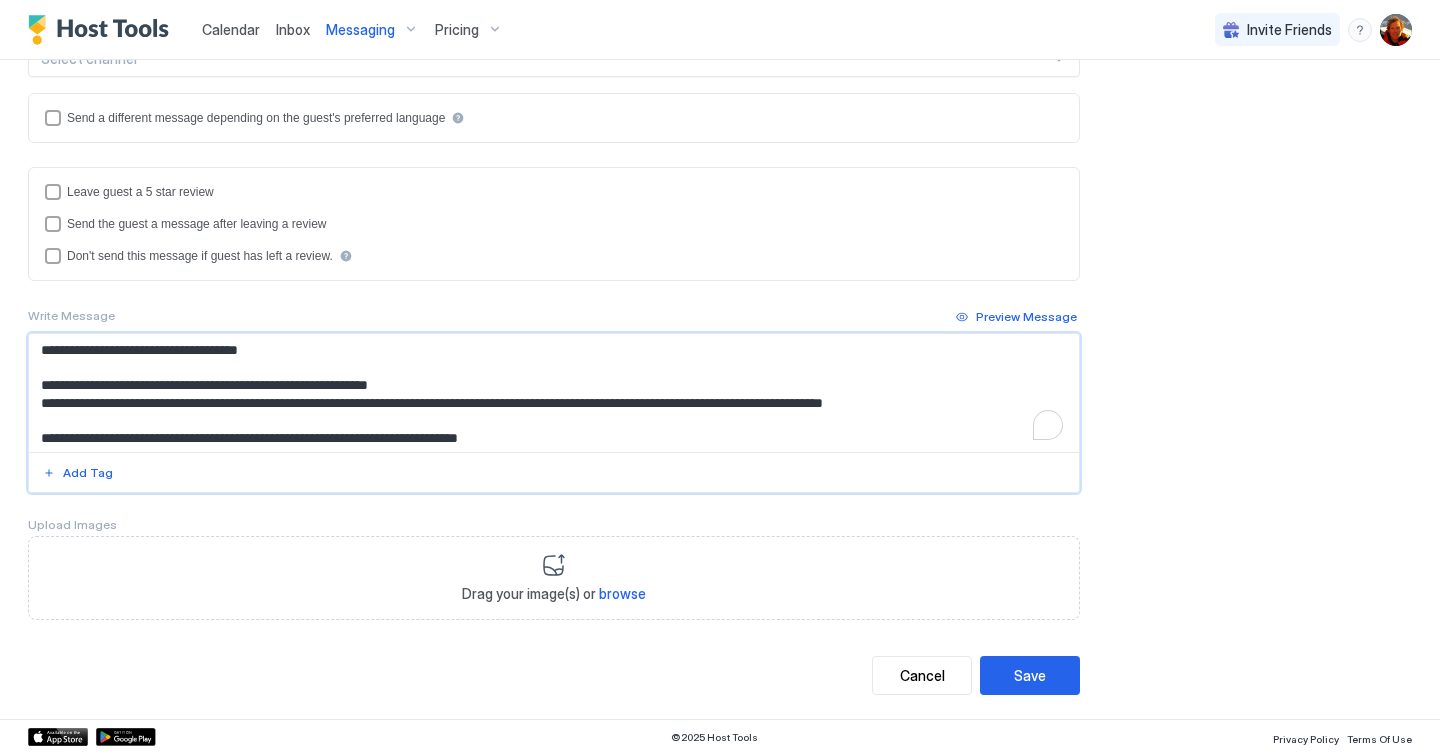 scroll, scrollTop: 17, scrollLeft: 0, axis: vertical 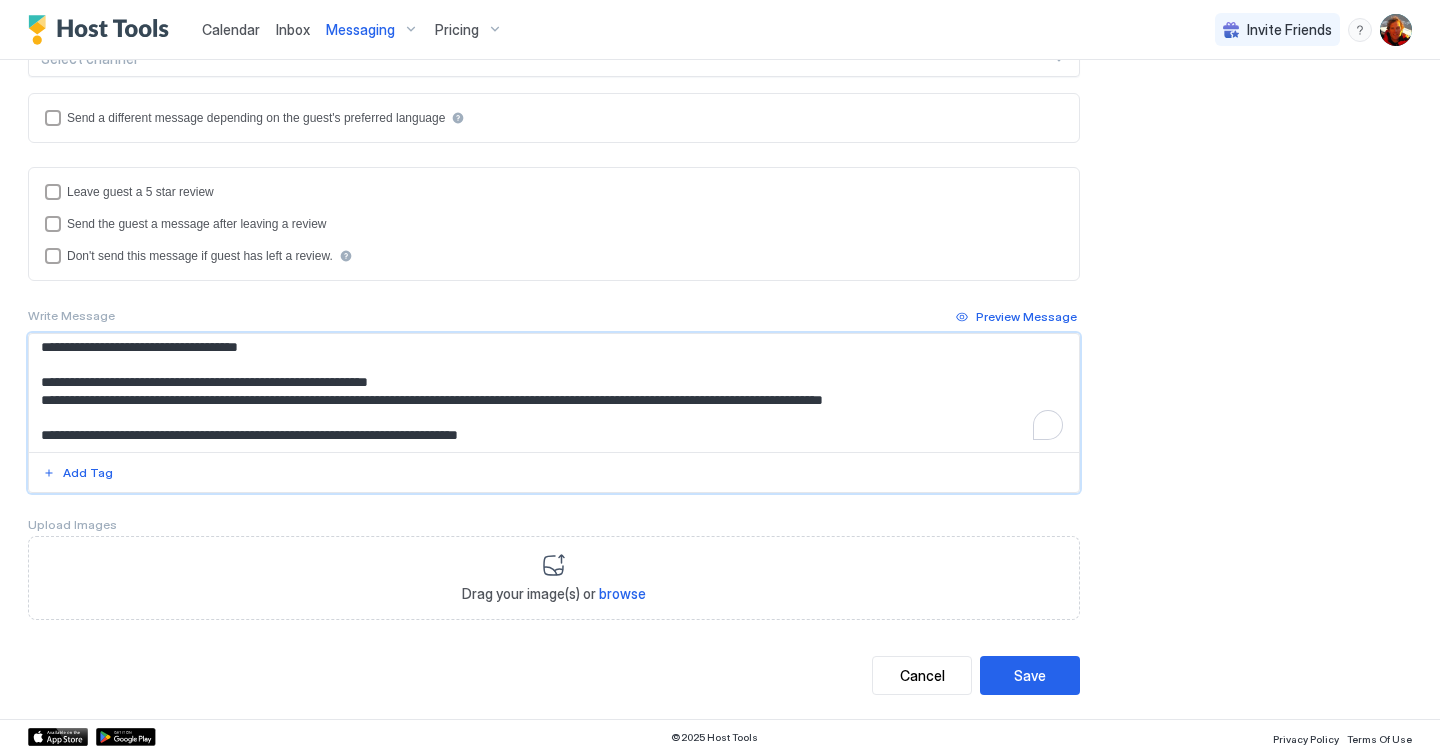 click on "**********" at bounding box center (554, 393) 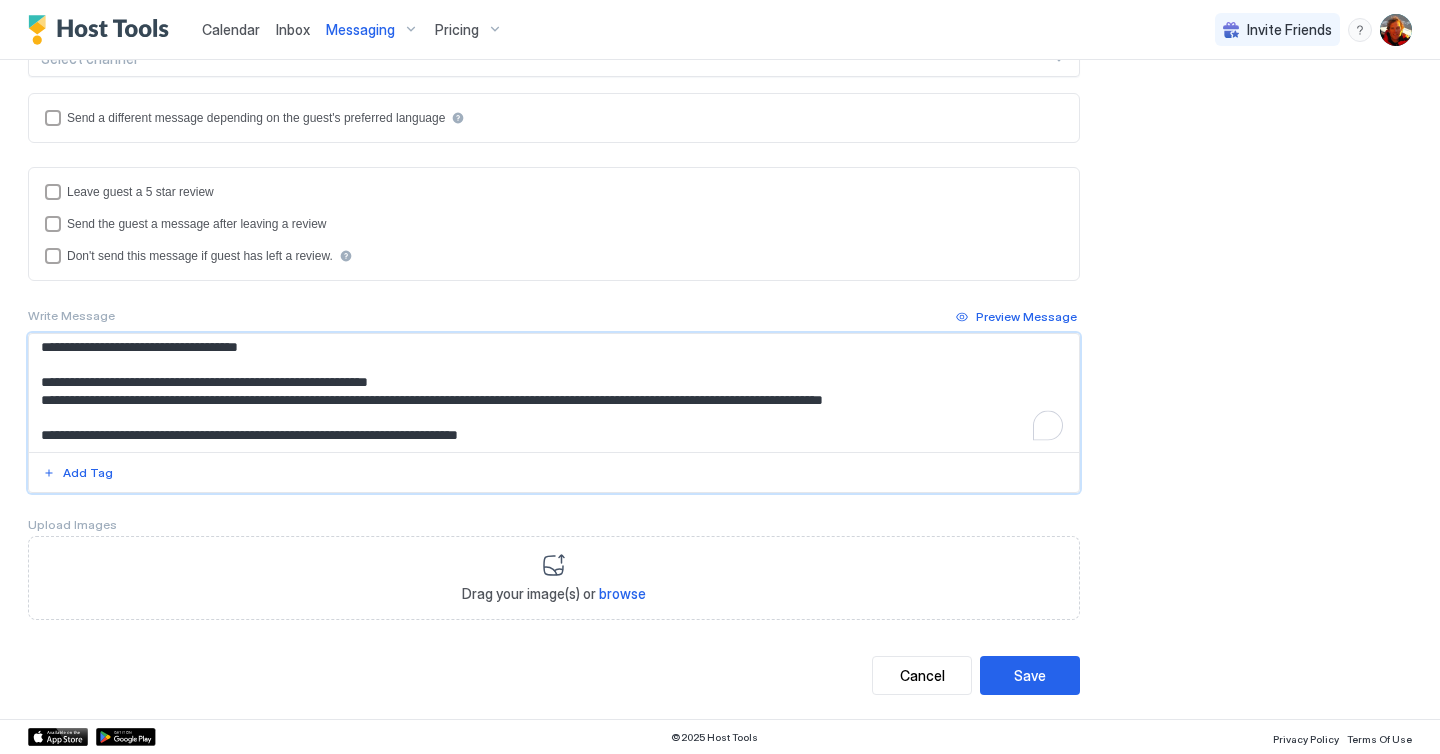 click on "**********" at bounding box center [554, 393] 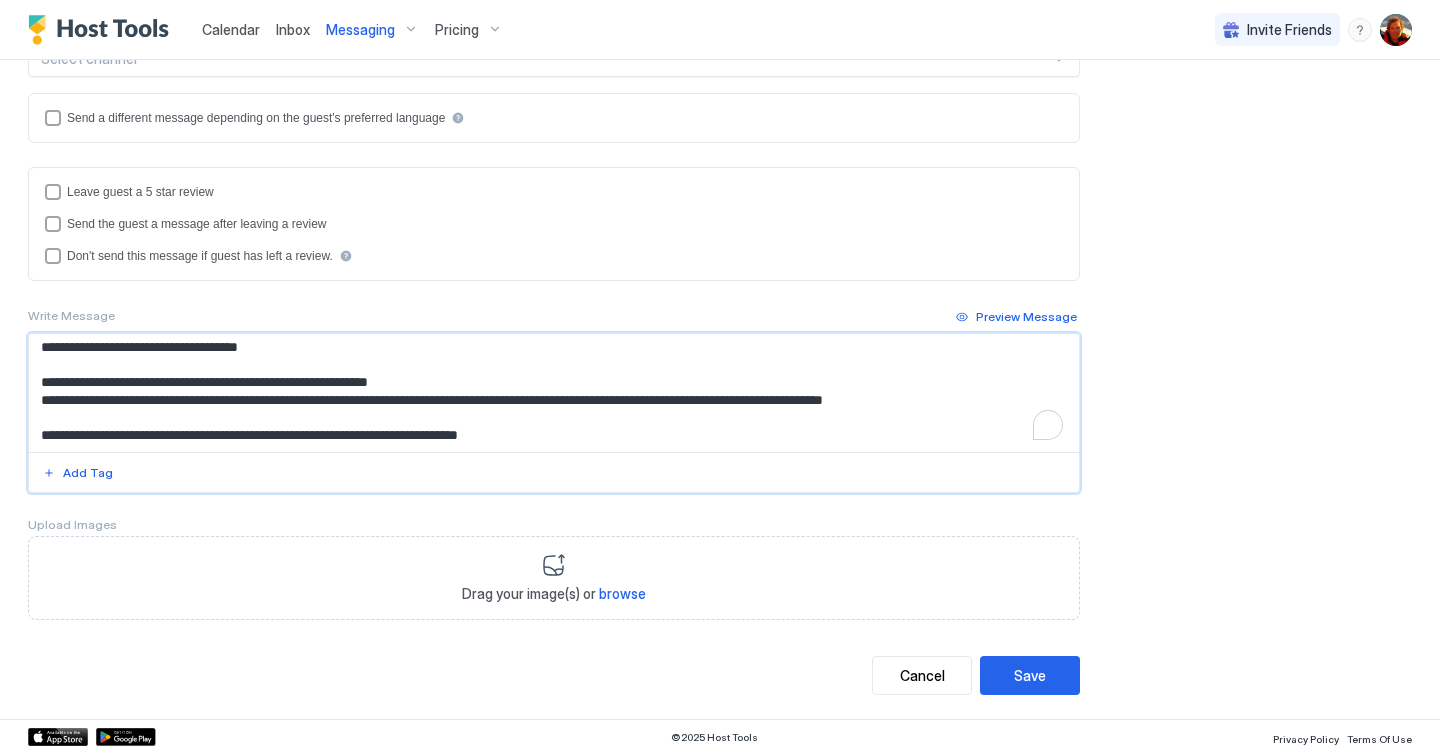 click on "**********" at bounding box center (554, 393) 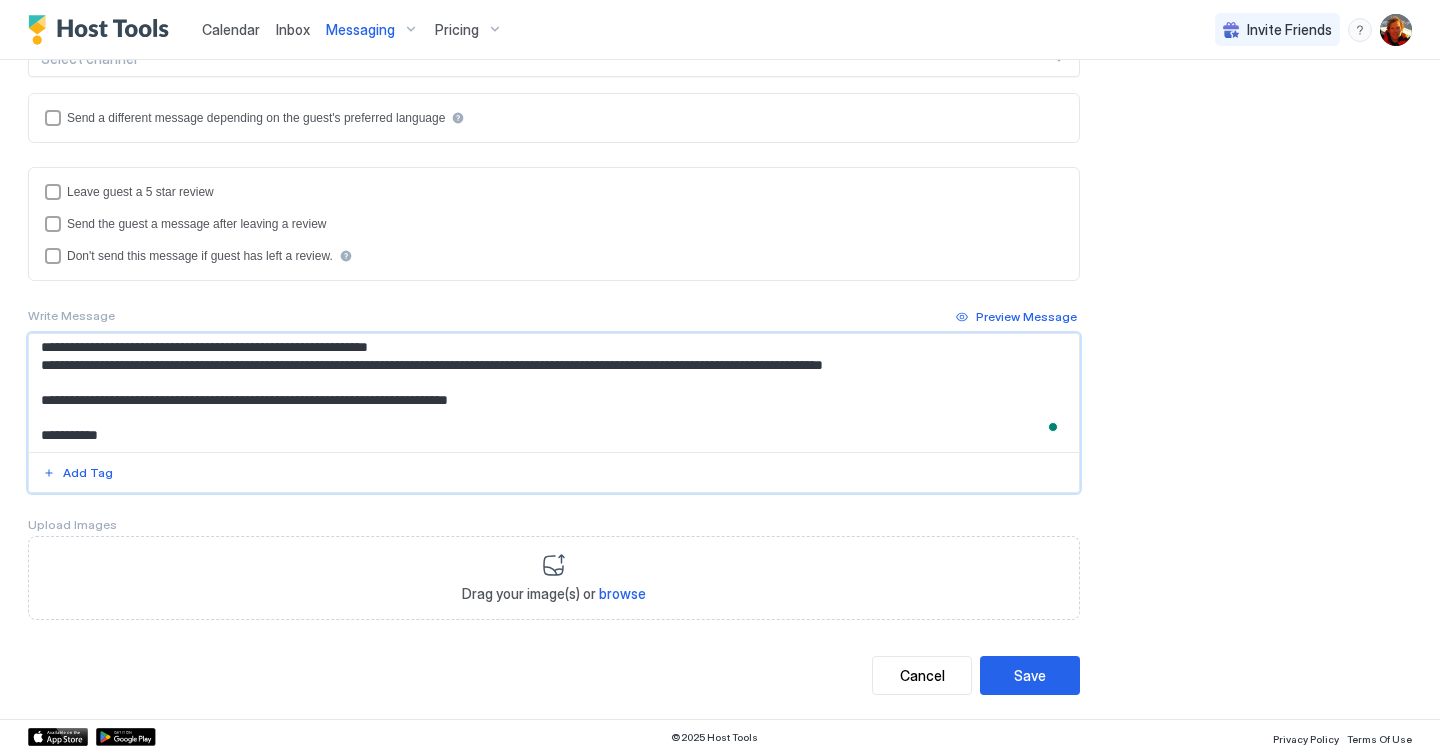 scroll, scrollTop: 47, scrollLeft: 0, axis: vertical 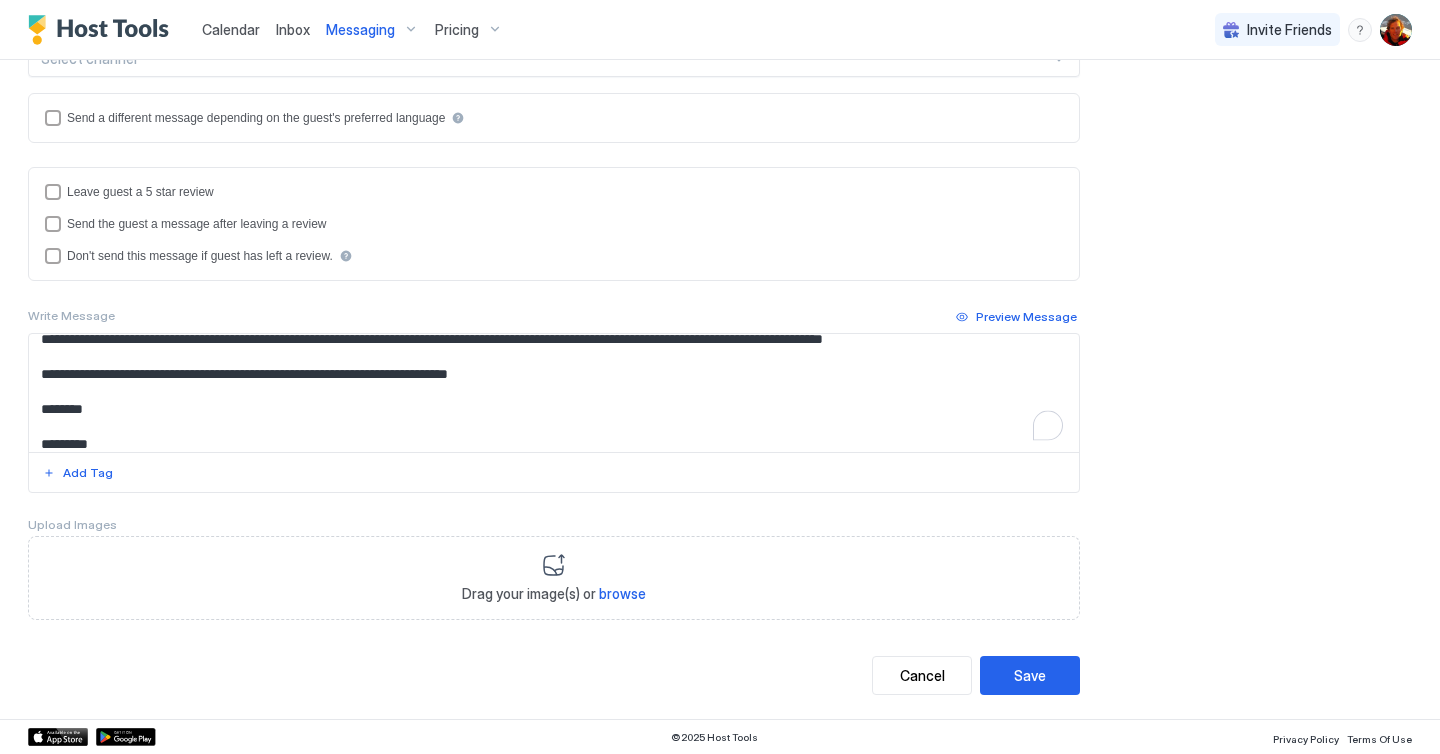 click on "**********" at bounding box center (720, 177) 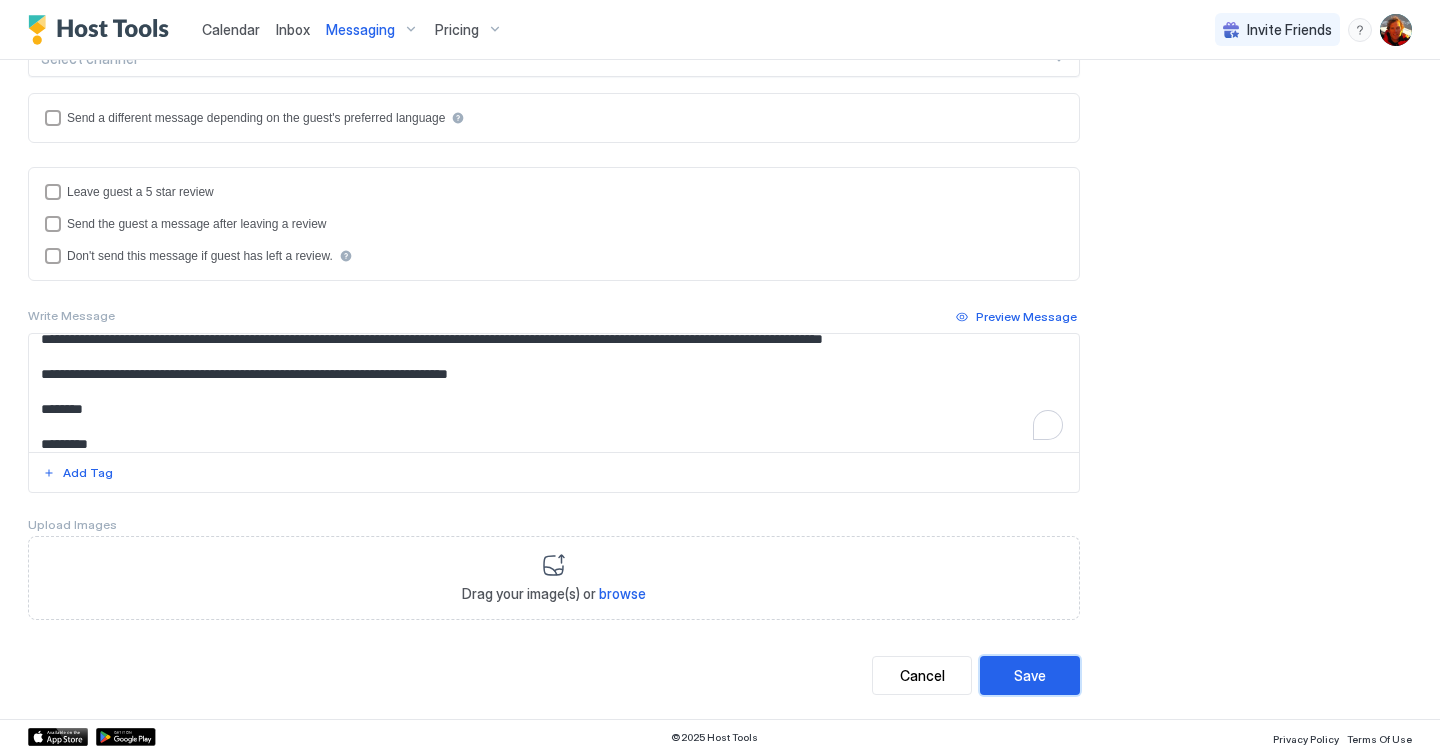 click on "Save" at bounding box center (1030, 675) 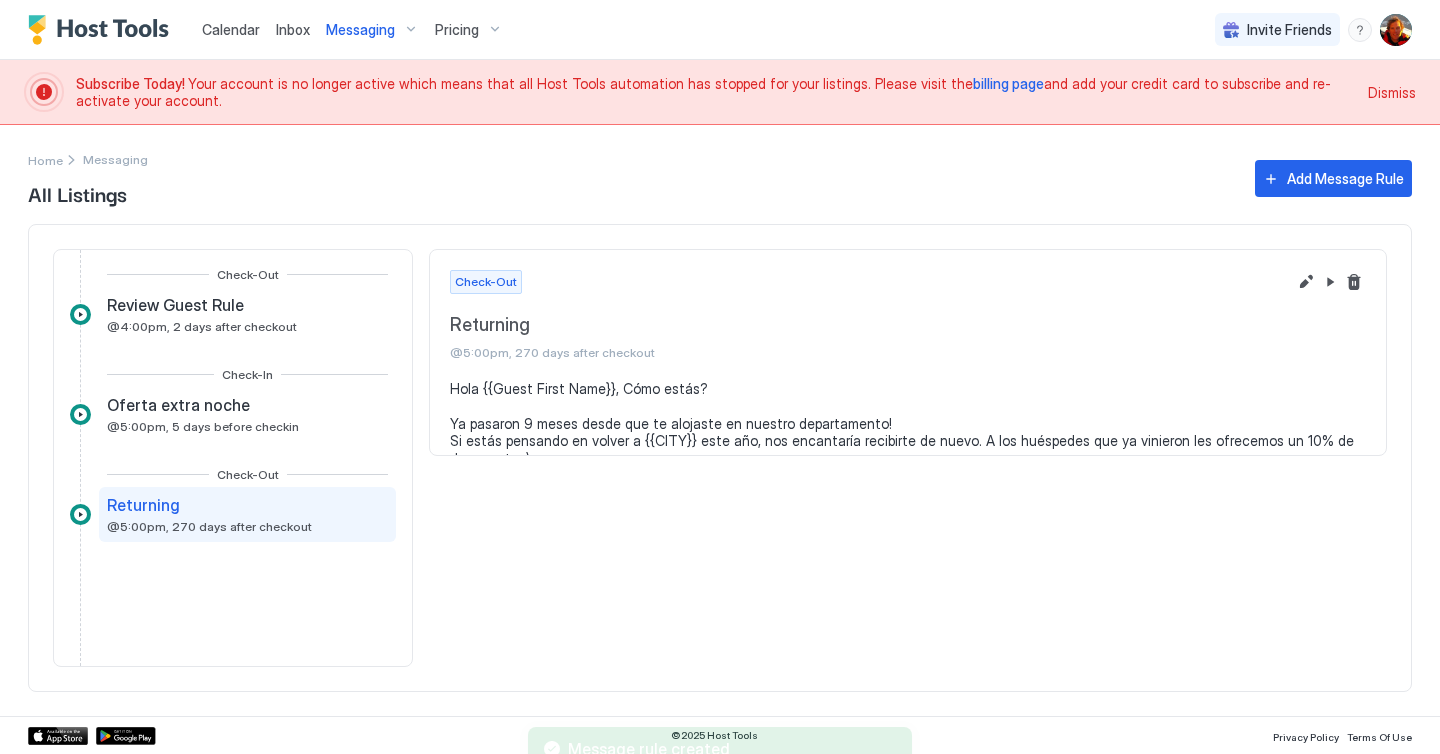 scroll, scrollTop: 0, scrollLeft: 0, axis: both 